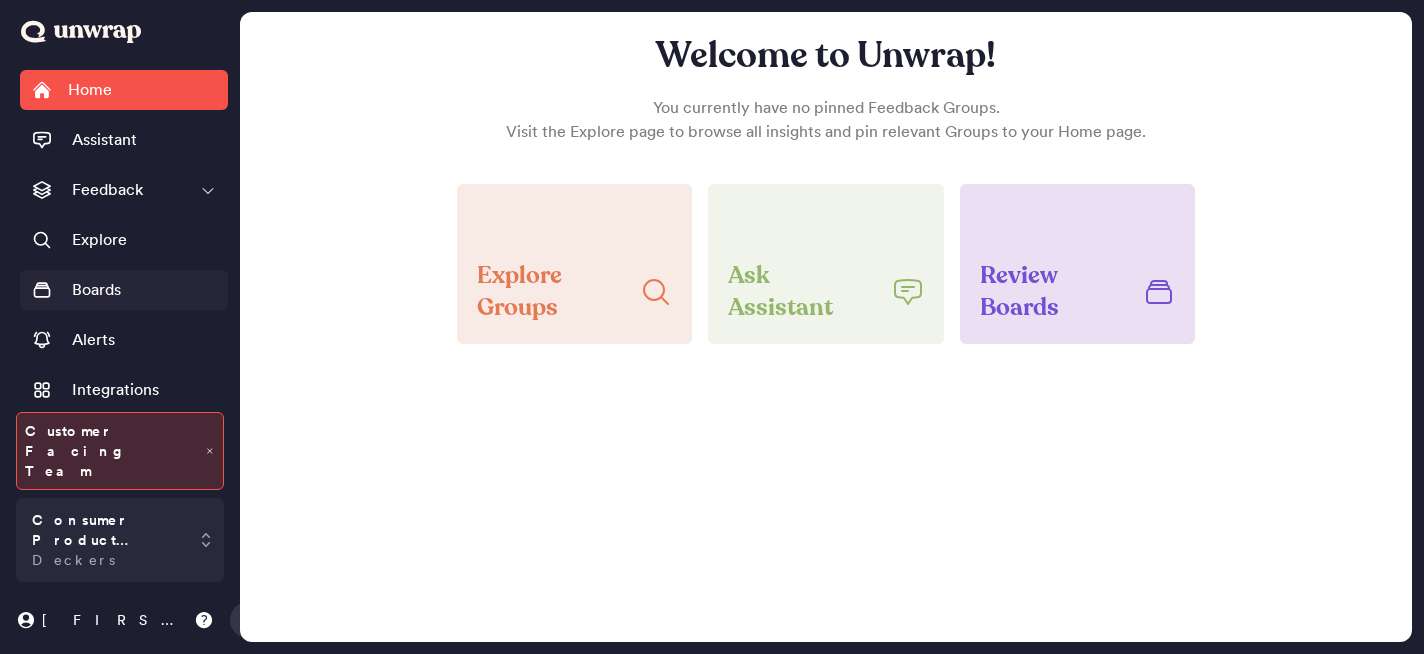 scroll, scrollTop: 0, scrollLeft: 0, axis: both 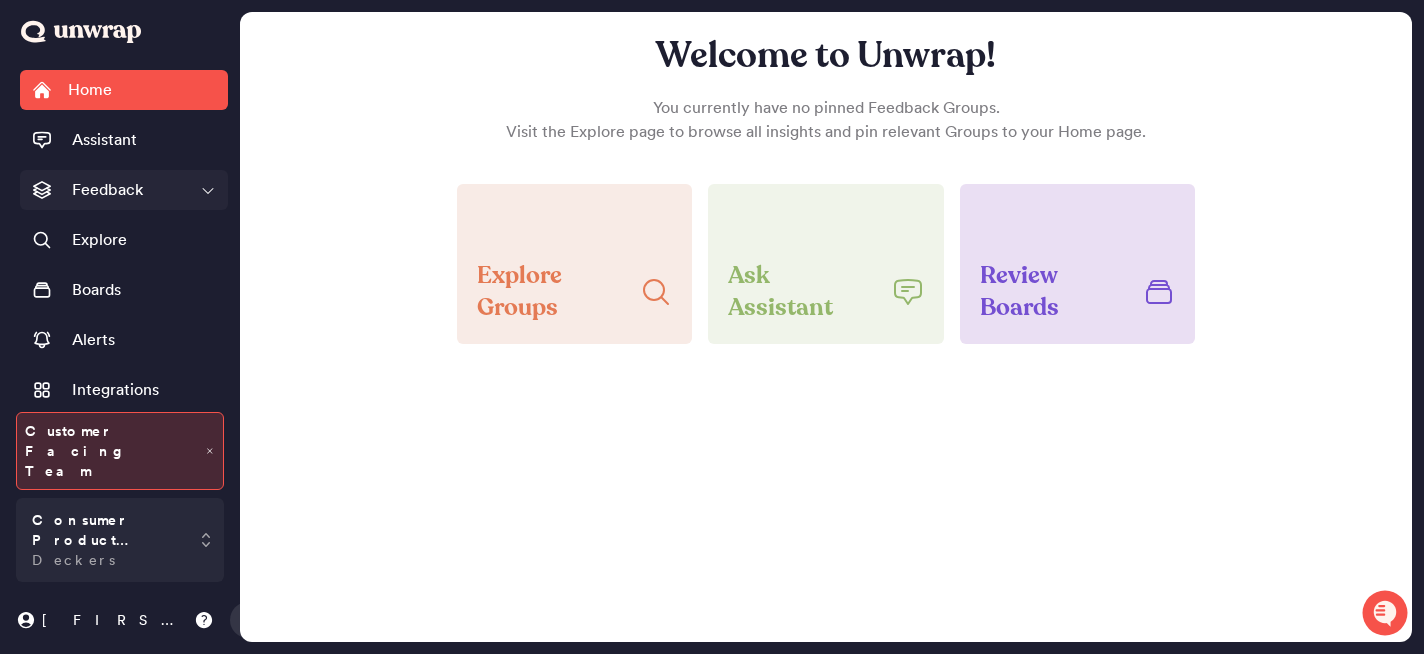 click on "Feedback" at bounding box center (124, 190) 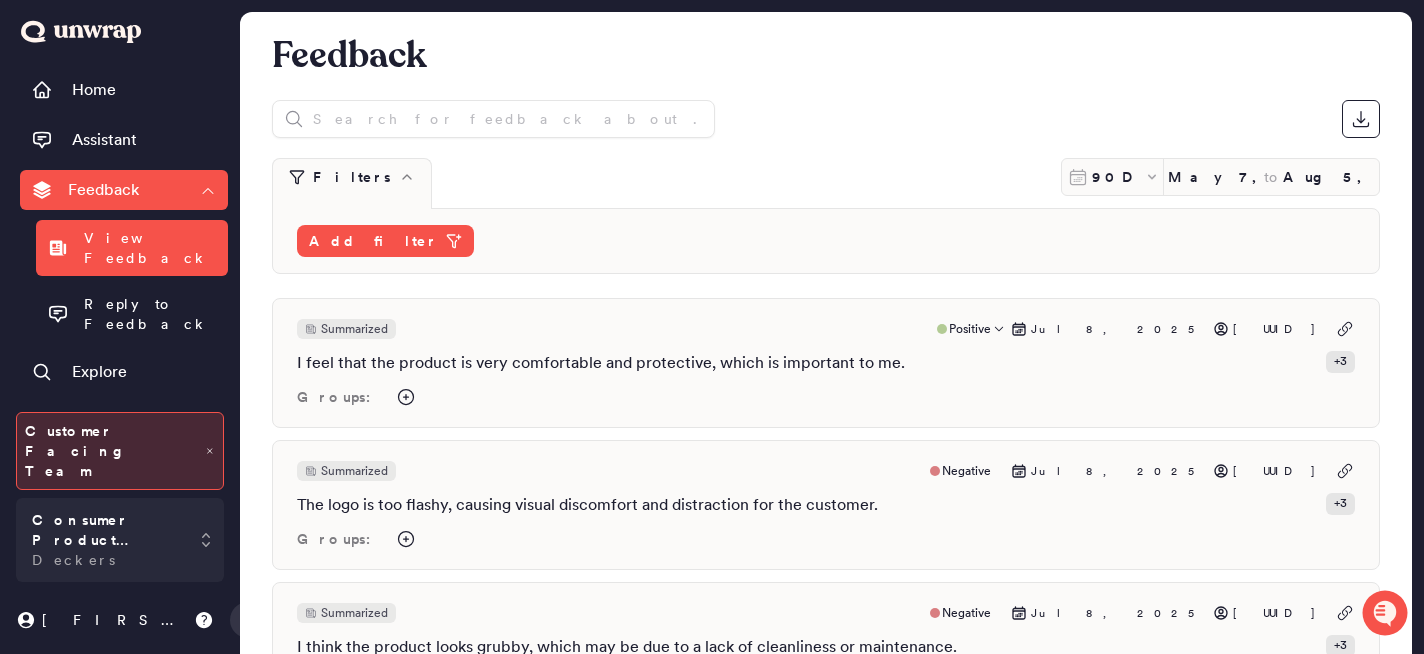 click on "Summarized Positive Jul 8, 2025 [UUID] I feel that the product is very comfortable and protective, which is important to me.    + 3 Groups:" at bounding box center (826, 363) 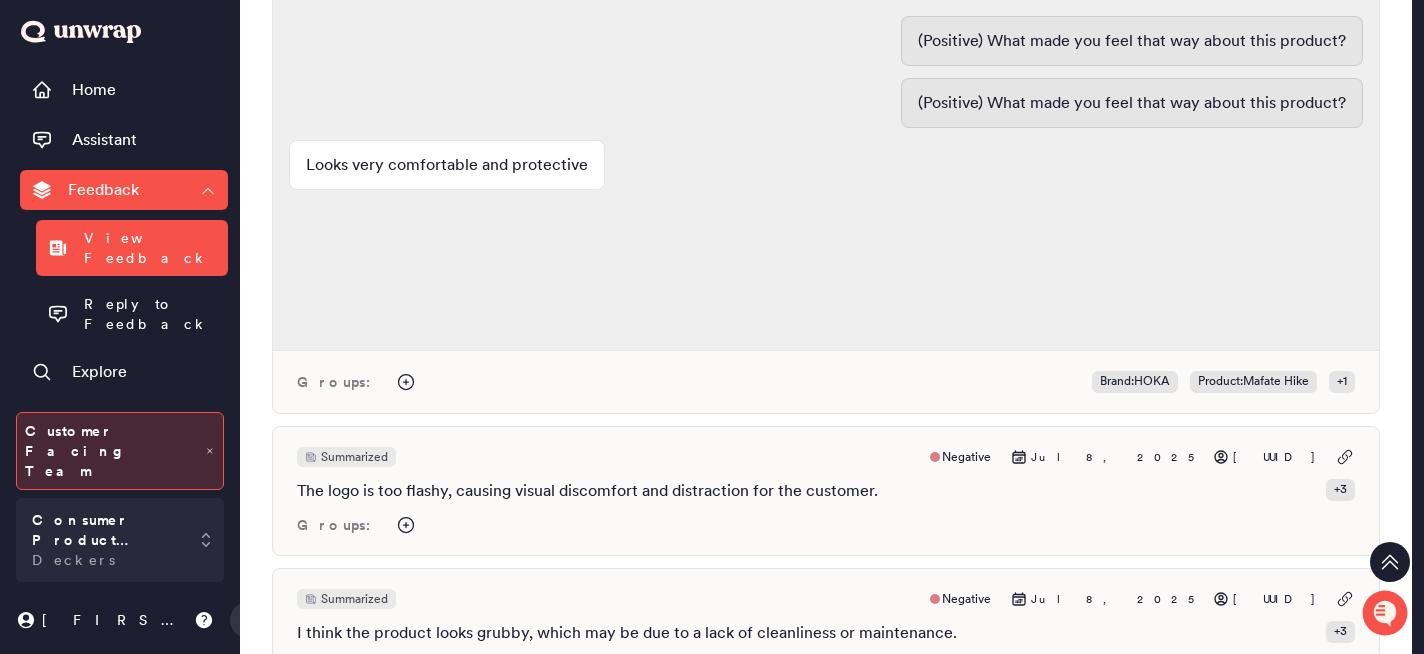 scroll, scrollTop: 382, scrollLeft: 0, axis: vertical 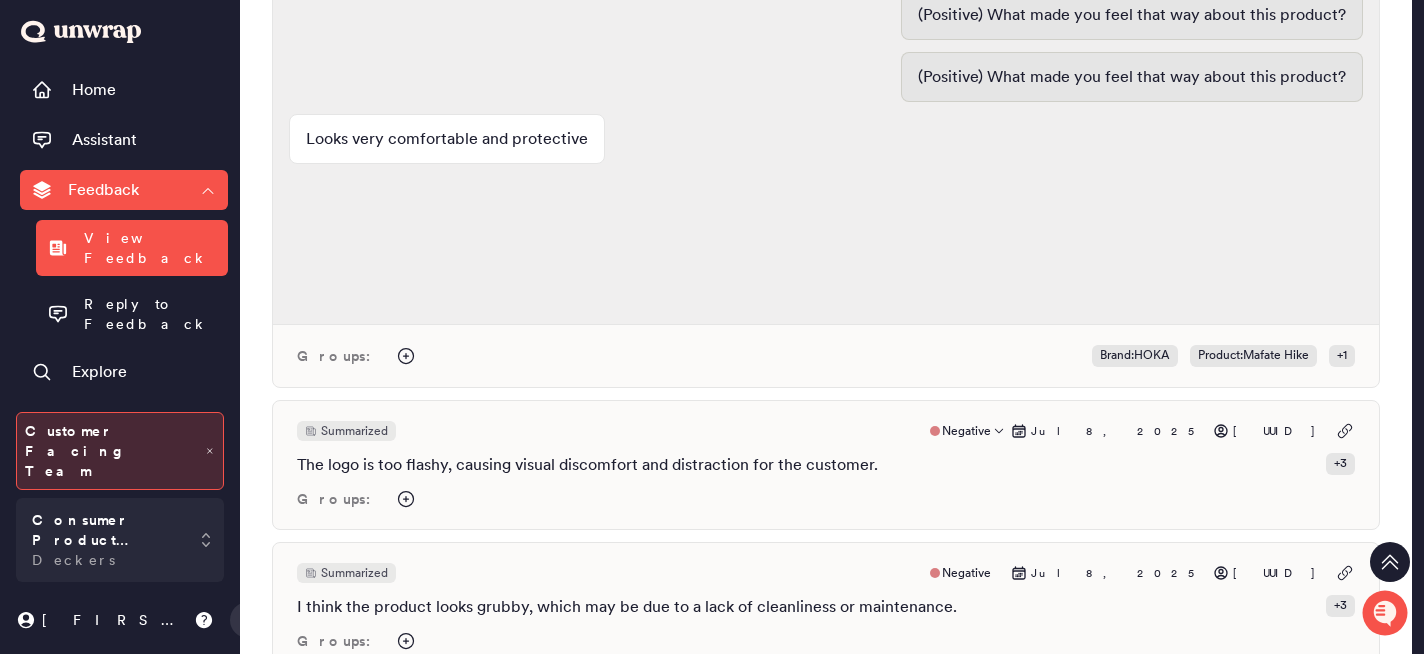 click on "Summarized Negative Jul 8, 2025 [UUID]" at bounding box center [826, 431] 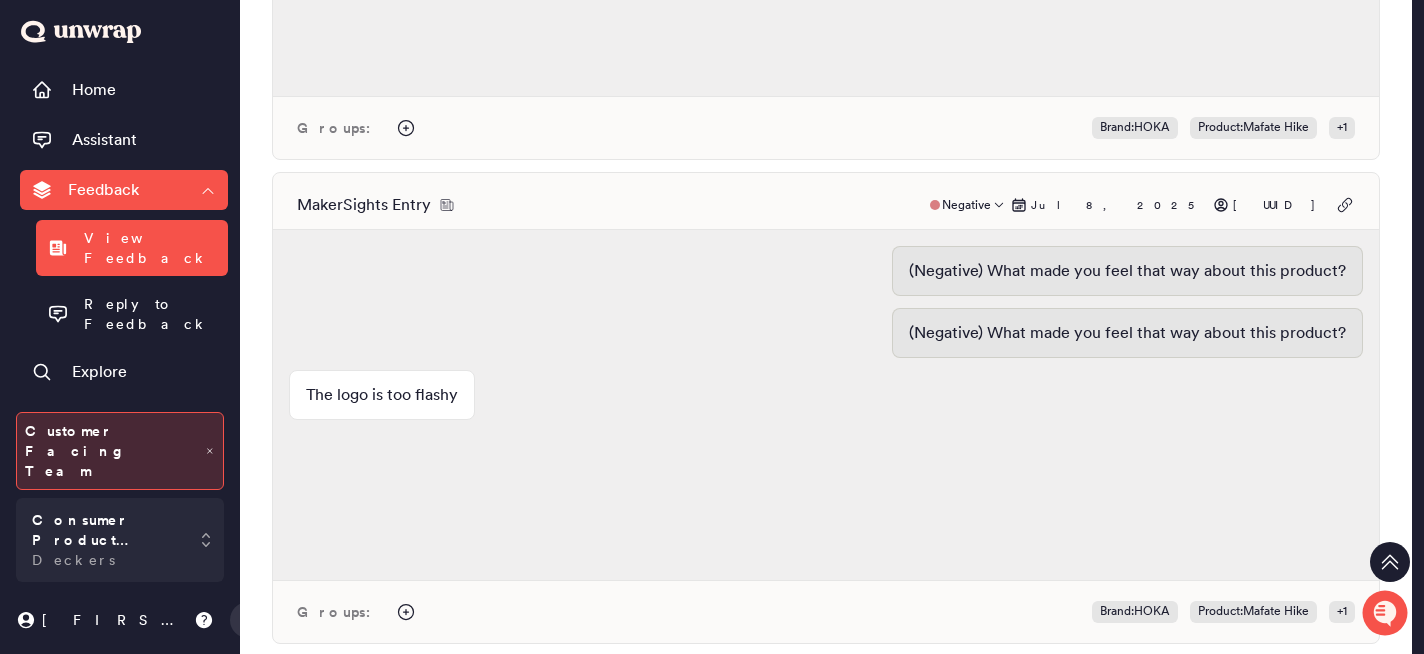 scroll, scrollTop: 761, scrollLeft: 0, axis: vertical 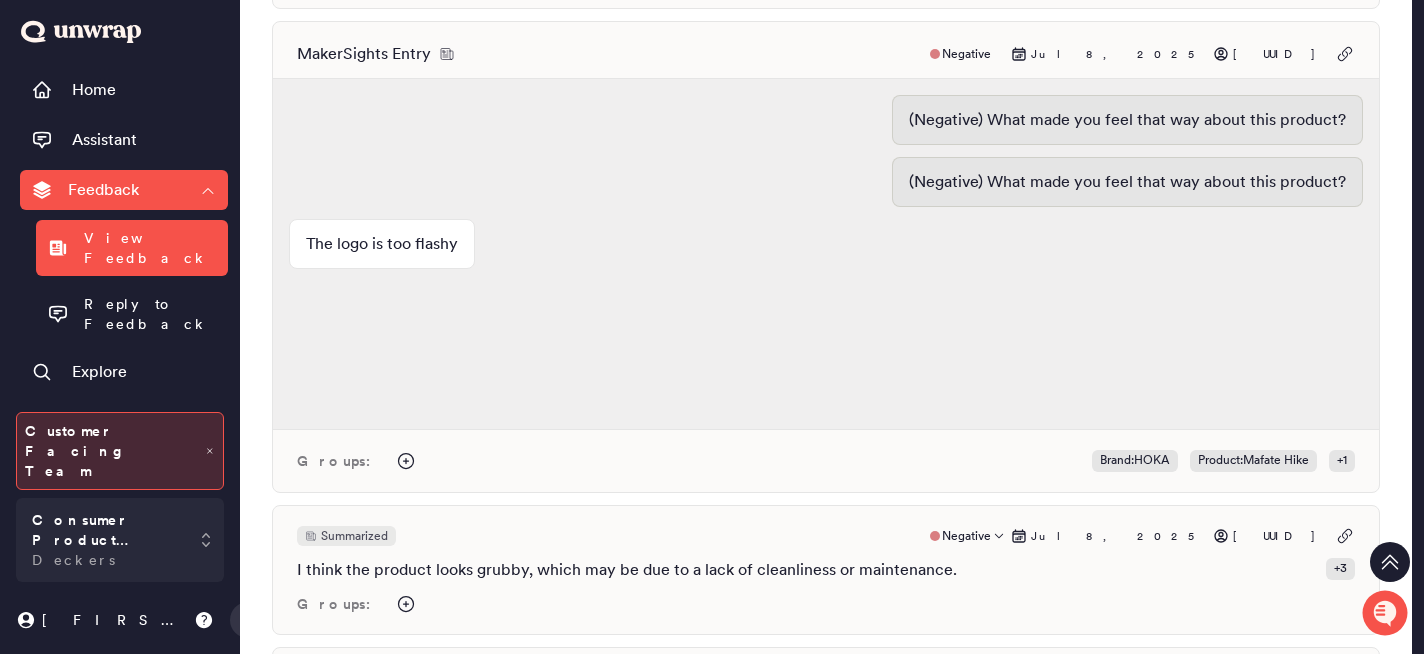 click on "Summarized Negative Jul 8, 2025 [UUID]" at bounding box center (826, 536) 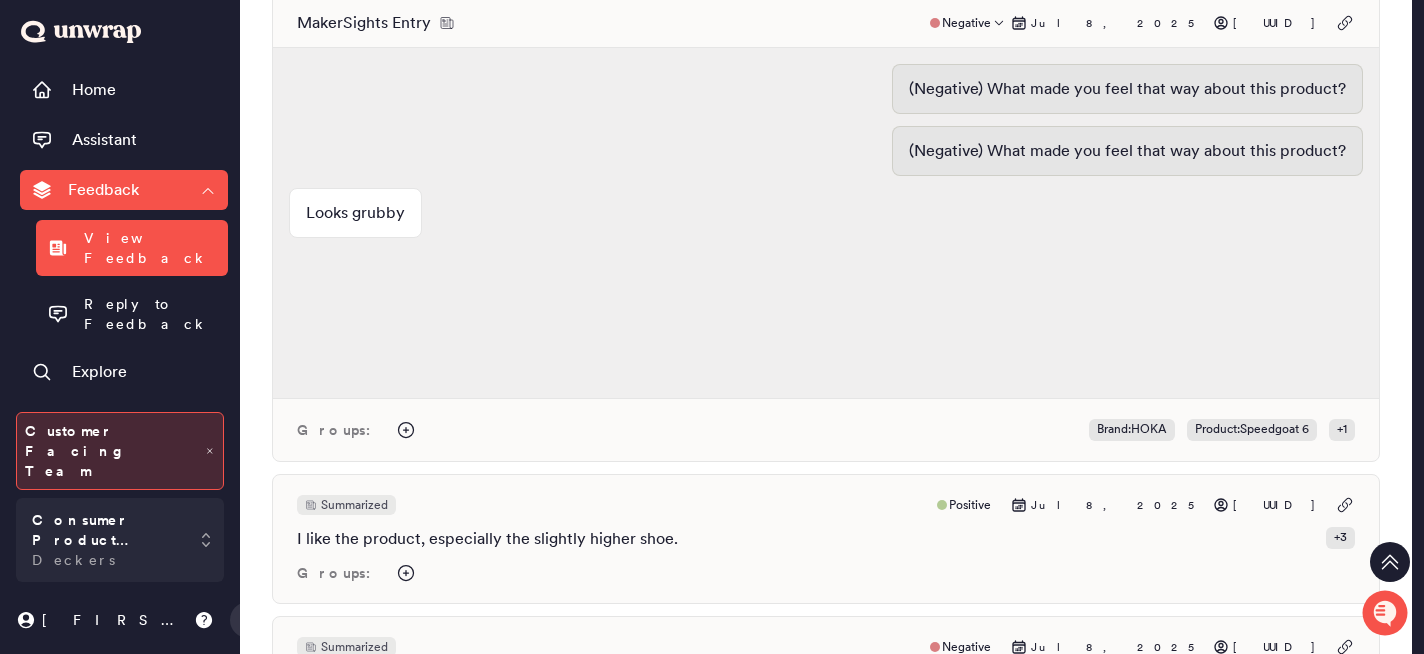 scroll, scrollTop: 1351, scrollLeft: 0, axis: vertical 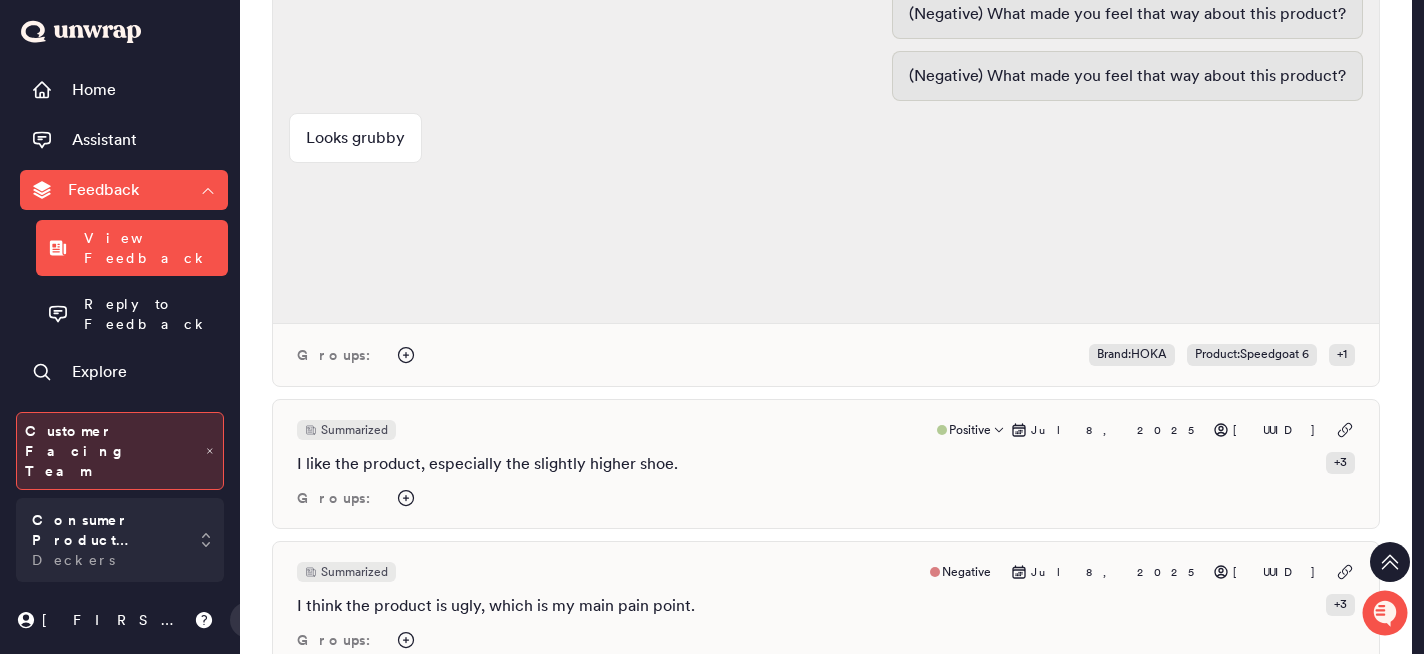 click on "Summarized Positive Jul 8, 2025 [UUID] I like the product, especially the slightly higher shoe.    + 3 Groups:" at bounding box center (826, 464) 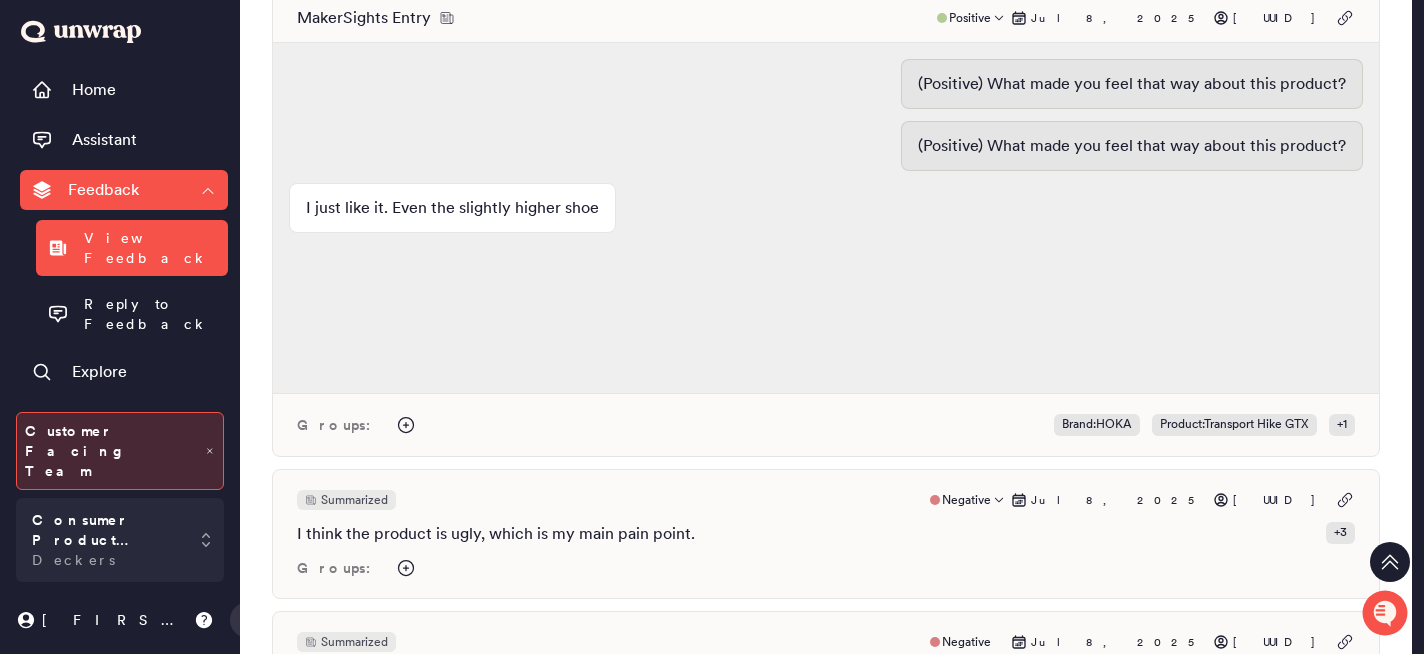click on "Summarized Negative Jul 8, 2025 [UUID] I think the product is ugly, which is my main pain point.    + 3 Groups:" at bounding box center (826, 534) 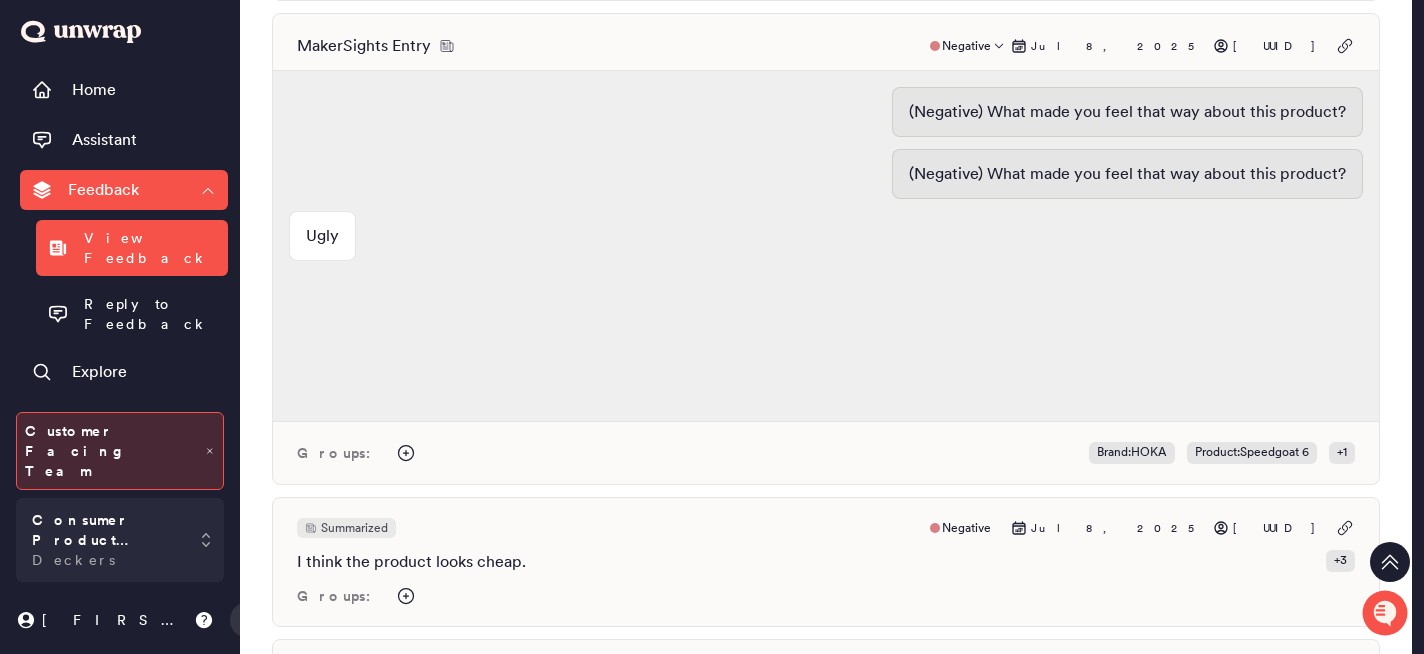 scroll, scrollTop: 2261, scrollLeft: 0, axis: vertical 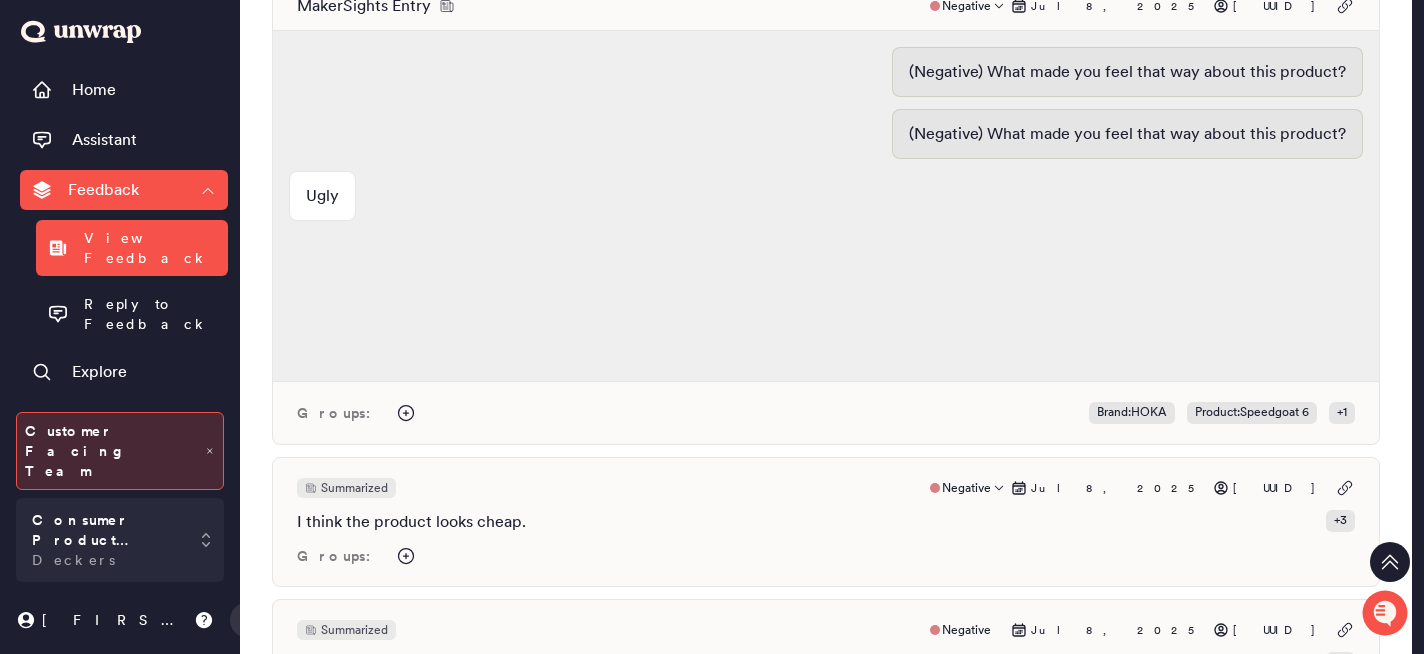 click on "Summarized Negative Jul 8, 2025 [UUID] I think the product looks cheap.    + 3 Groups:" at bounding box center (826, 522) 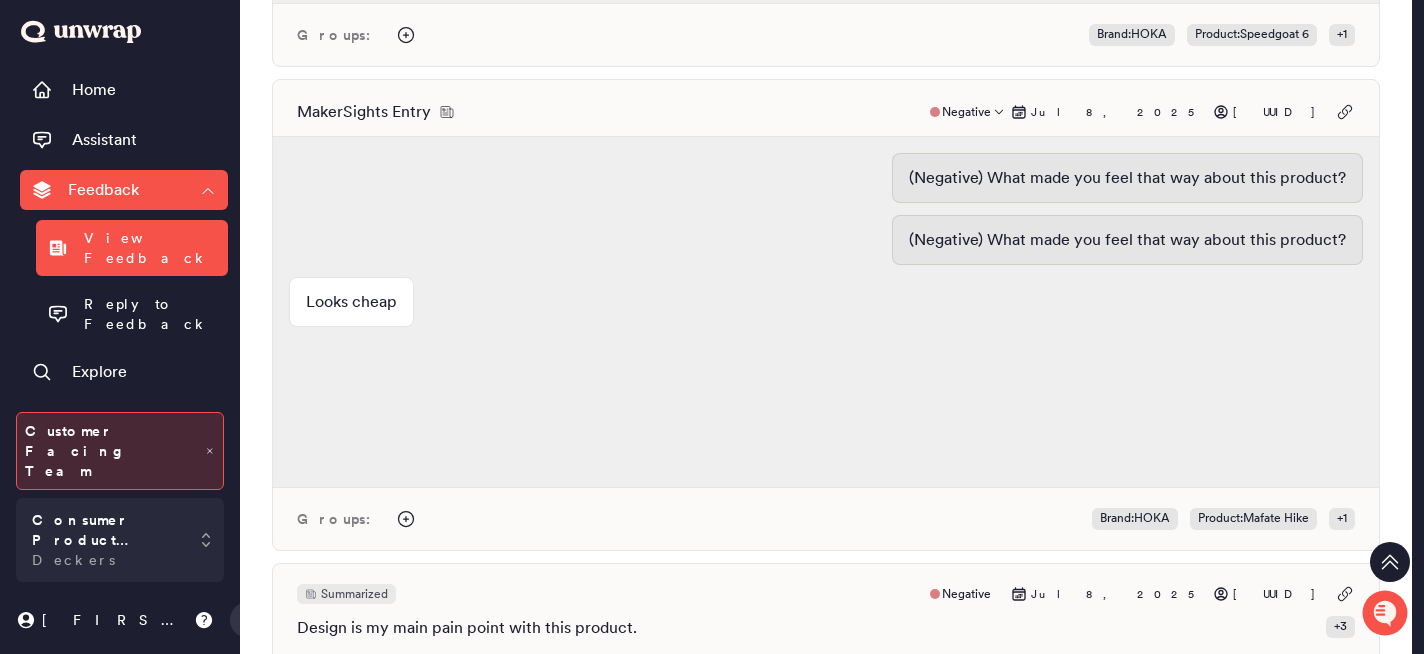 scroll, scrollTop: 2621, scrollLeft: 0, axis: vertical 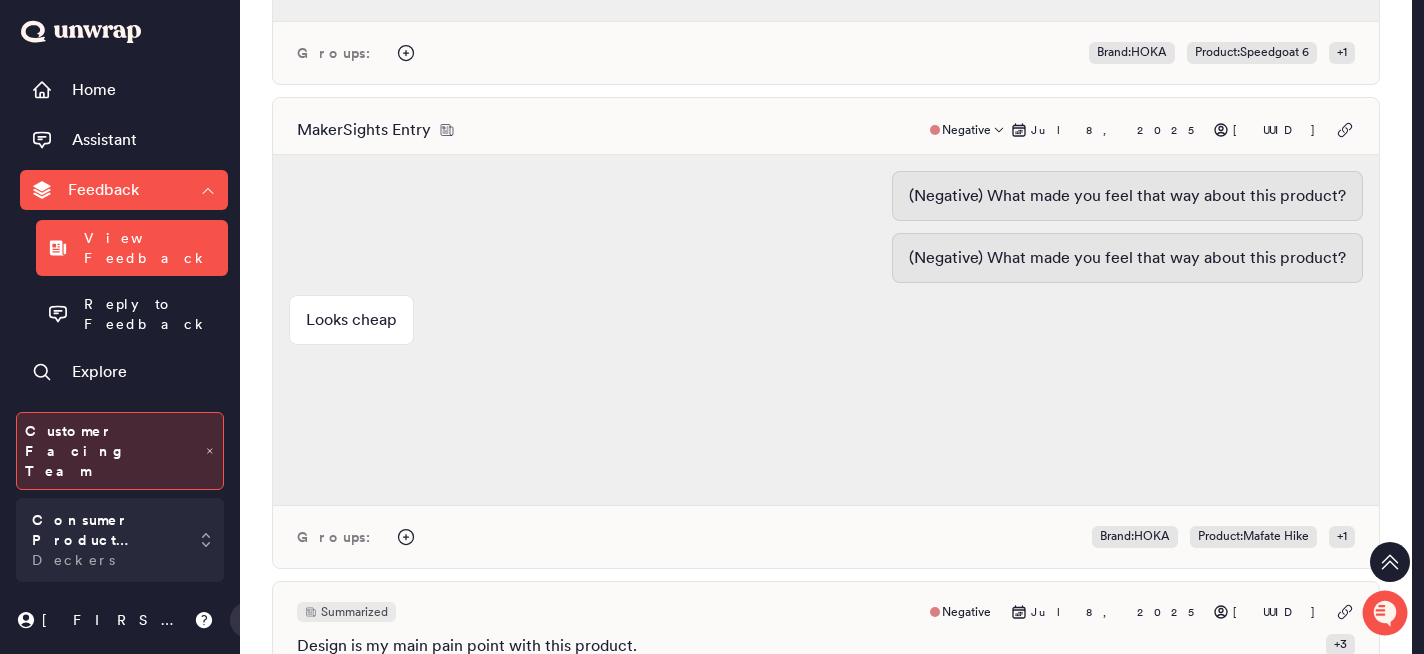 click on "MakerSights Entry Negative Jul 8, 2025 [UUID]" at bounding box center [826, 130] 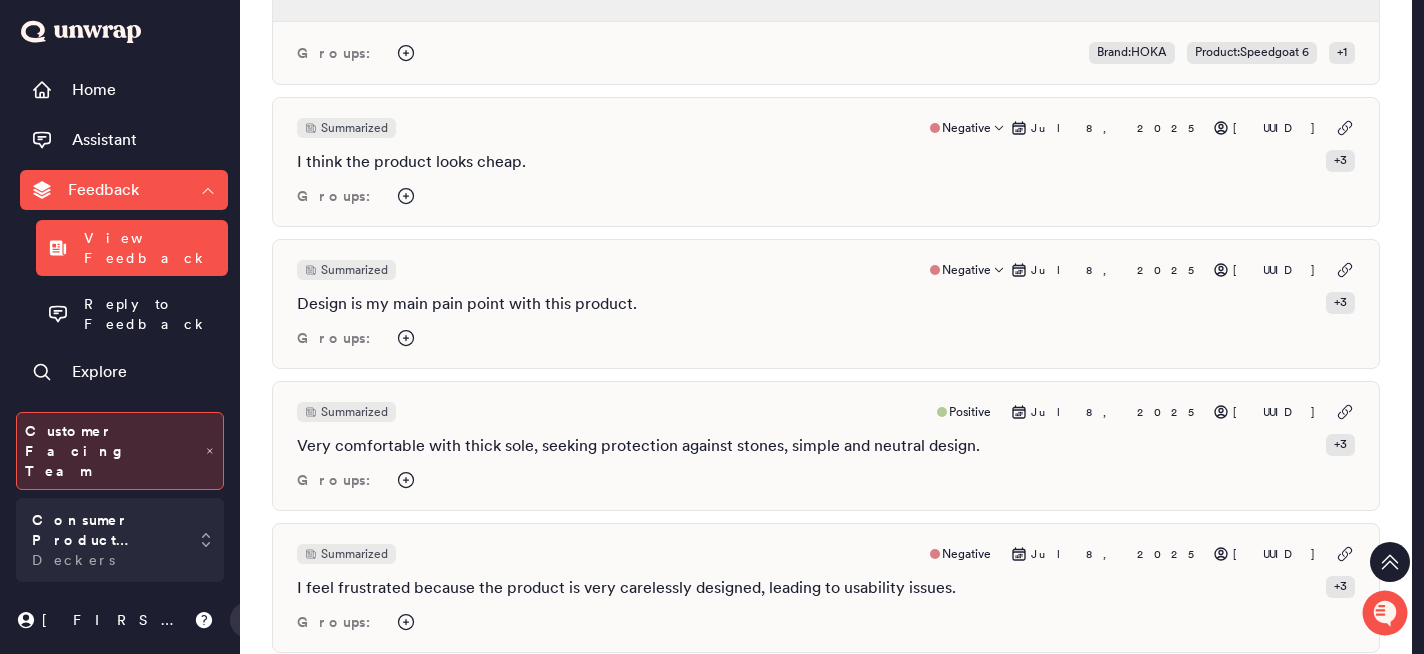 click on "Groups:" at bounding box center [826, 338] 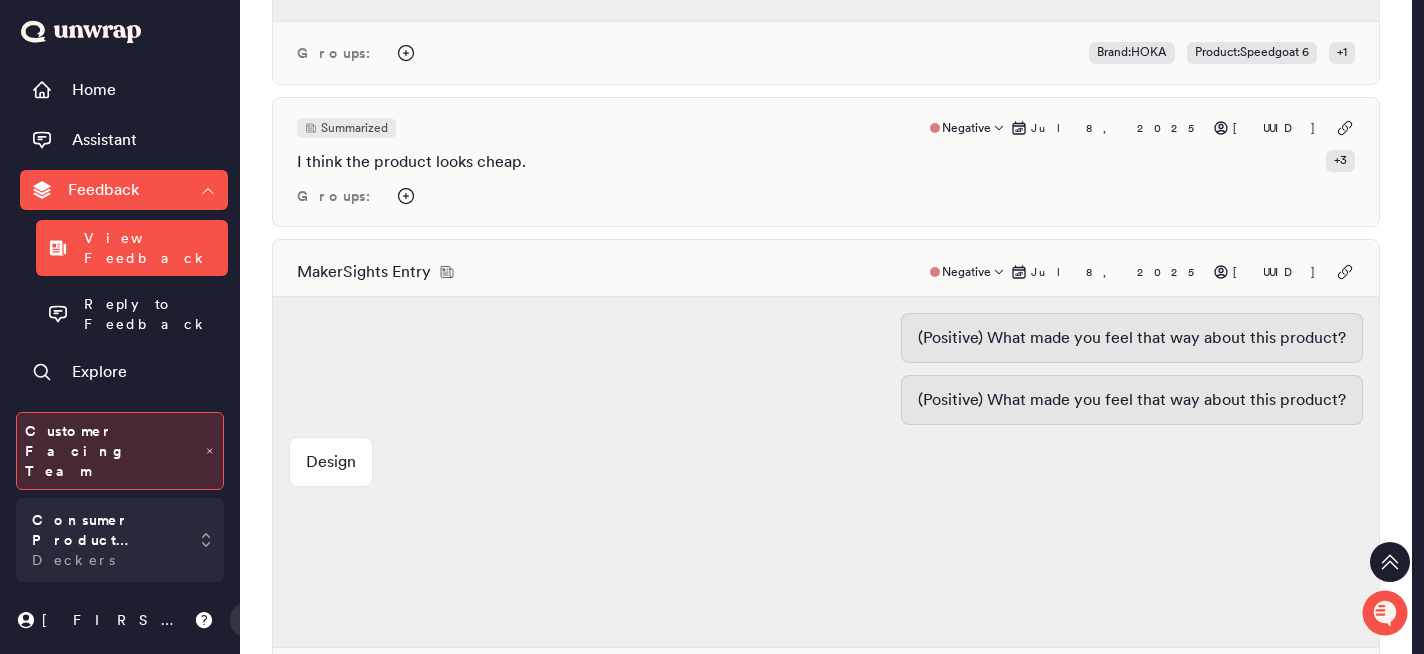 click on "MakerSights Entry Negative Jul 8, 2025 [UUID]" at bounding box center [826, 272] 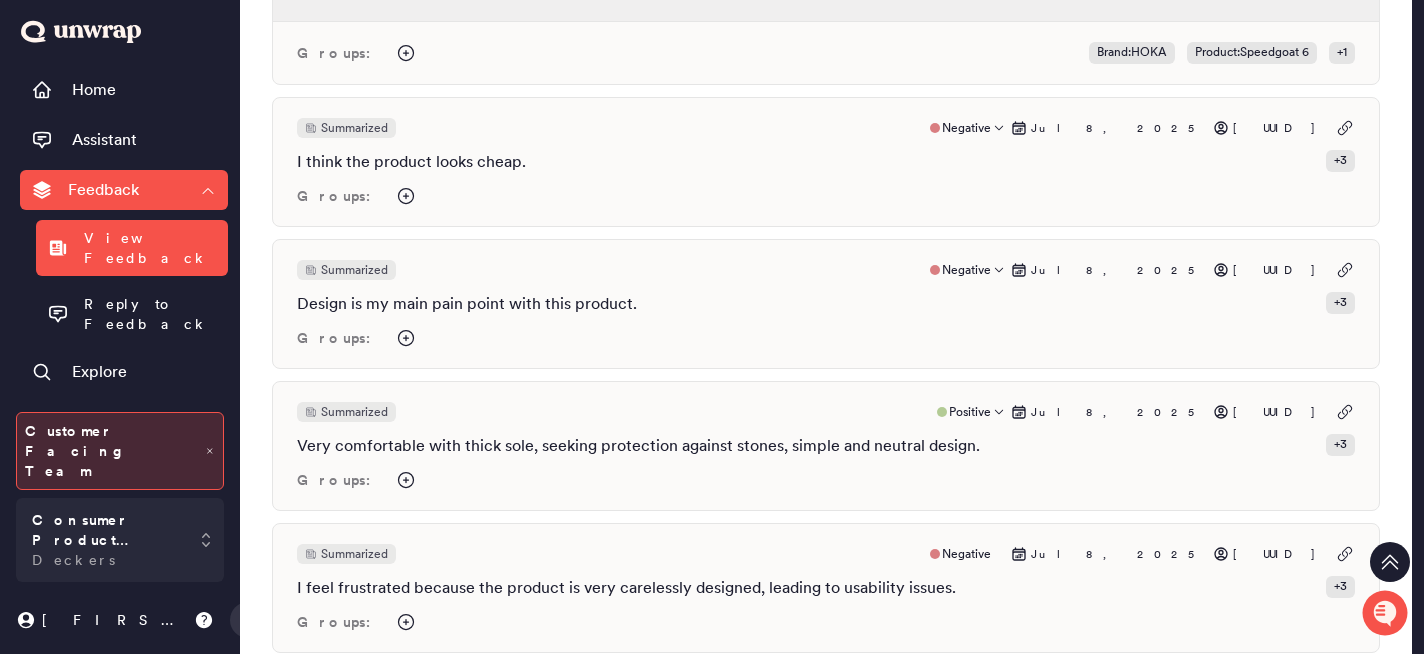 click on "Summarized Positive Jul 8, 2025 [UUID] Very comfortable with thick sole, seeking protection against stones, simple and neutral design.    + 3 Groups:" at bounding box center [826, 446] 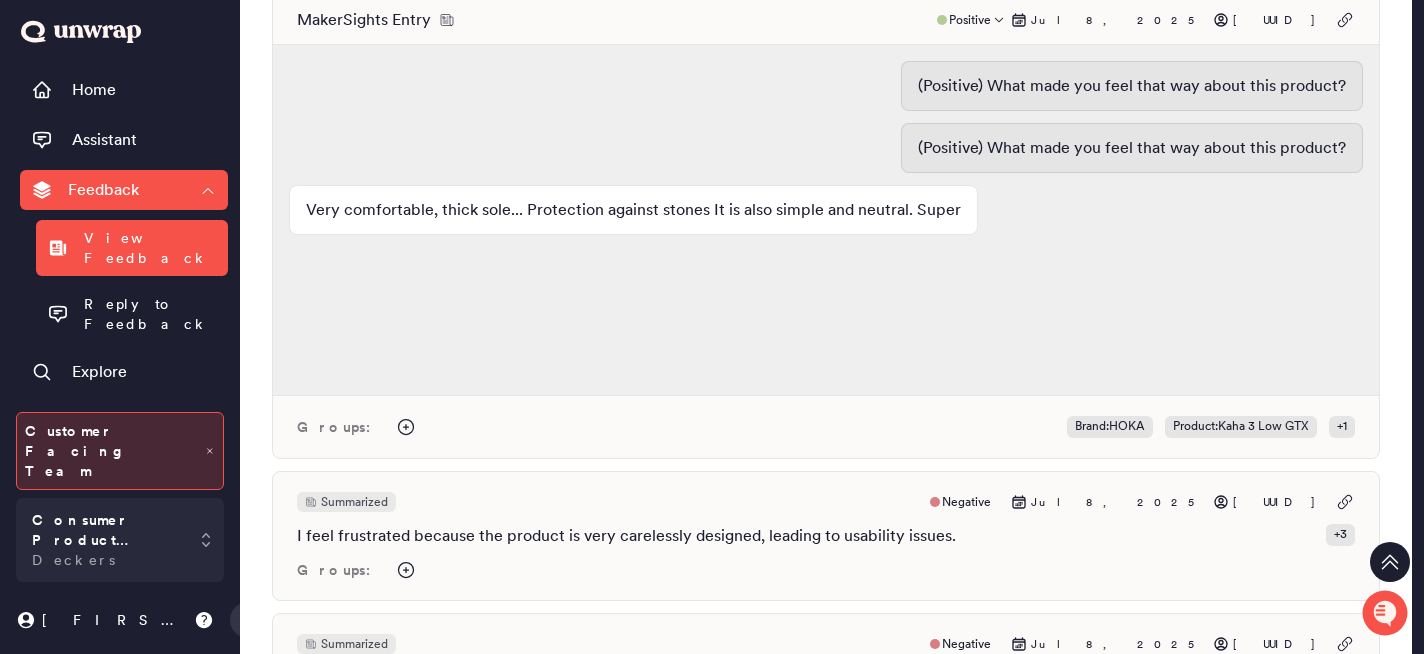 scroll, scrollTop: 3019, scrollLeft: 0, axis: vertical 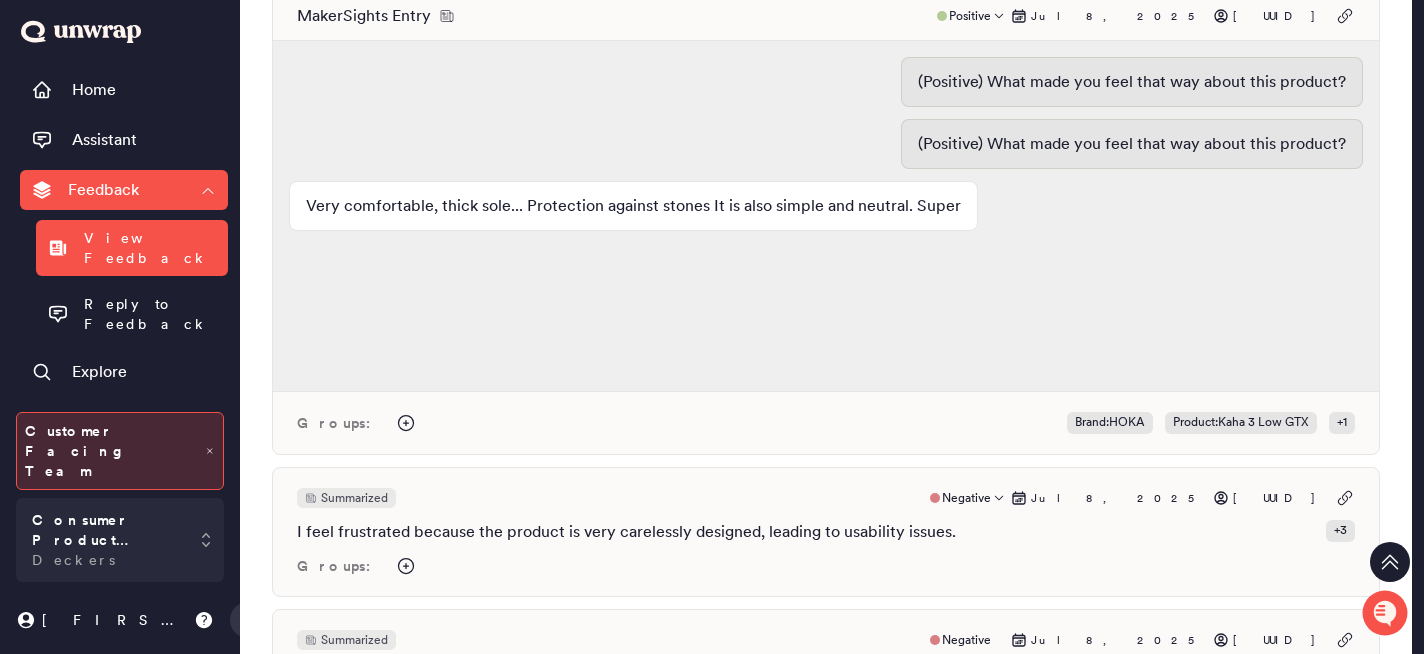 click on "Summarized Negative Jul 8, 2025 unknown-119e-4716-8164-4401988ea6eb" at bounding box center (826, 498) 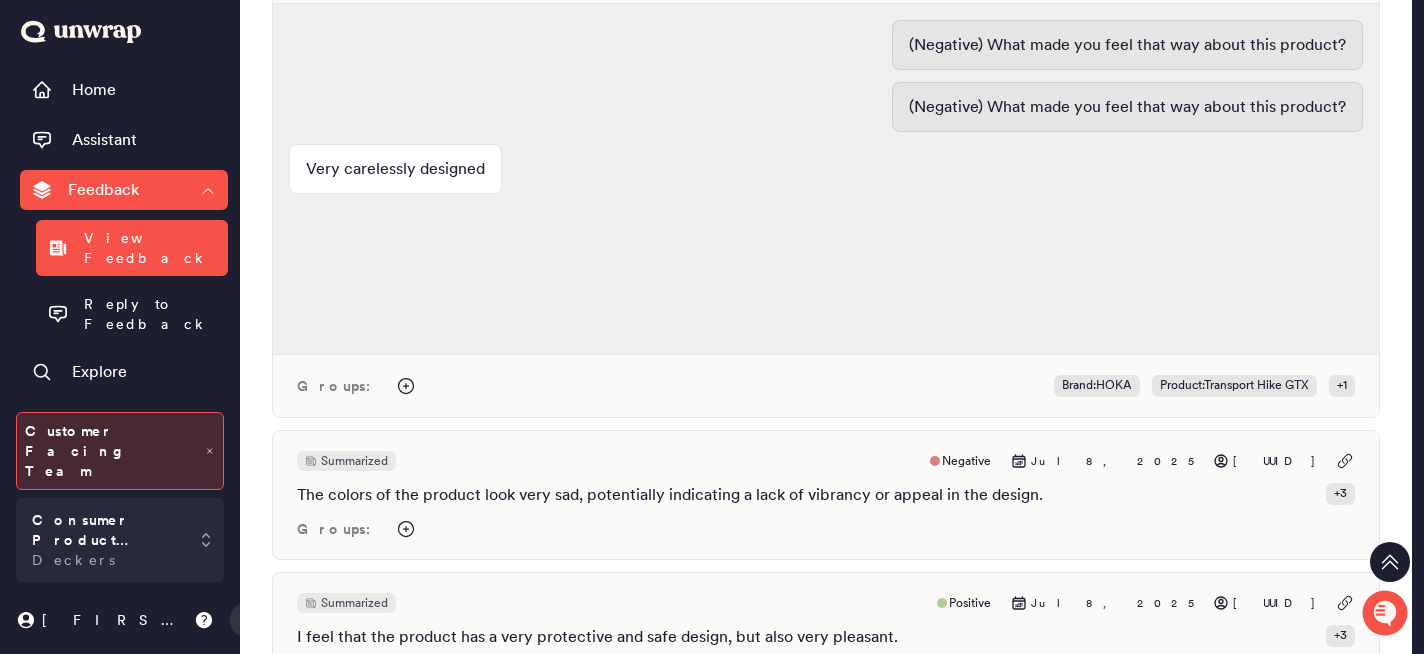 scroll, scrollTop: 3543, scrollLeft: 0, axis: vertical 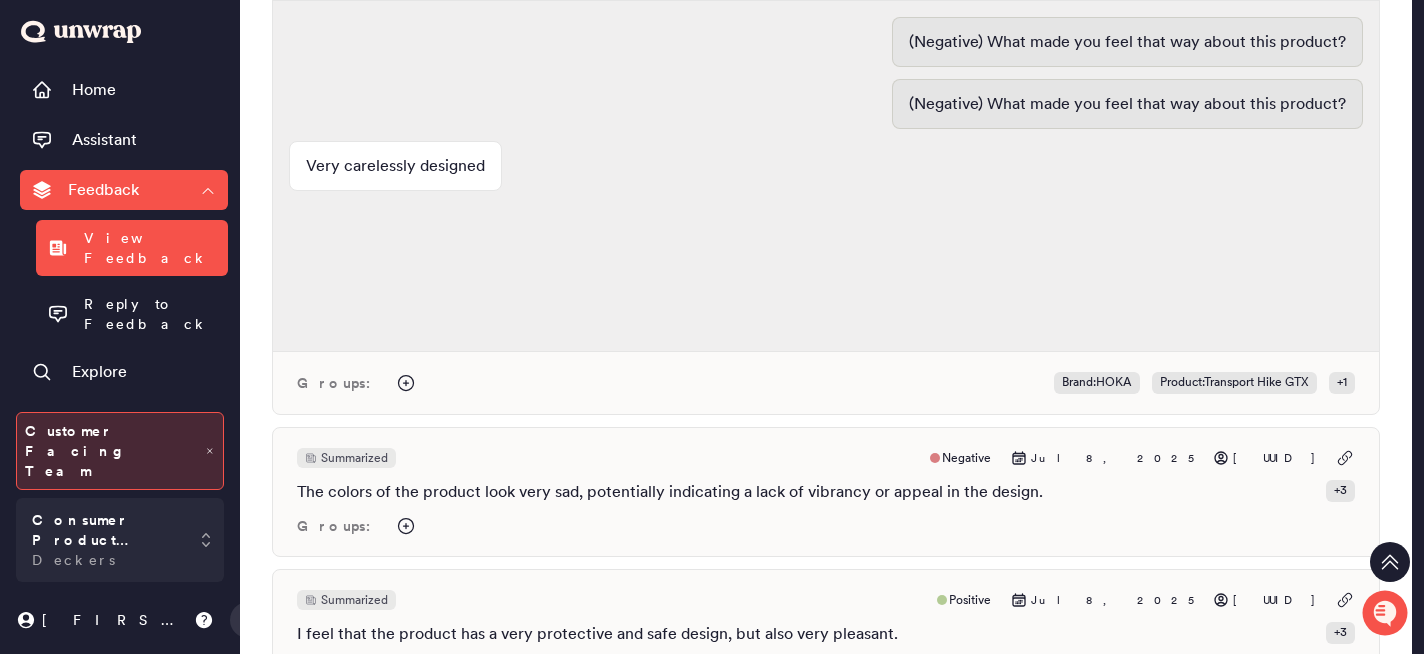 click on "The colors of the product look very sad, potentially indicating a lack of vibrancy or appeal in the design." at bounding box center [670, 492] 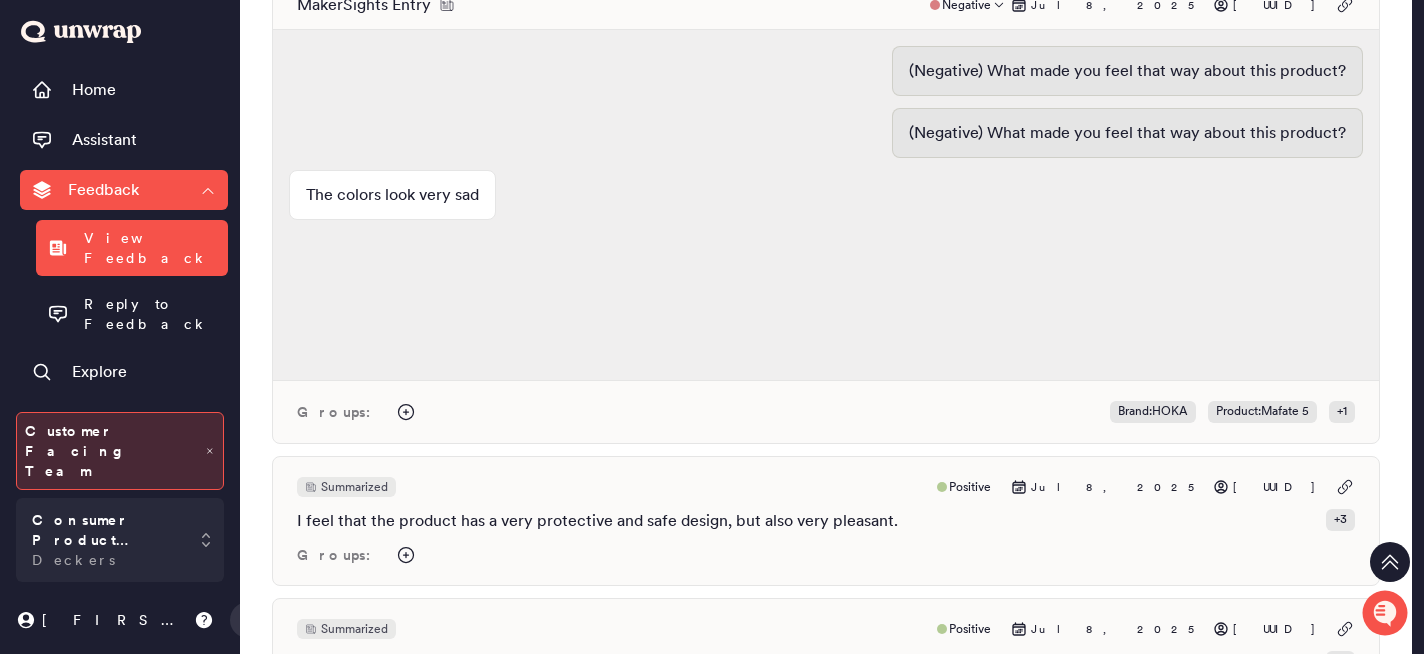 scroll, scrollTop: 4000, scrollLeft: 0, axis: vertical 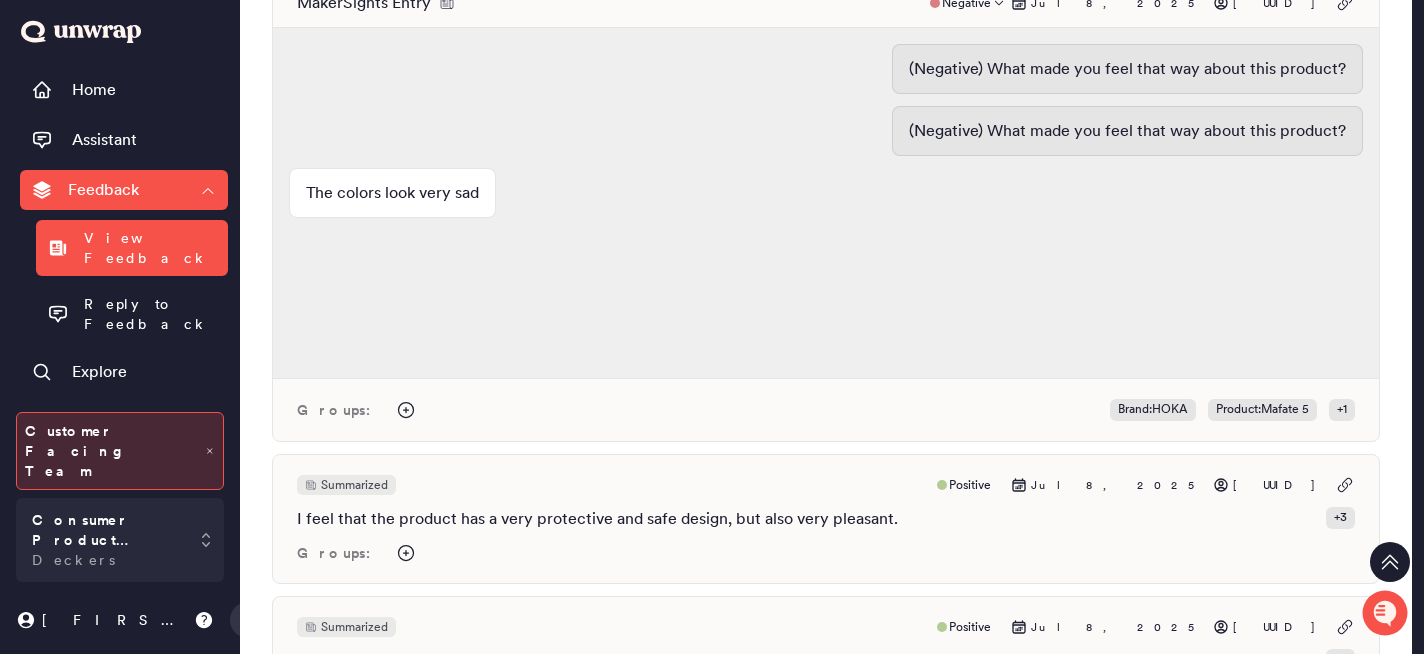 click on "Groups: Brand : HOKA Product : Mafate 5 + 1" at bounding box center [826, 410] 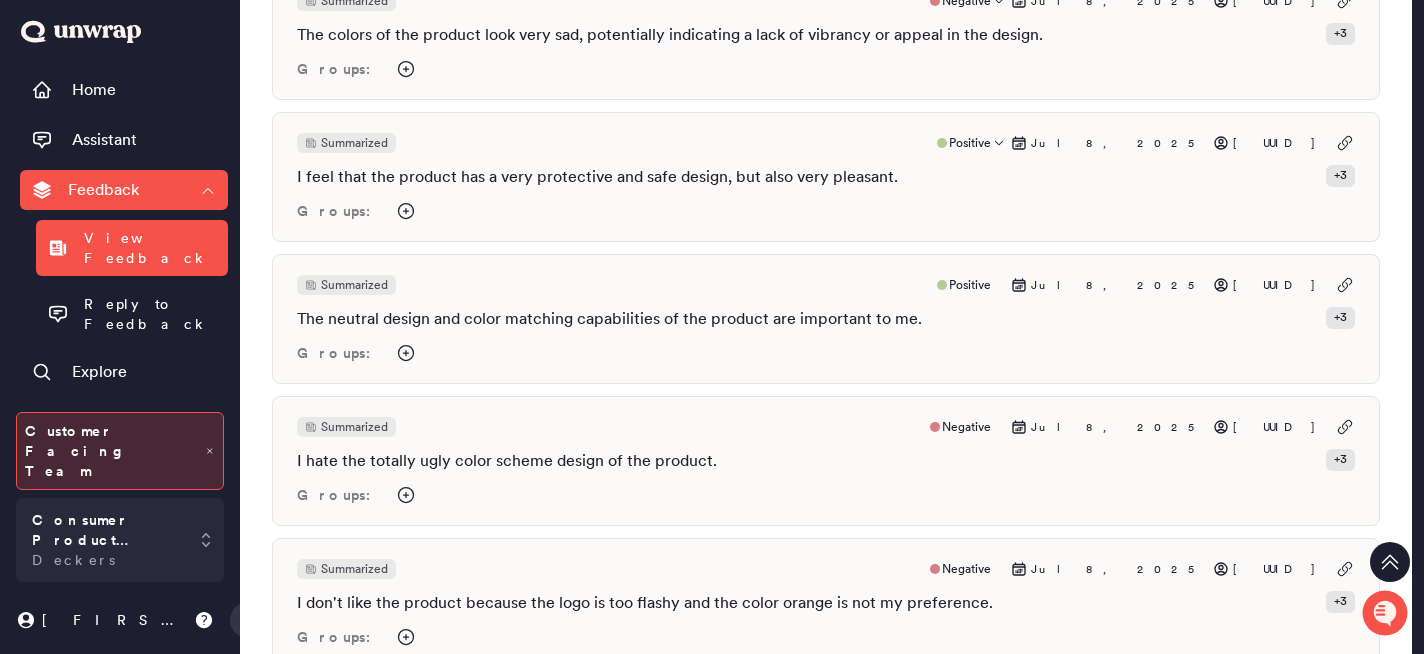 click on "Summarized Positive Jul 8, 2025 [UUID] I feel that the product is very comfortable and protective, which is important to me.    + 3 Groups:" at bounding box center (826, 177) 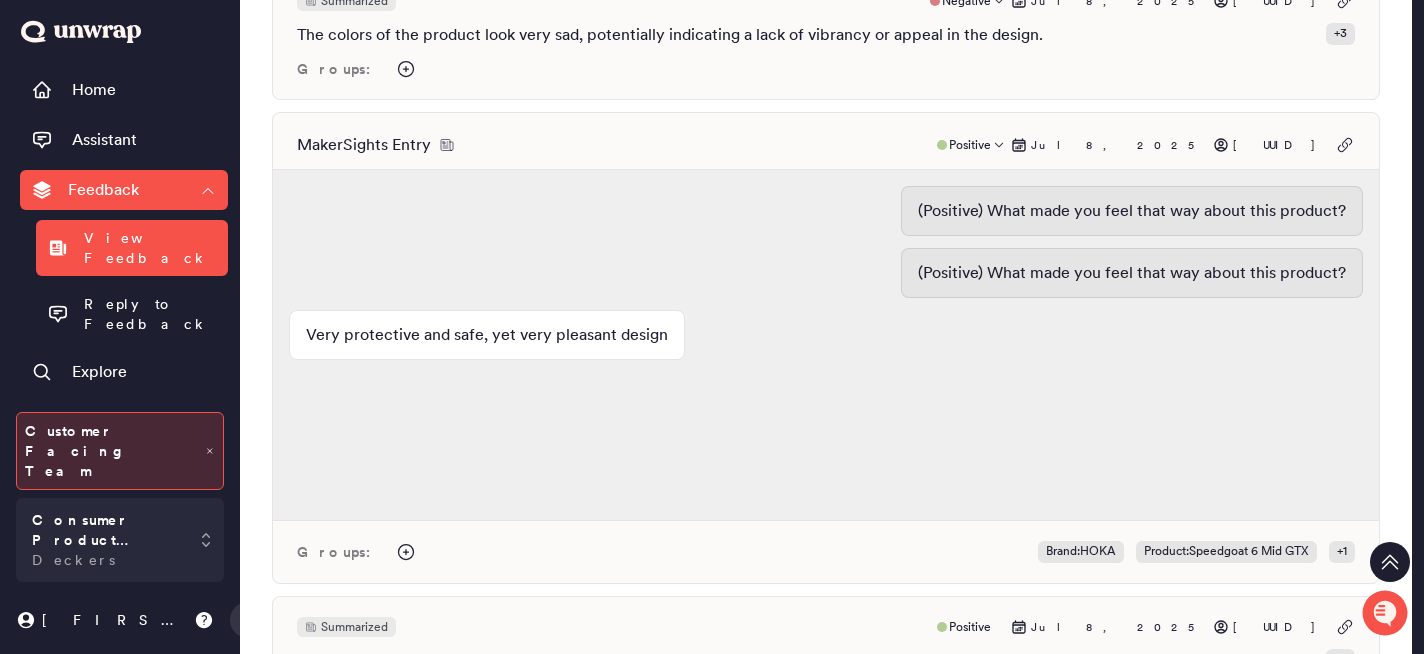 click on "MakerSights Entry Positive Jul 8, 2025 [UUID] (Positive) What made you feel that way about this product? (Positive) What made you feel that way about this product? Very protective and safe, yet very pleasant design Groups: Brand : HOKA Product : Speedgoat 6 Mid GTX  + 1" at bounding box center (826, 348) 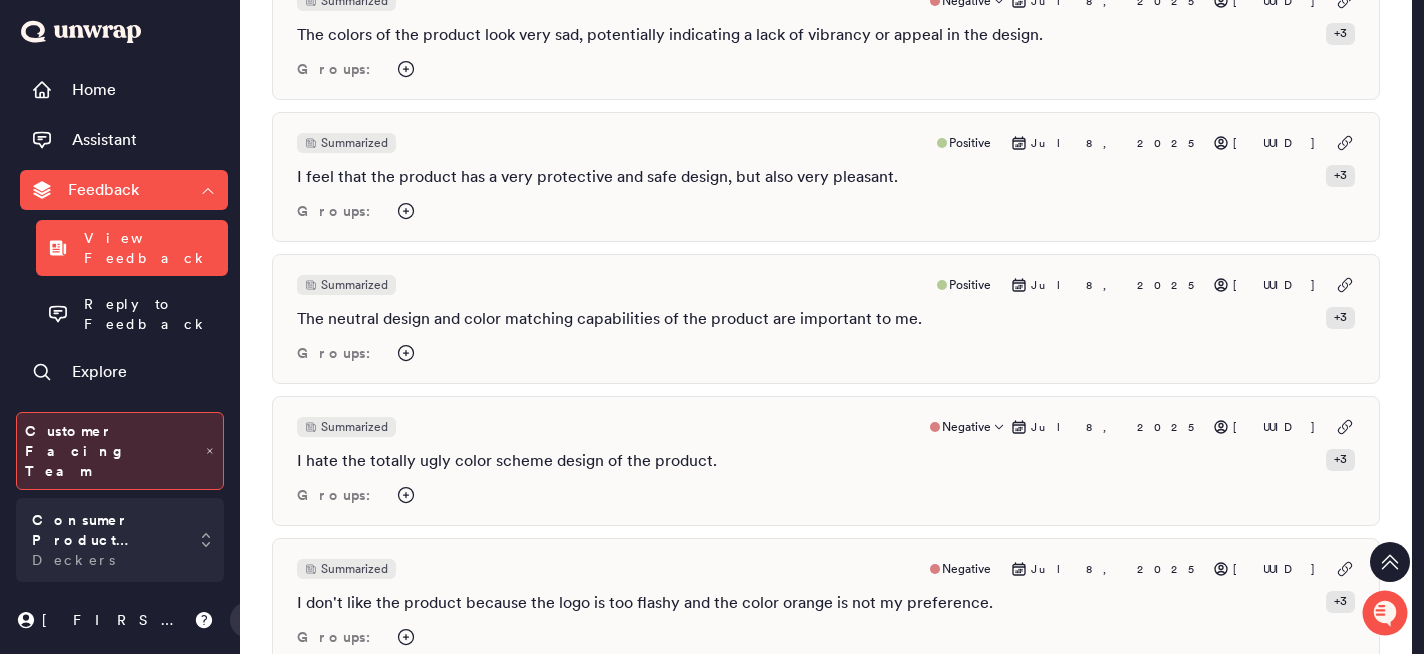 click on "I hate the totally ugly color scheme design of the product." at bounding box center (507, 461) 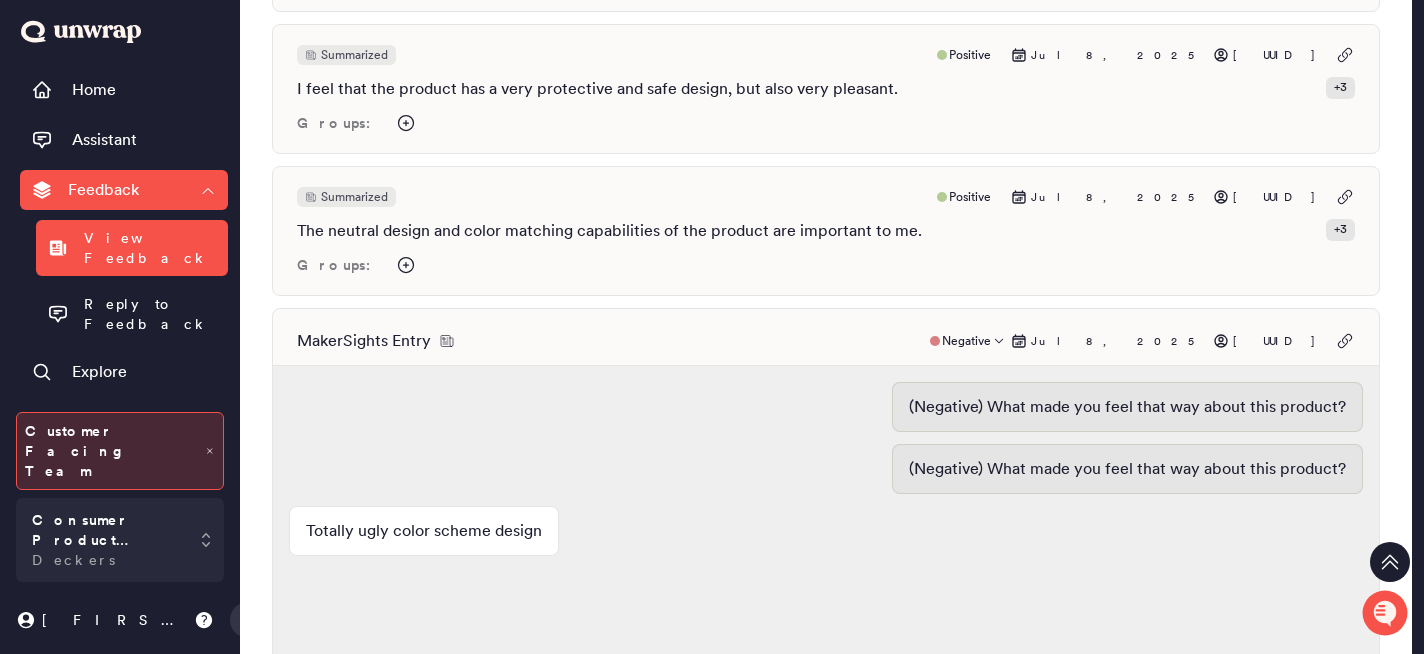 scroll, scrollTop: 4121, scrollLeft: 0, axis: vertical 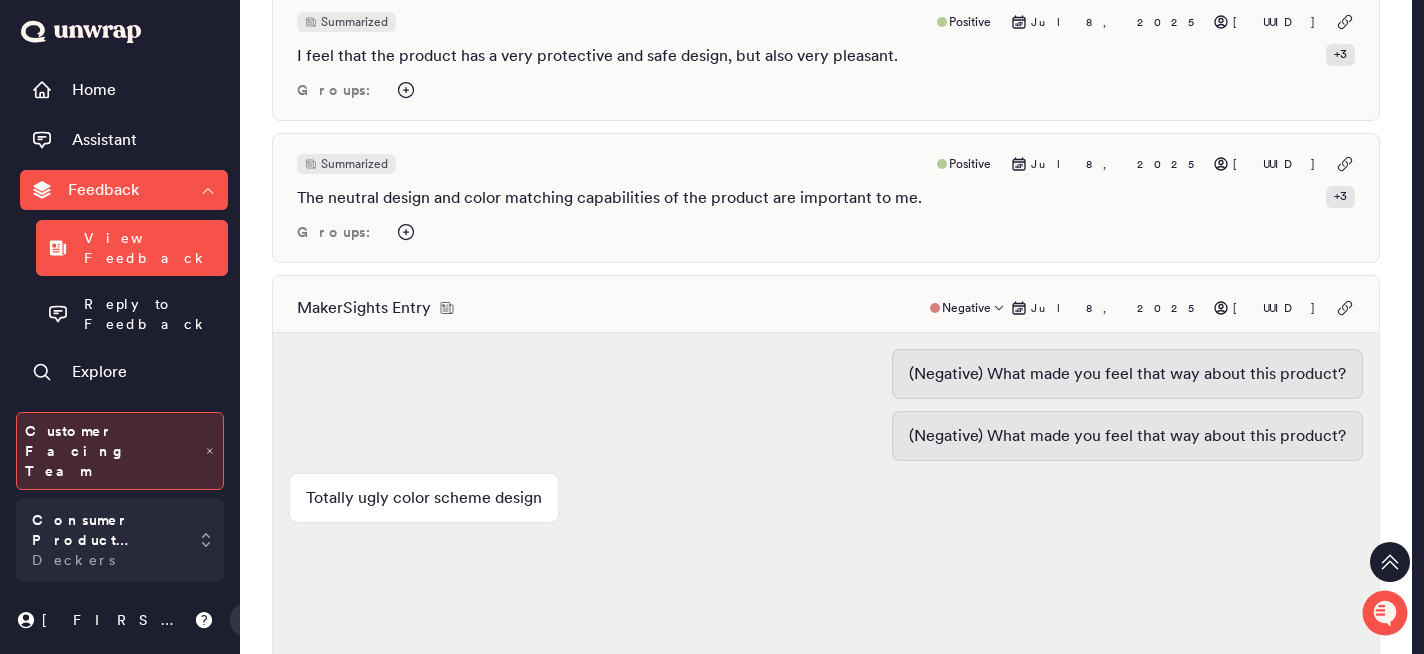 click on "MakerSights Entry Negative Jul 8, 2025 [UUID]" at bounding box center (826, 308) 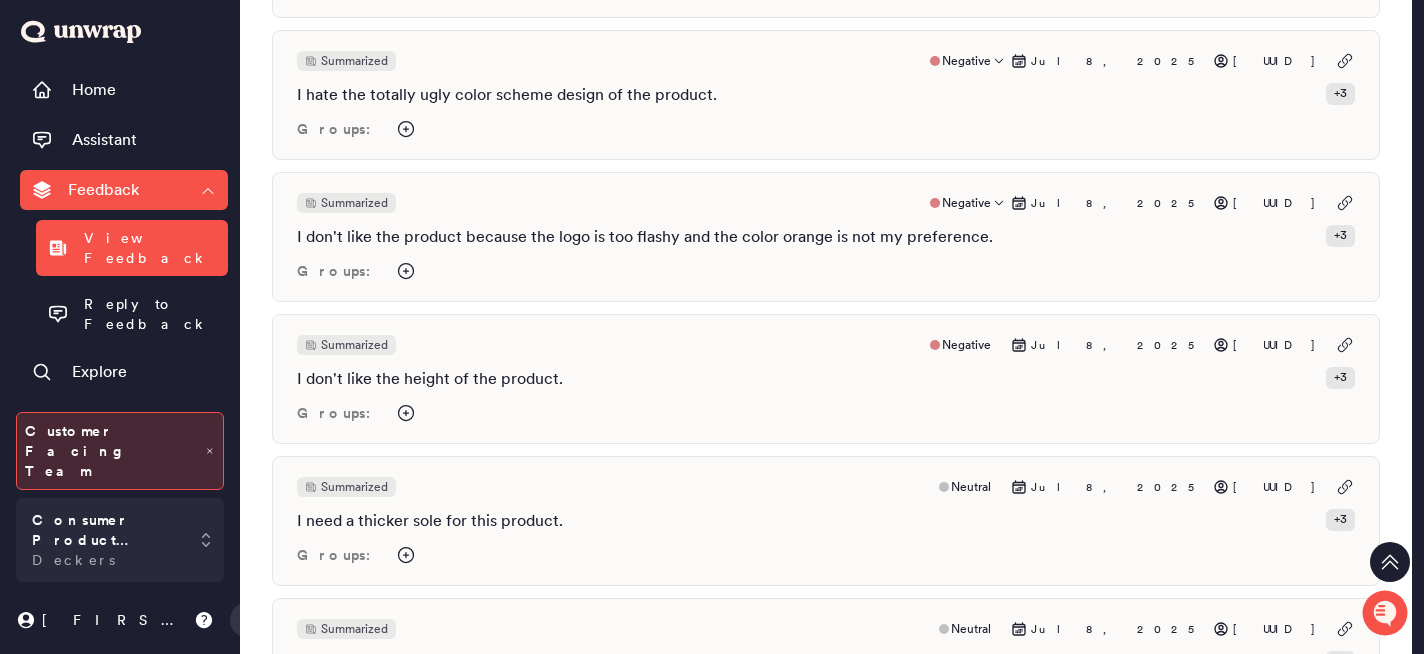 scroll, scrollTop: 4385, scrollLeft: 0, axis: vertical 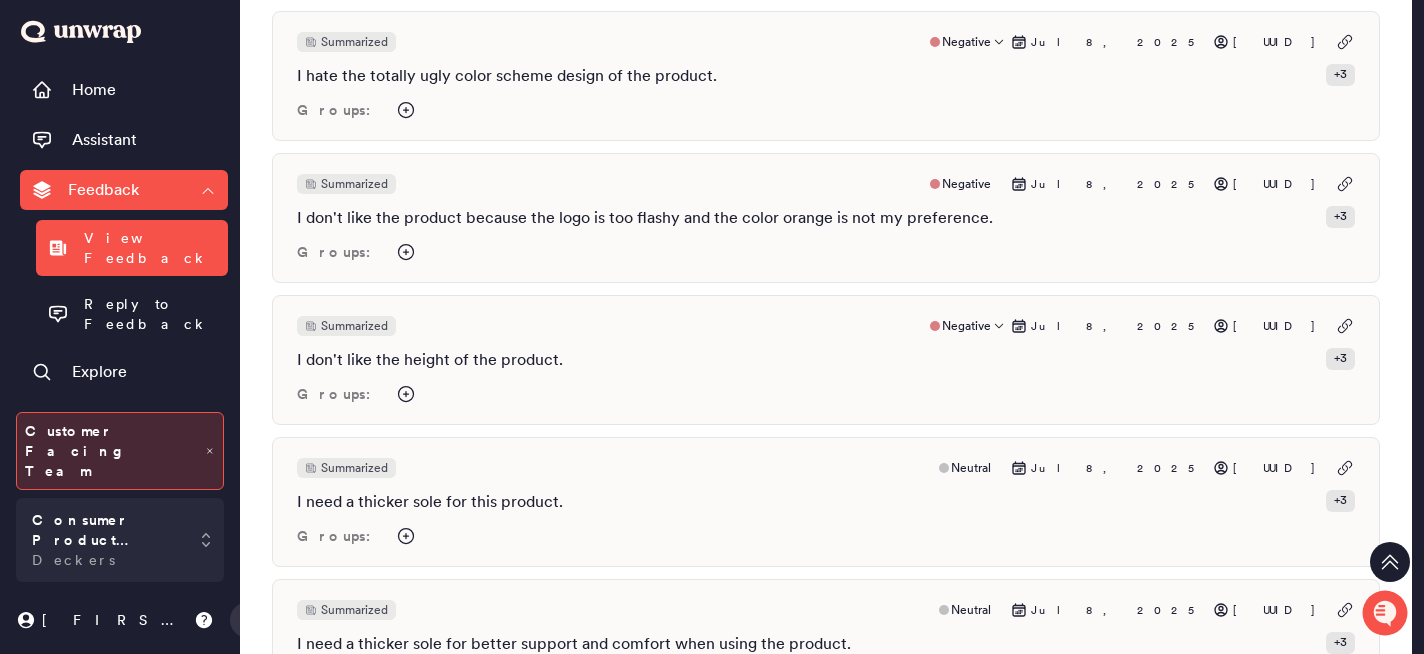 click on "Summarized Negative Jul 8, 2025 [UUID] I don't like the height of the product.    + 3 Groups:" at bounding box center [826, 360] 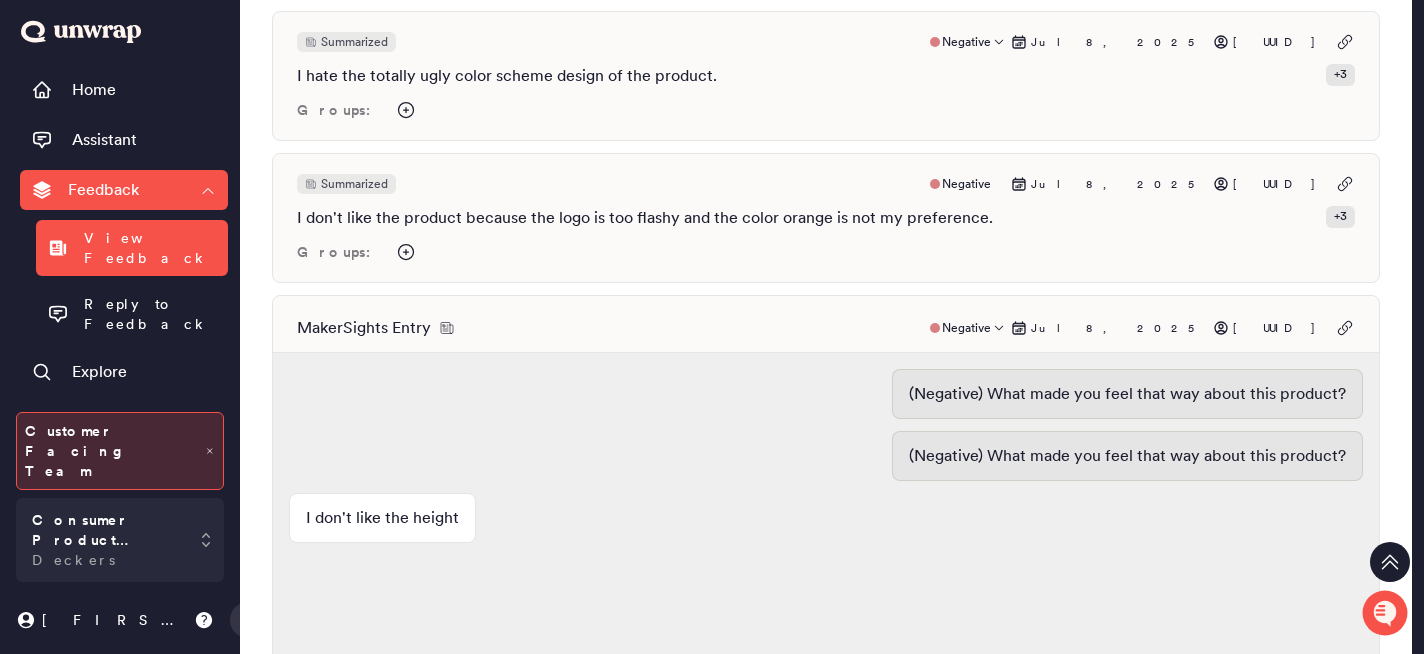 click on "MakerSights Entry Negative Jul 8, 2025 [UUID]" at bounding box center [826, 328] 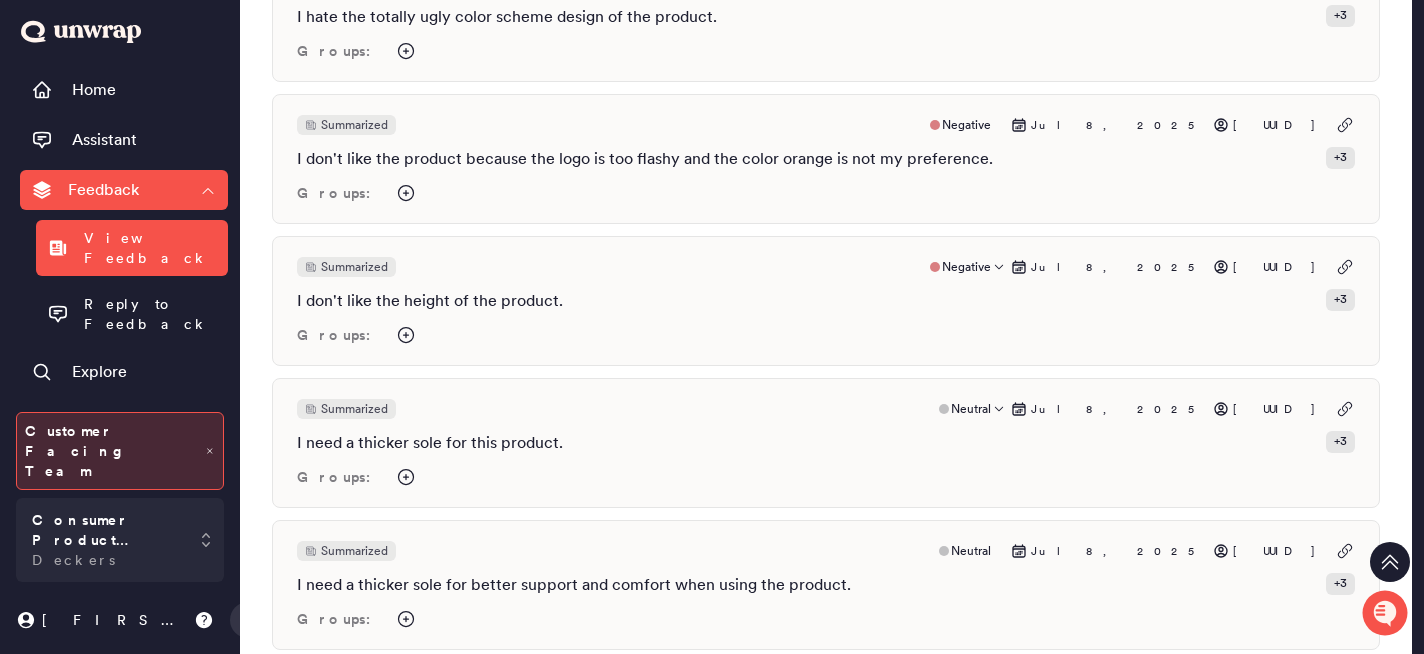 scroll, scrollTop: 4457, scrollLeft: 0, axis: vertical 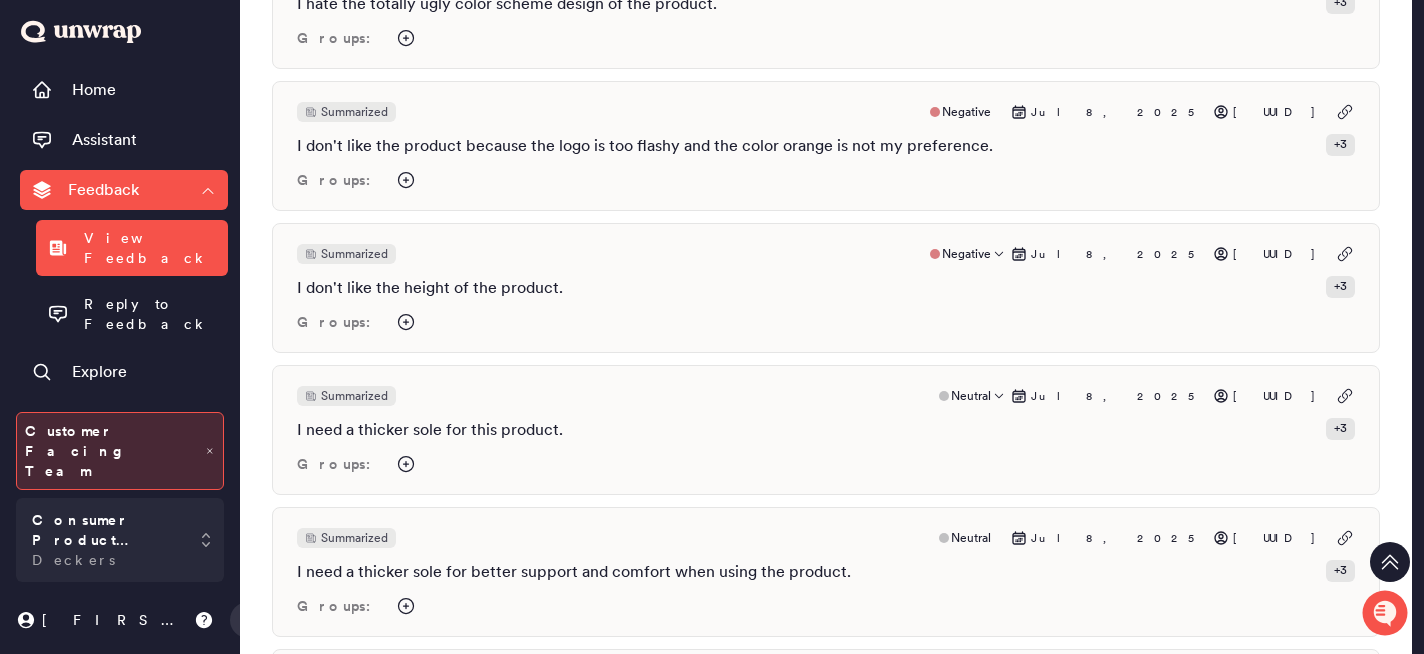 click on "I need a thicker sole for this product.    + 3" at bounding box center [826, 430] 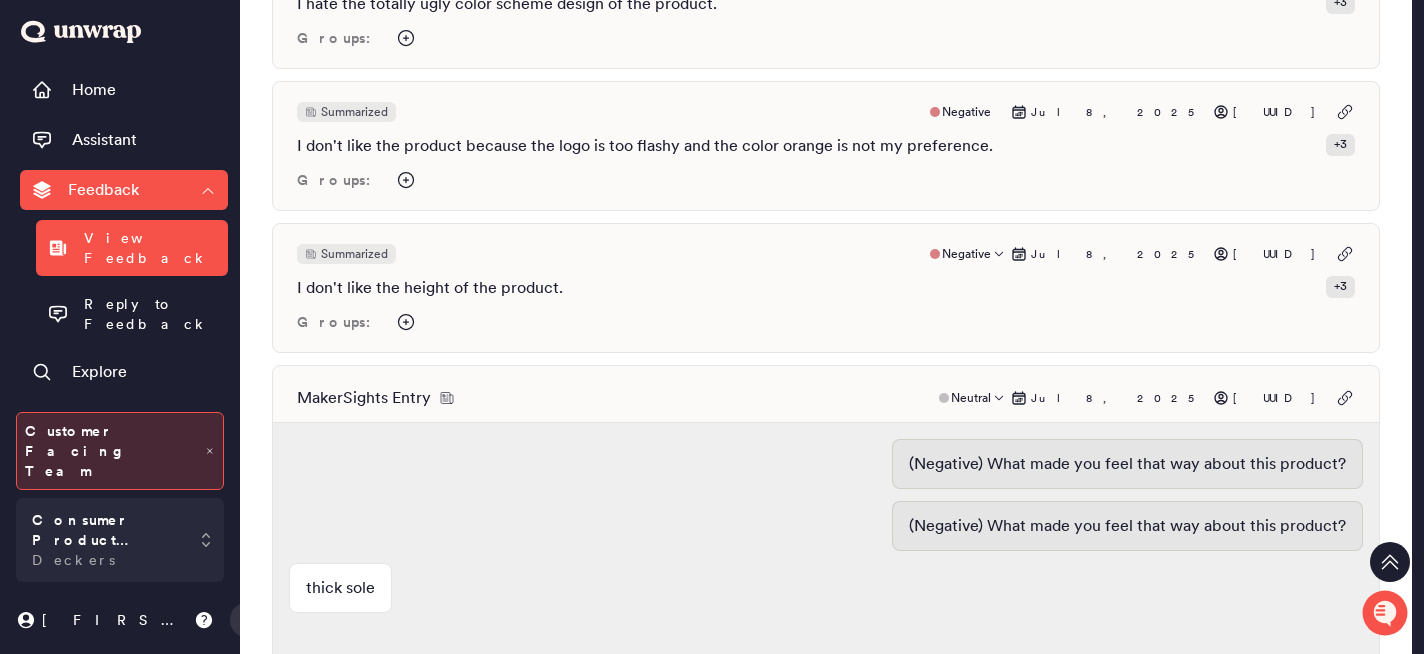 click on "MakerSights Entry Neutral Jul 8, 2025 [UUID]" at bounding box center (826, 398) 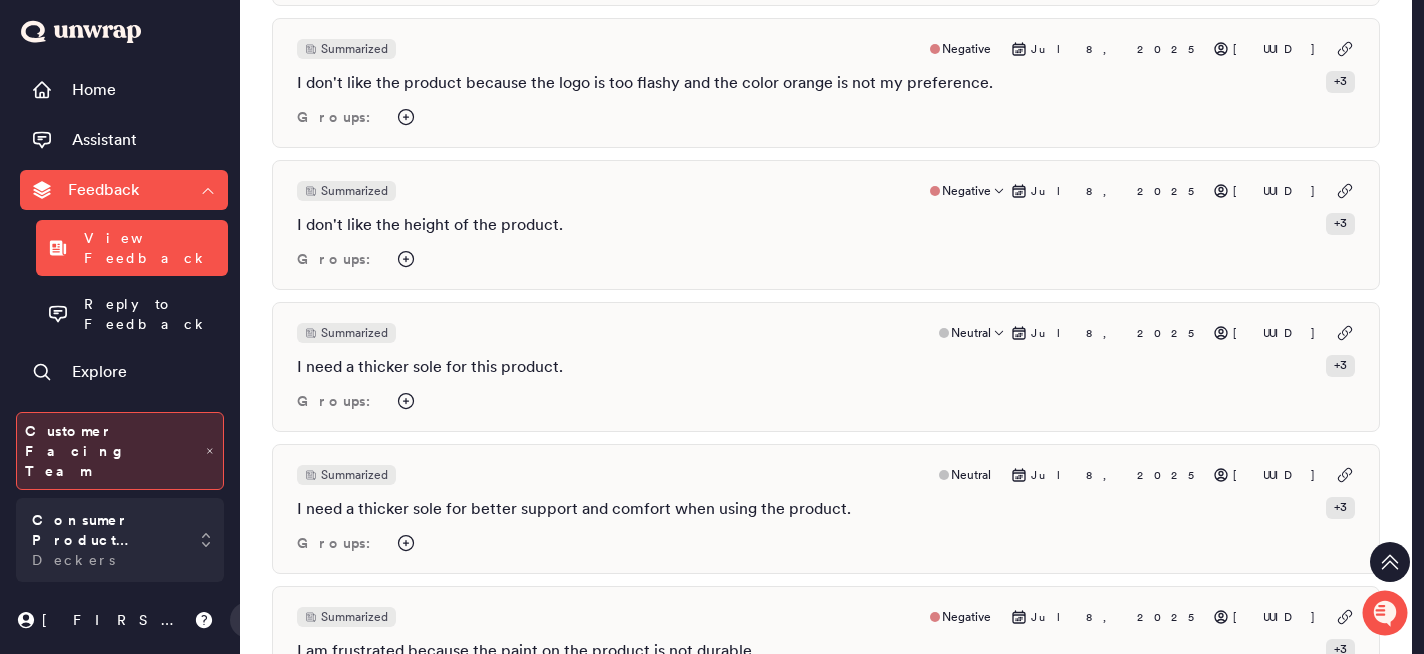 scroll, scrollTop: 4521, scrollLeft: 0, axis: vertical 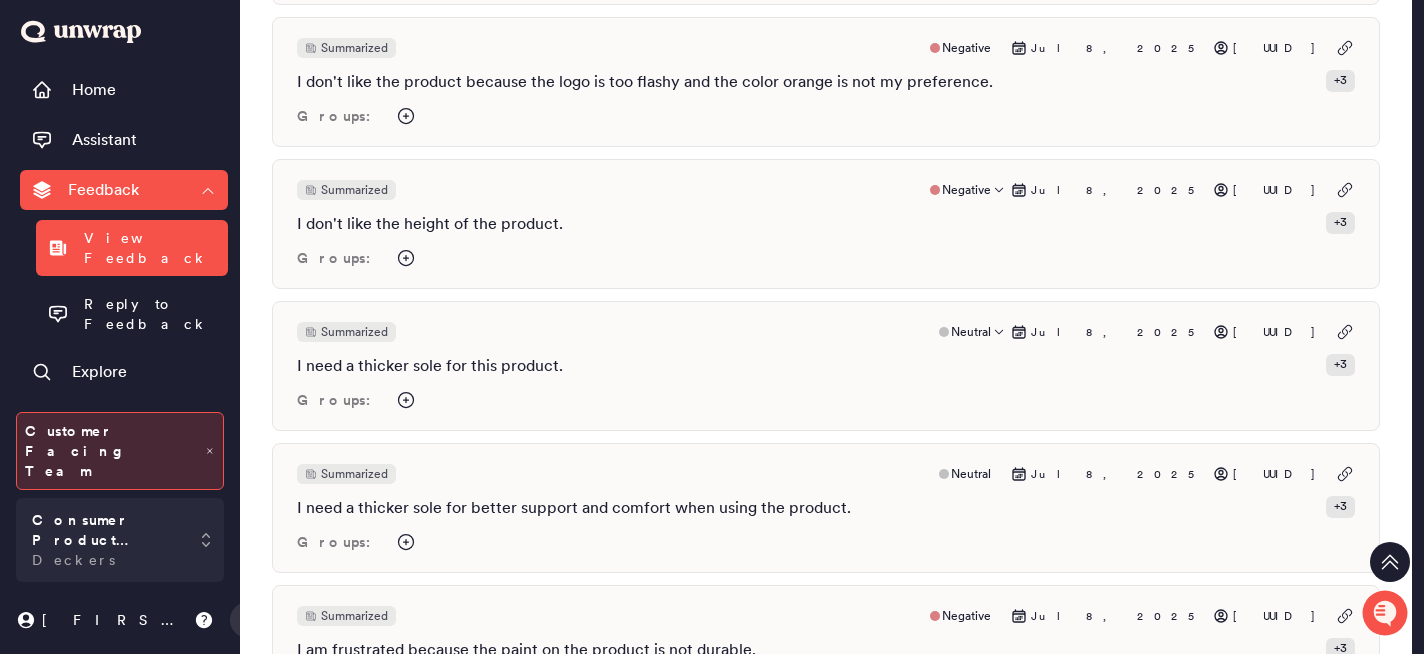 click on "Groups:" at bounding box center (826, 400) 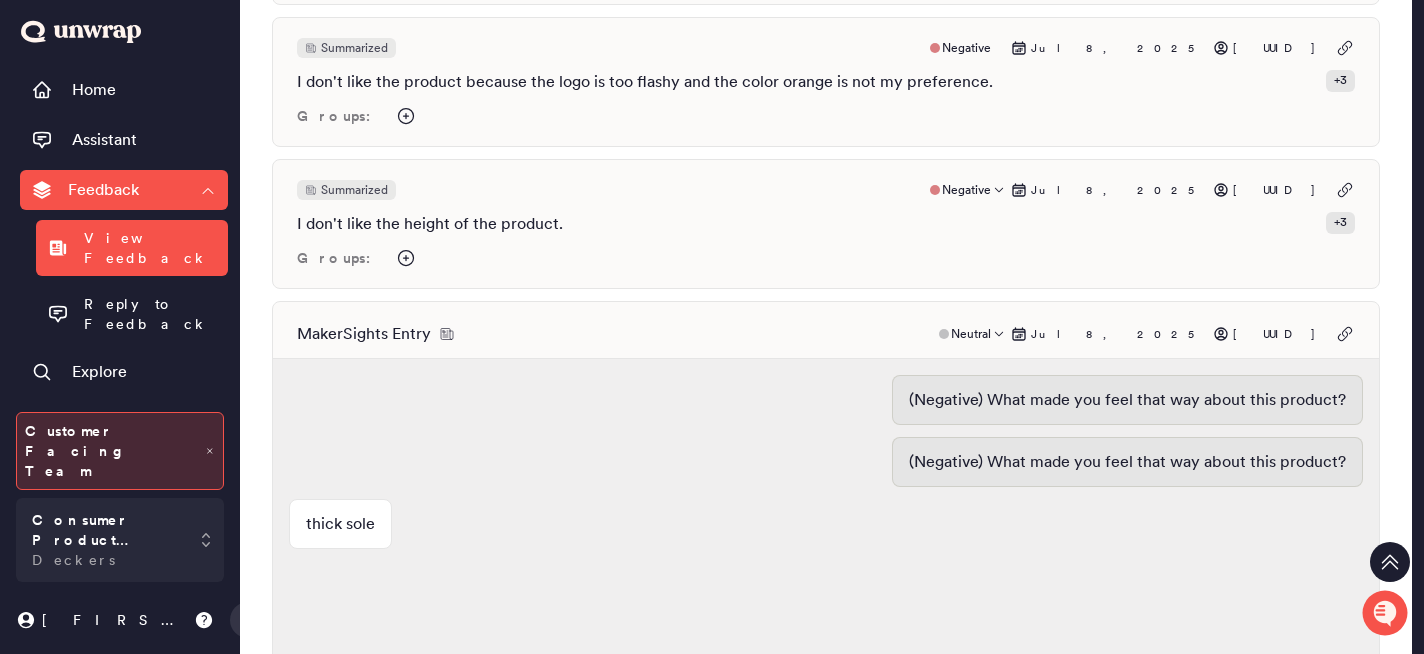 click on "MakerSights Entry Neutral Jul 8, 2025 [UUID]" at bounding box center (826, 334) 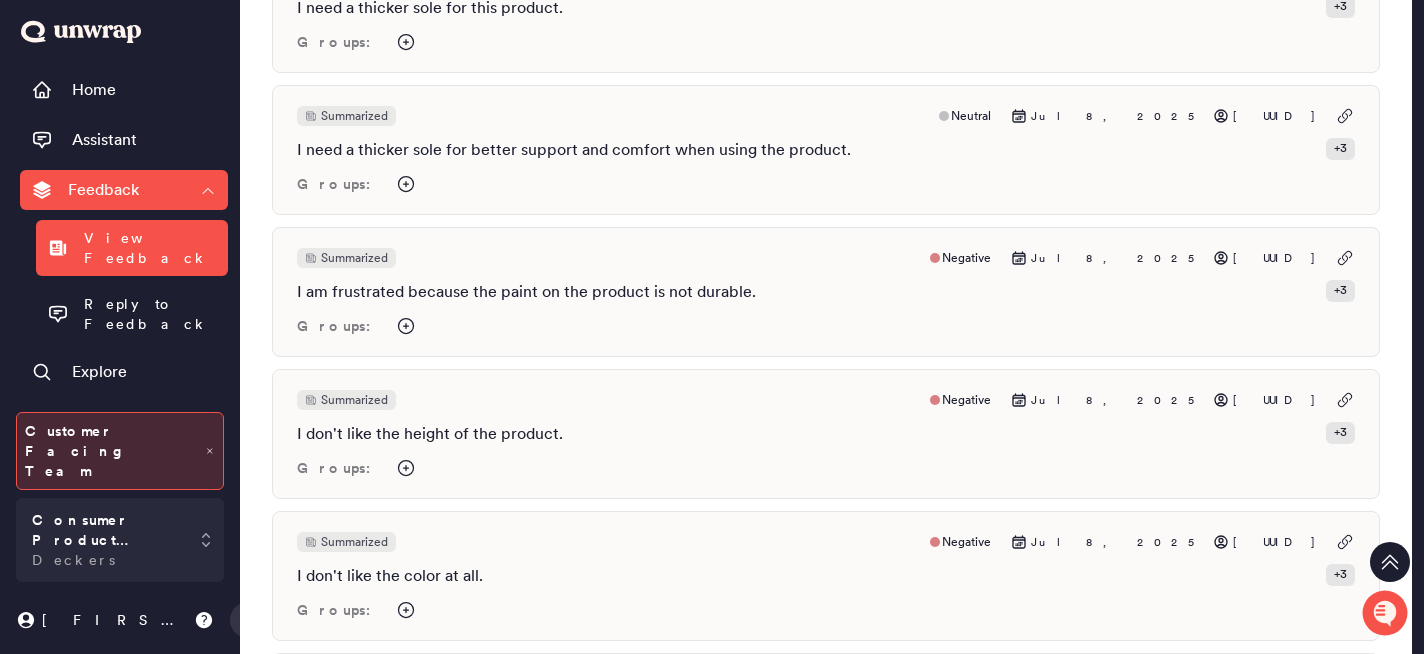 scroll, scrollTop: 4884, scrollLeft: 0, axis: vertical 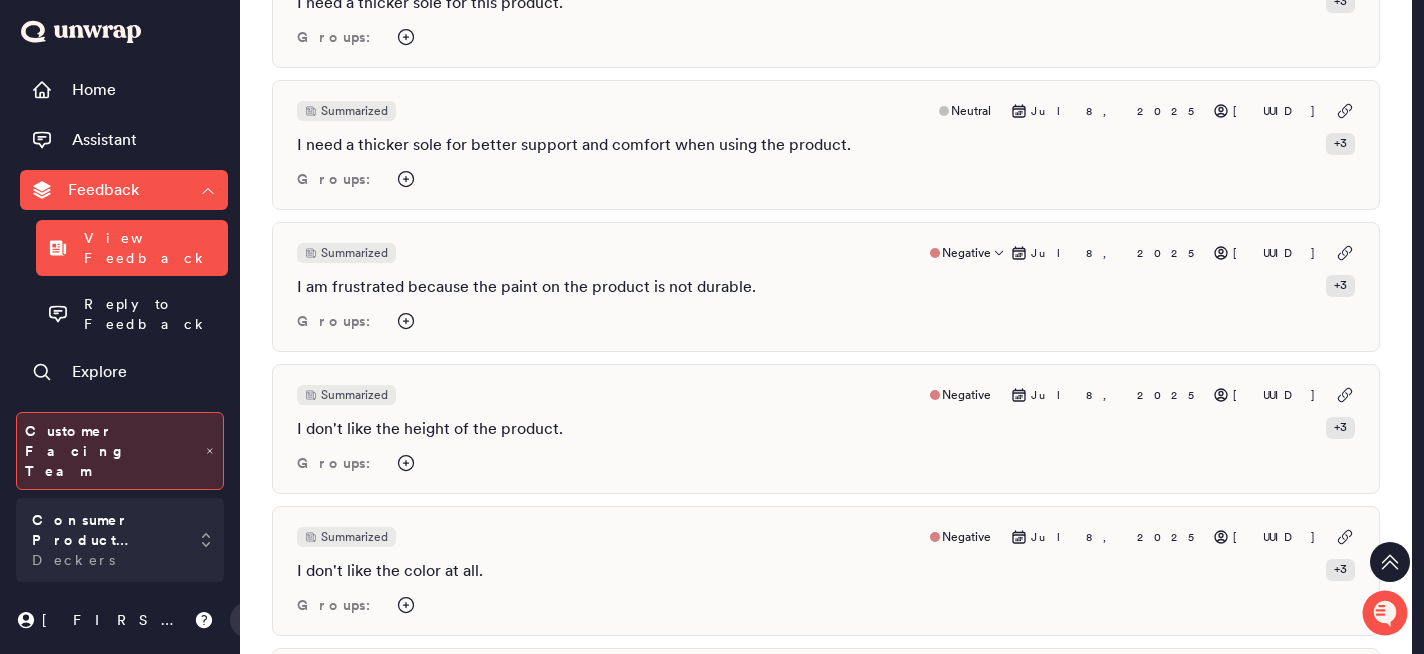 click on "Groups:" at bounding box center [826, 321] 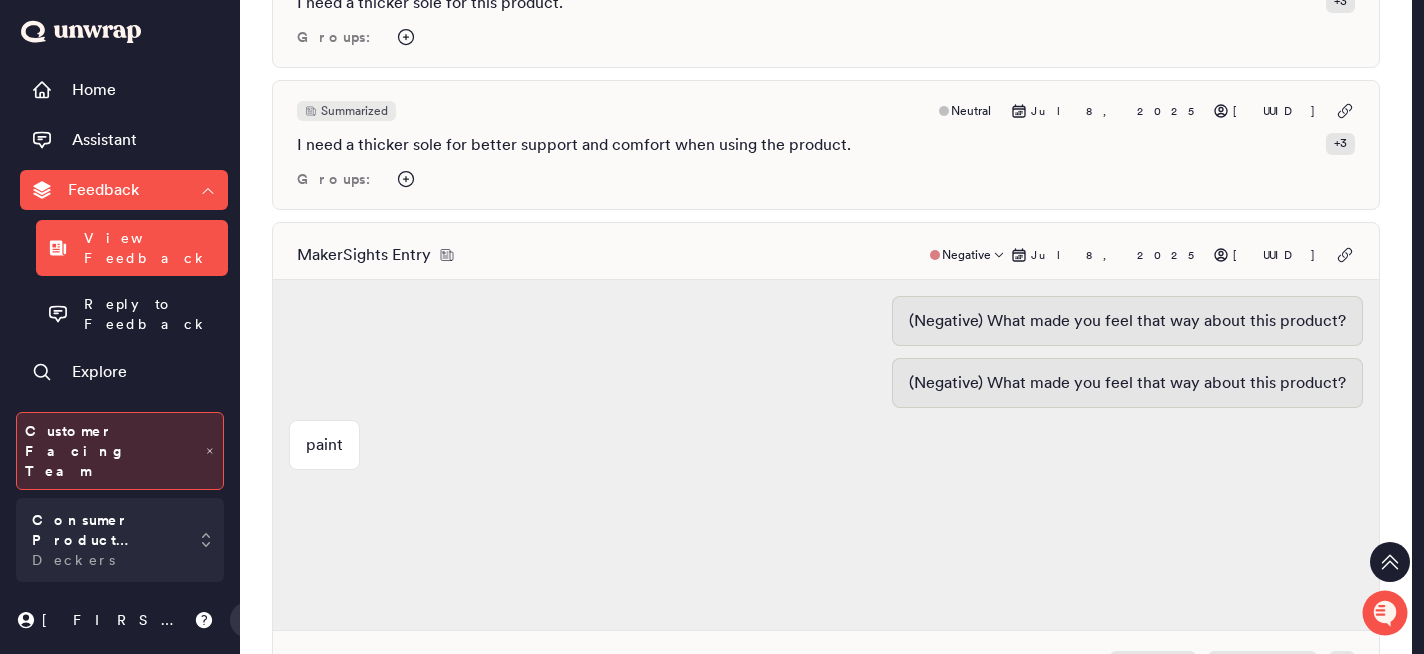 click on "MakerSights Entry Negative Jul 8, 2025 [UUID]" at bounding box center [826, 255] 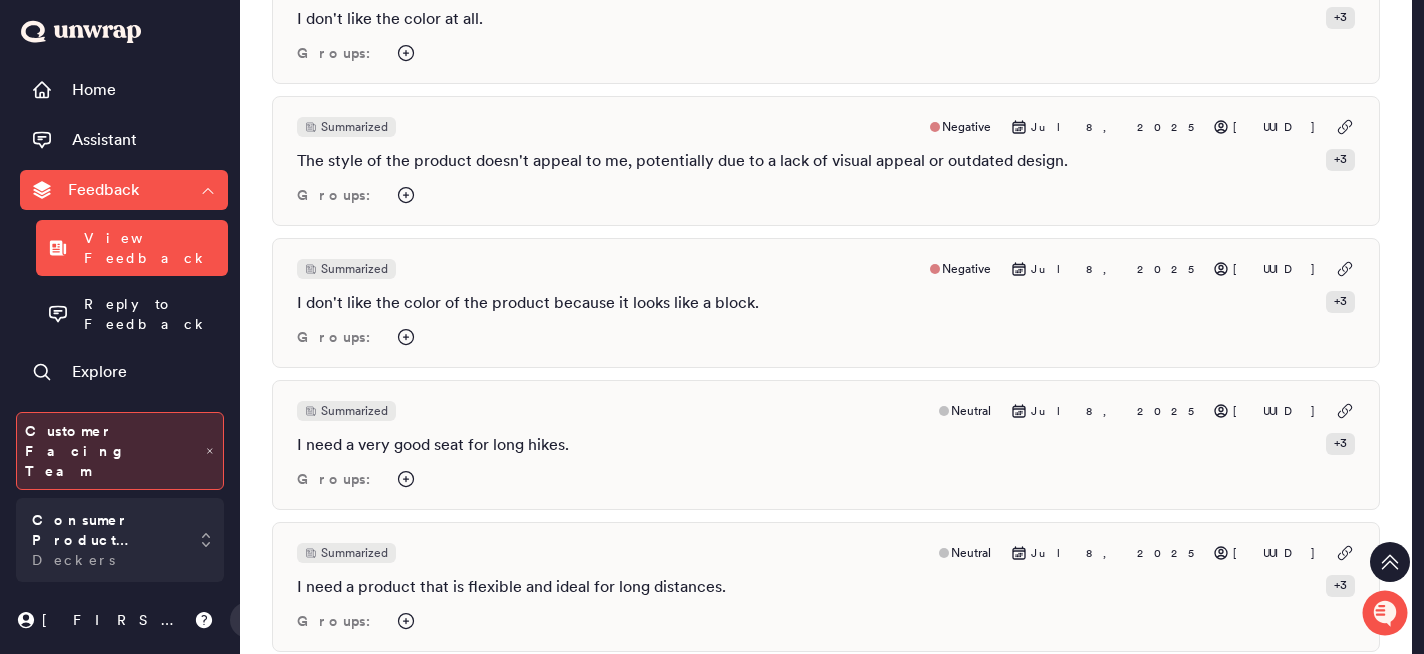 scroll, scrollTop: 5471, scrollLeft: 0, axis: vertical 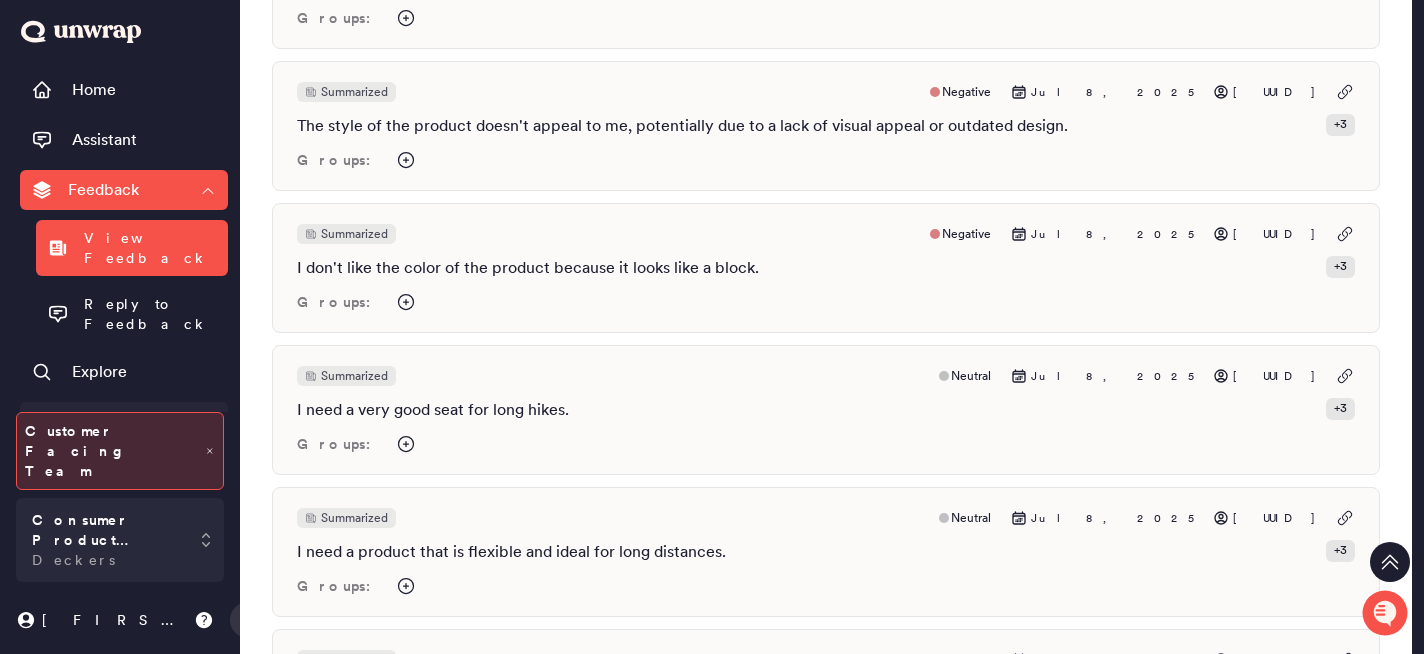 click on "Boards" at bounding box center [124, 422] 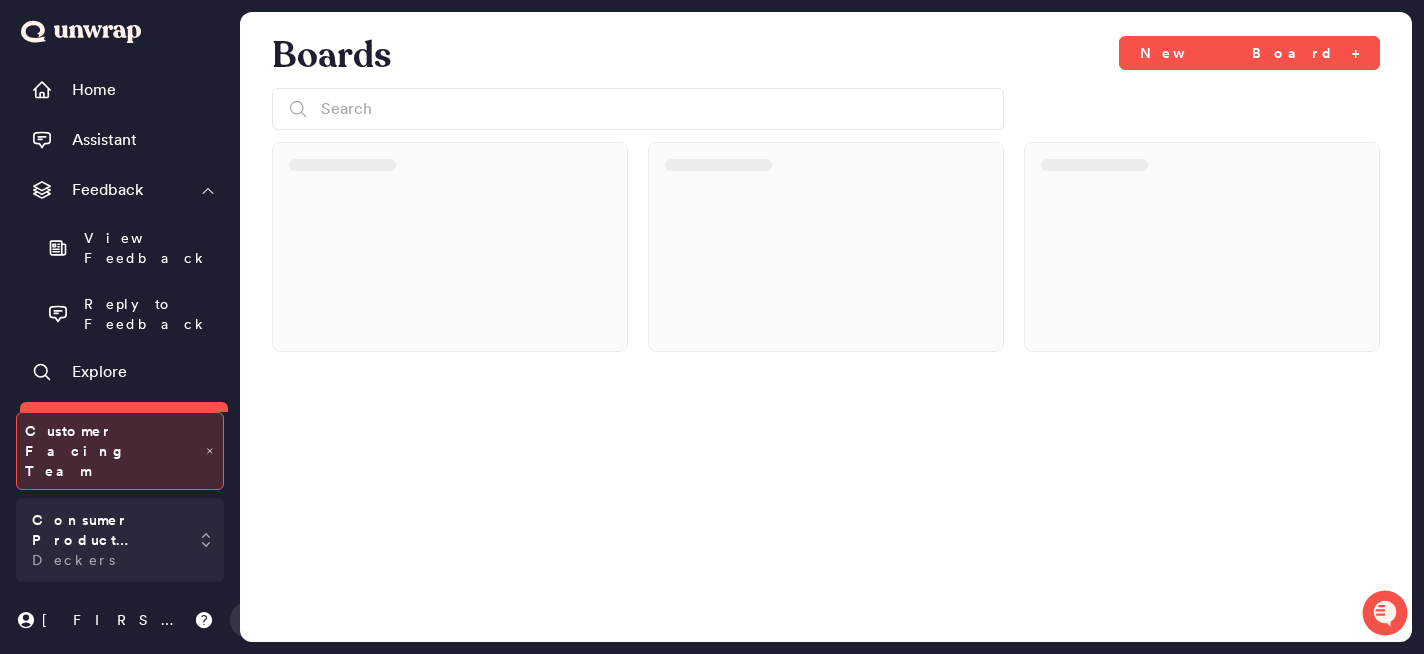 scroll, scrollTop: 0, scrollLeft: 0, axis: both 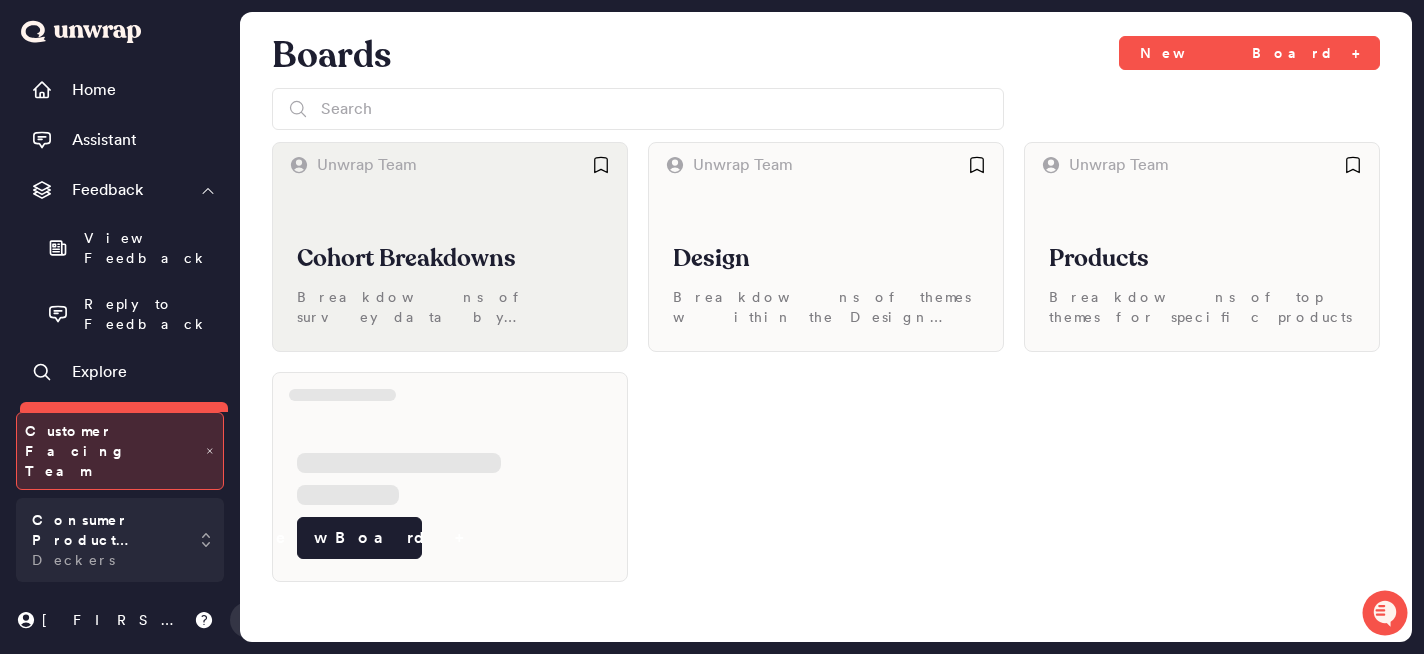 click on "Cohort Breakdowns" at bounding box center (450, 259) 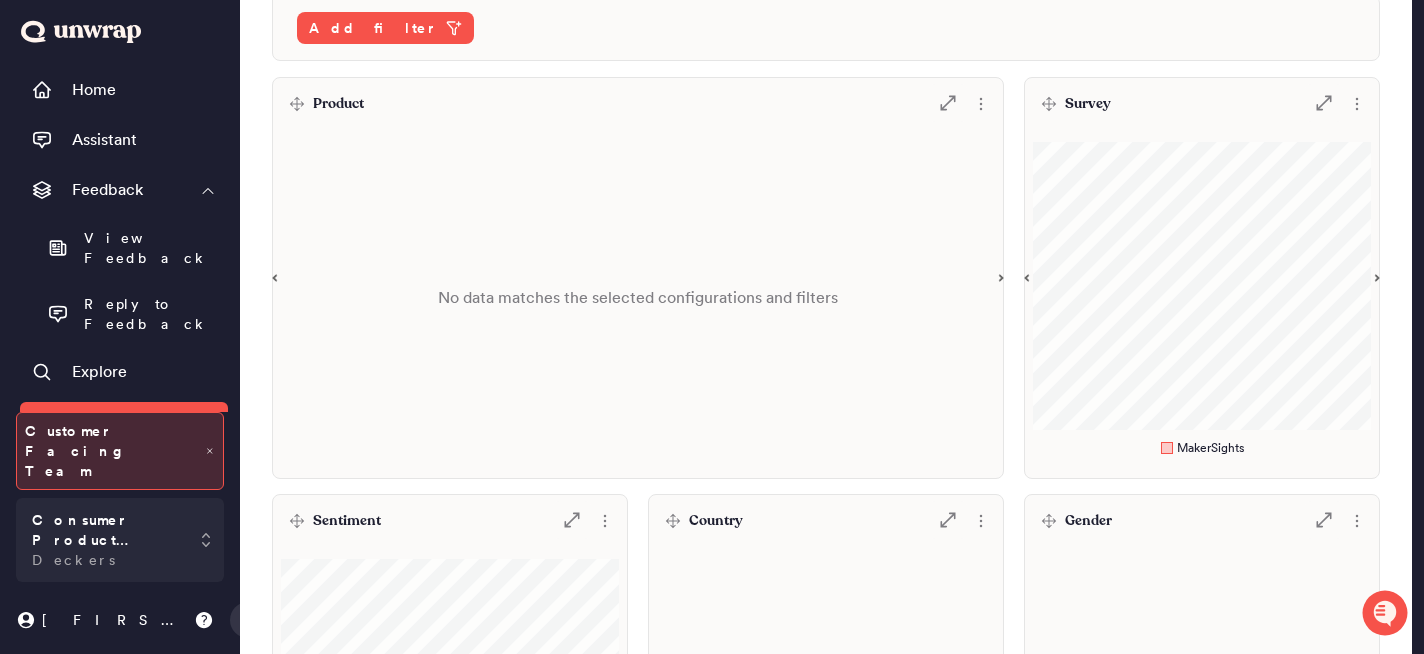scroll, scrollTop: 126, scrollLeft: 0, axis: vertical 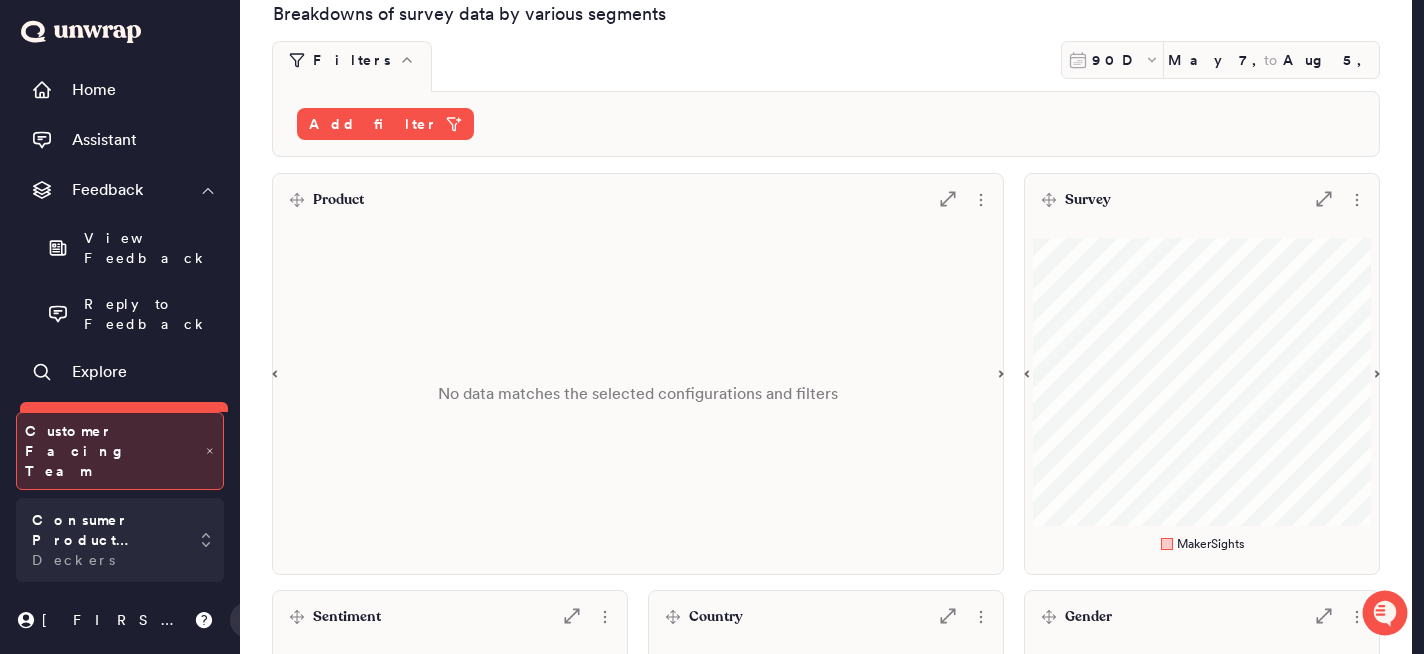 click on "Product
.st0 {
fill: #7e7d82;
}" at bounding box center (638, 200) 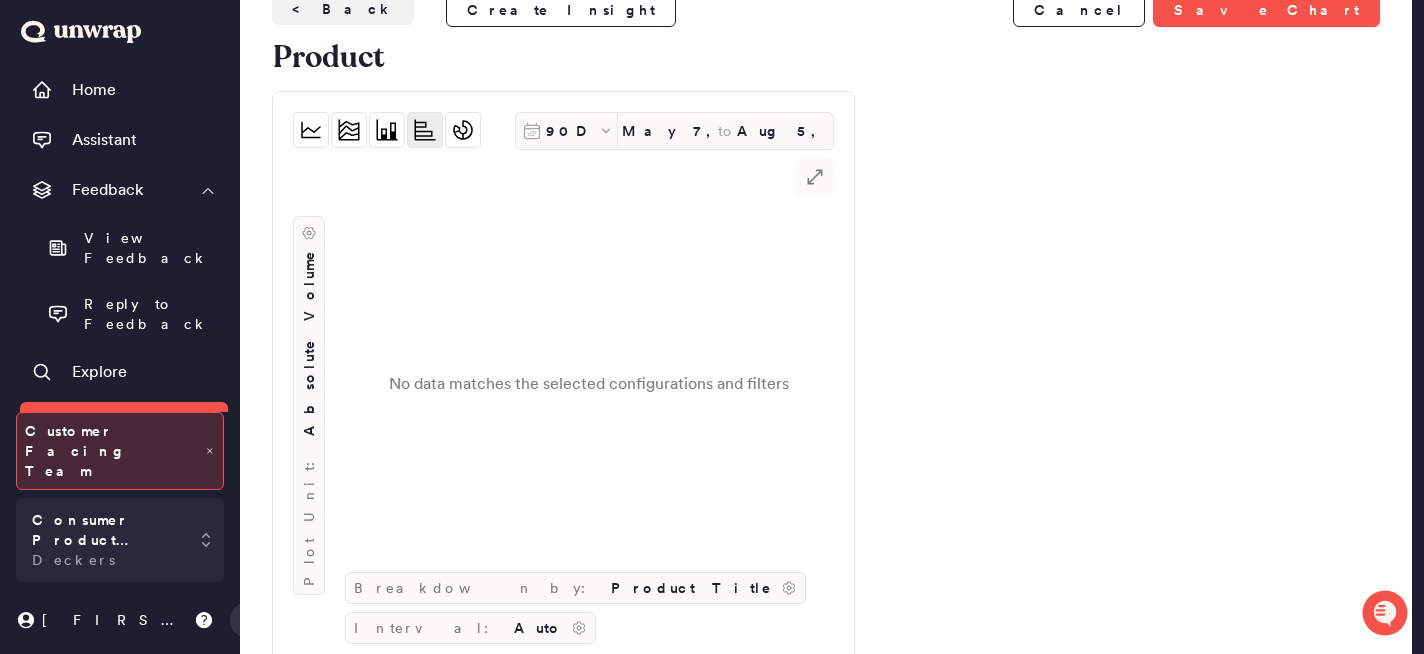 scroll, scrollTop: 0, scrollLeft: 0, axis: both 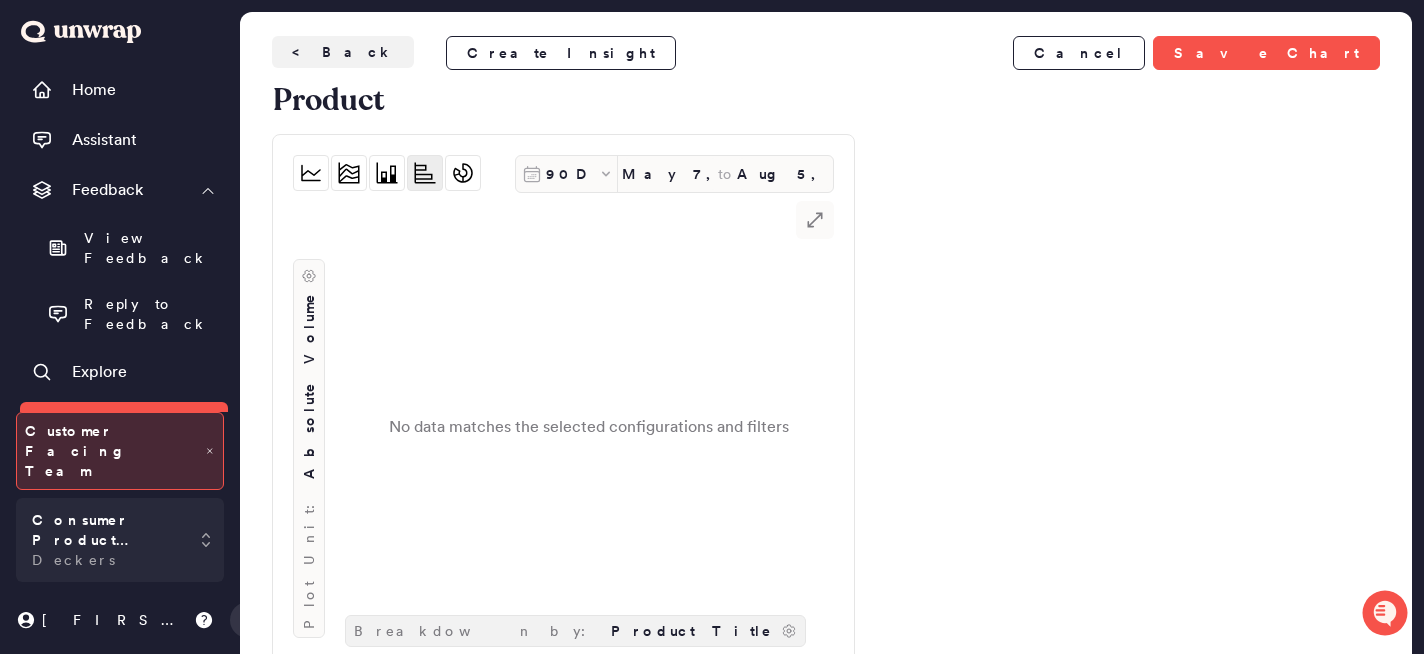 click on "Breakdown by:" at bounding box center (478, 631) 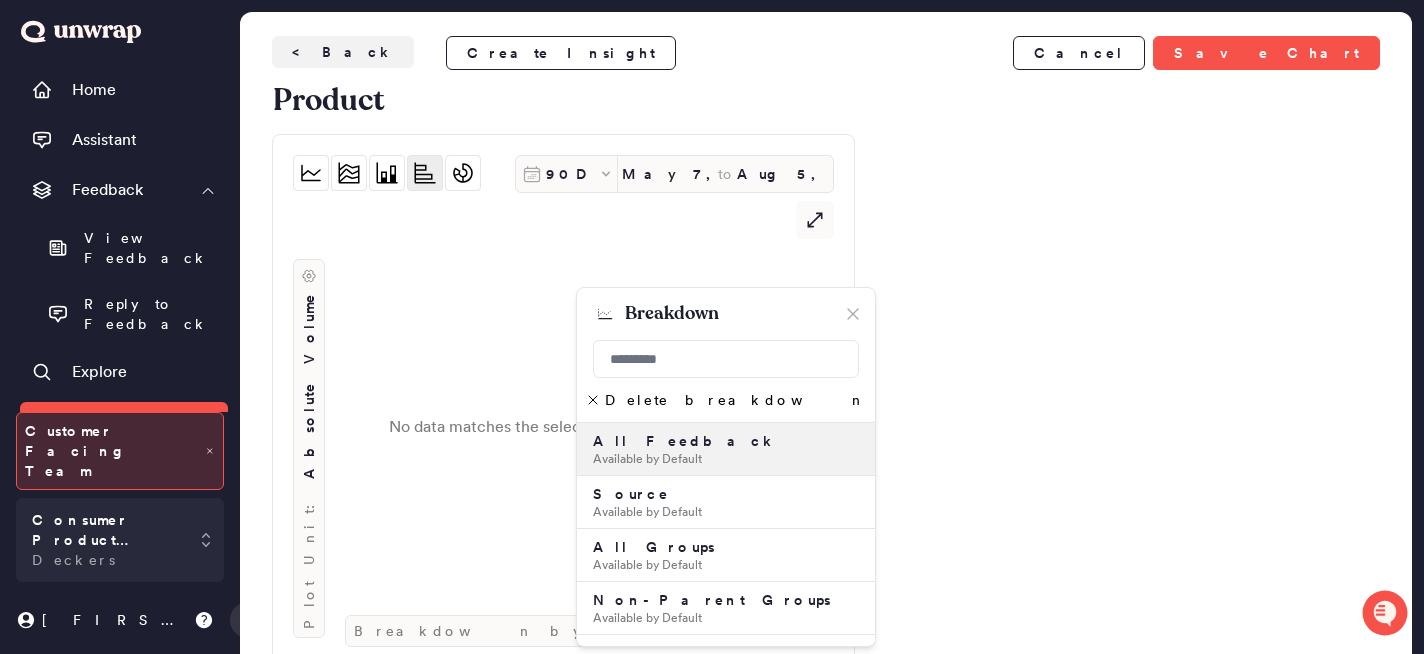 click on "All Feedback Available by Default" at bounding box center (726, 449) 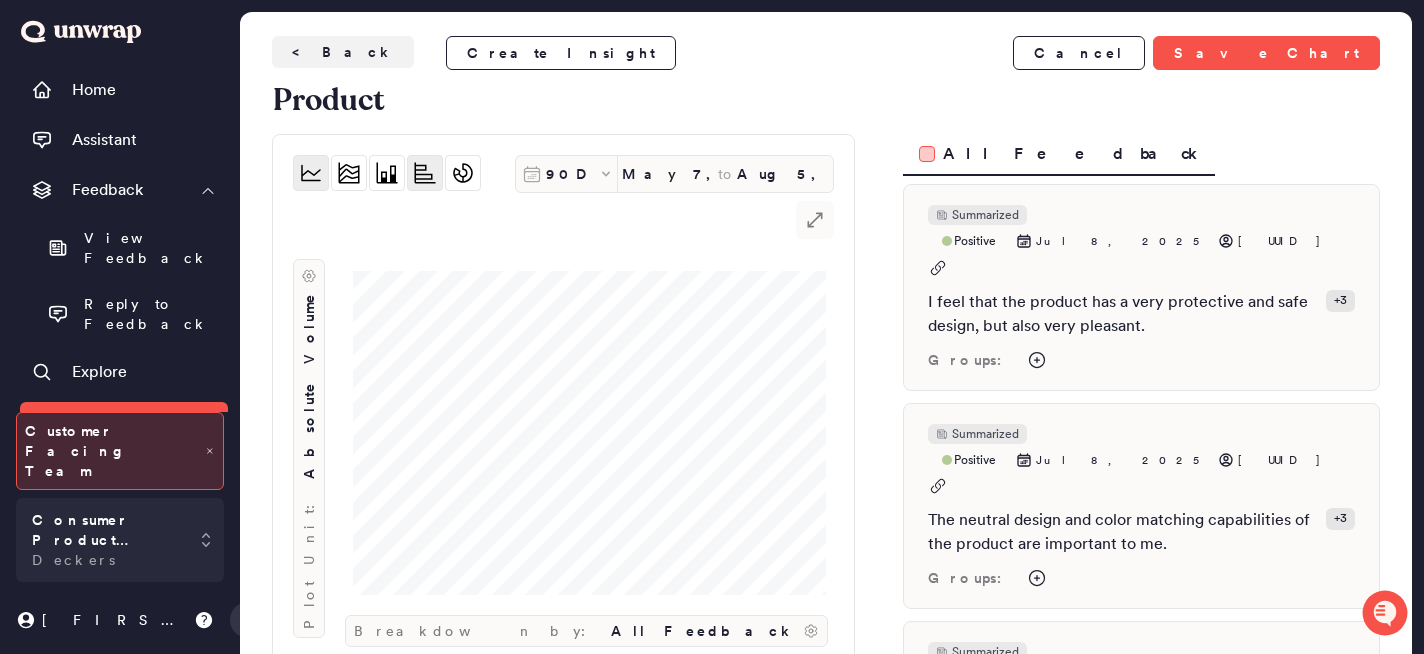 click 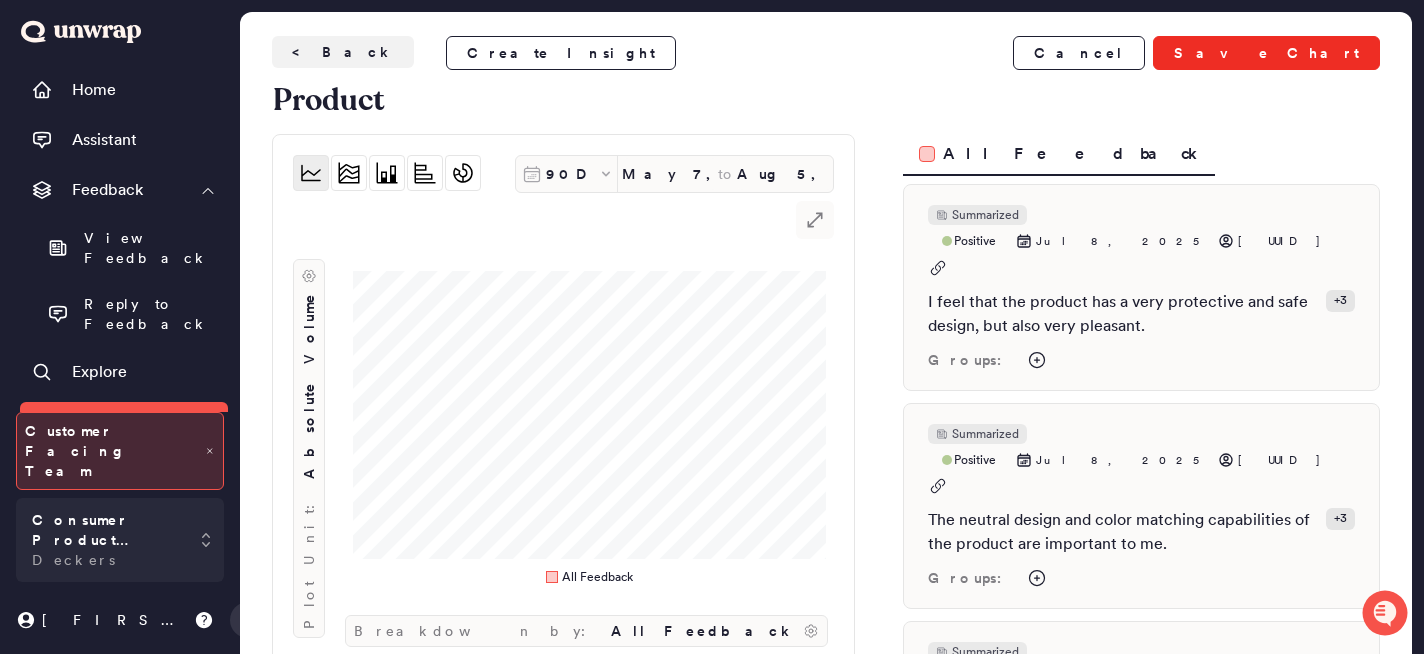 click on "Save Chart" at bounding box center [1266, 53] 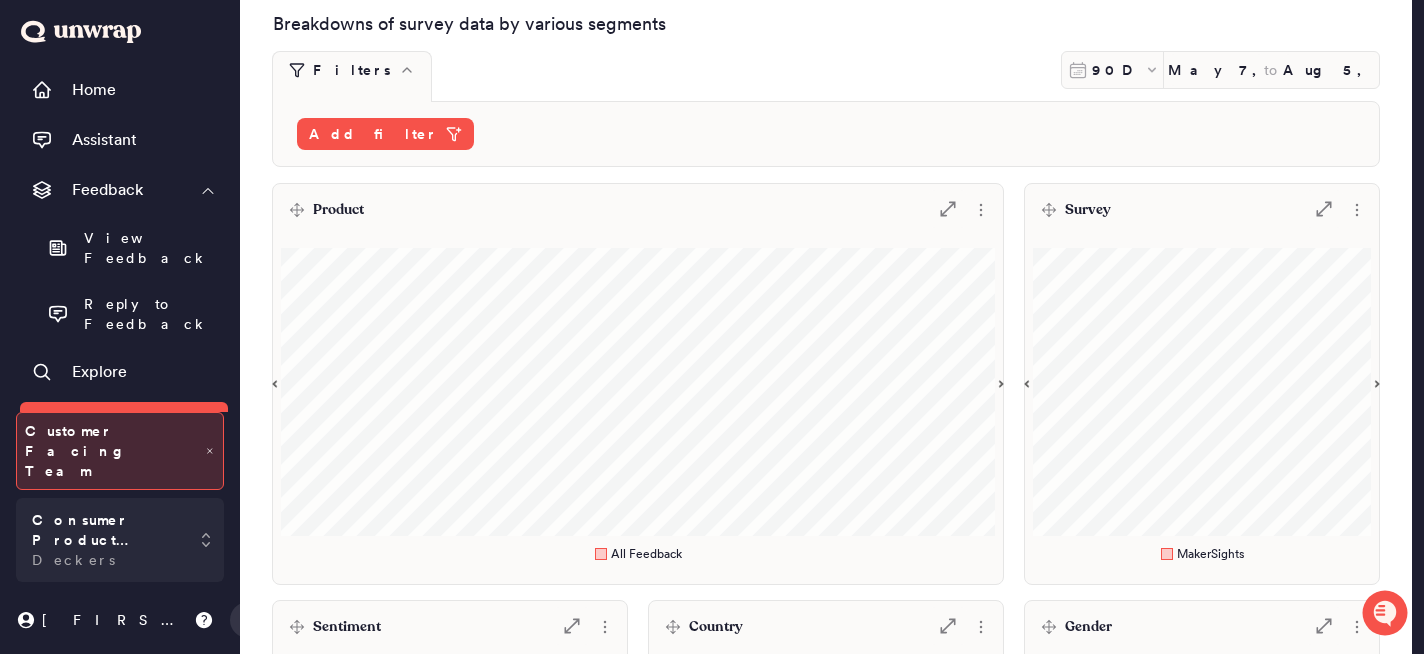 scroll, scrollTop: 0, scrollLeft: 0, axis: both 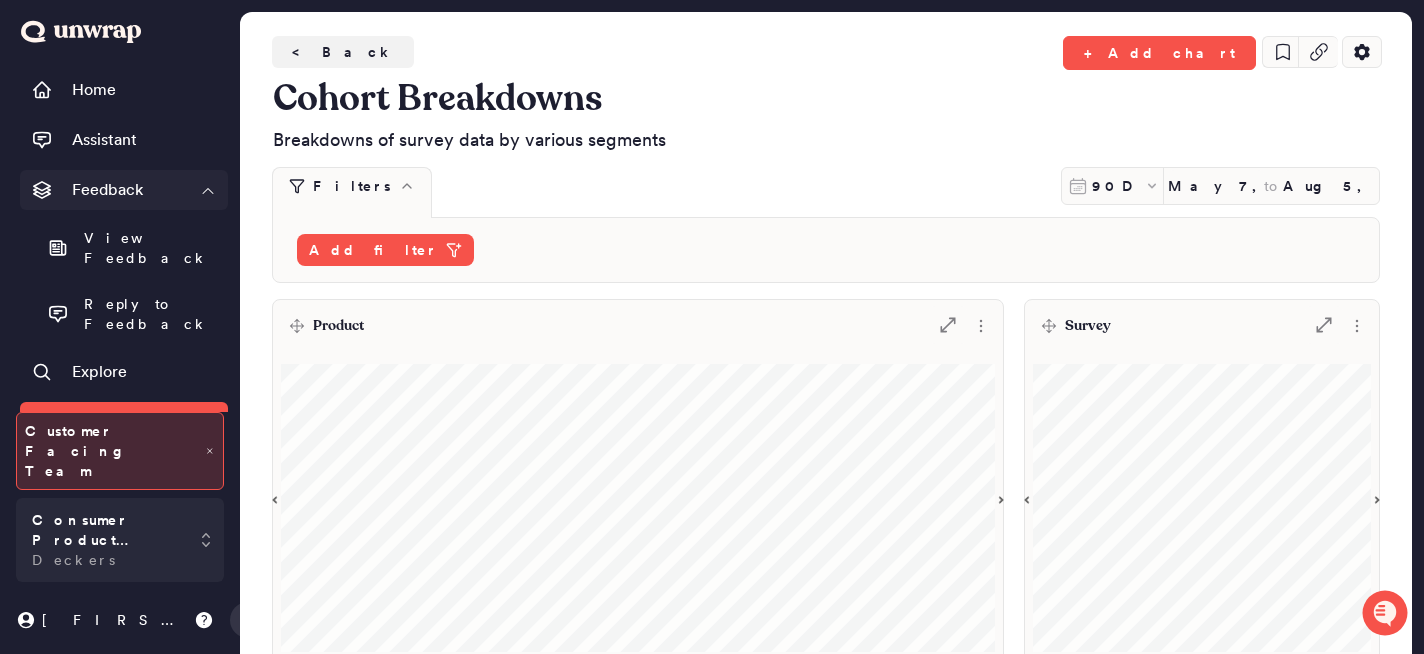 click on "Feedback" at bounding box center (124, 190) 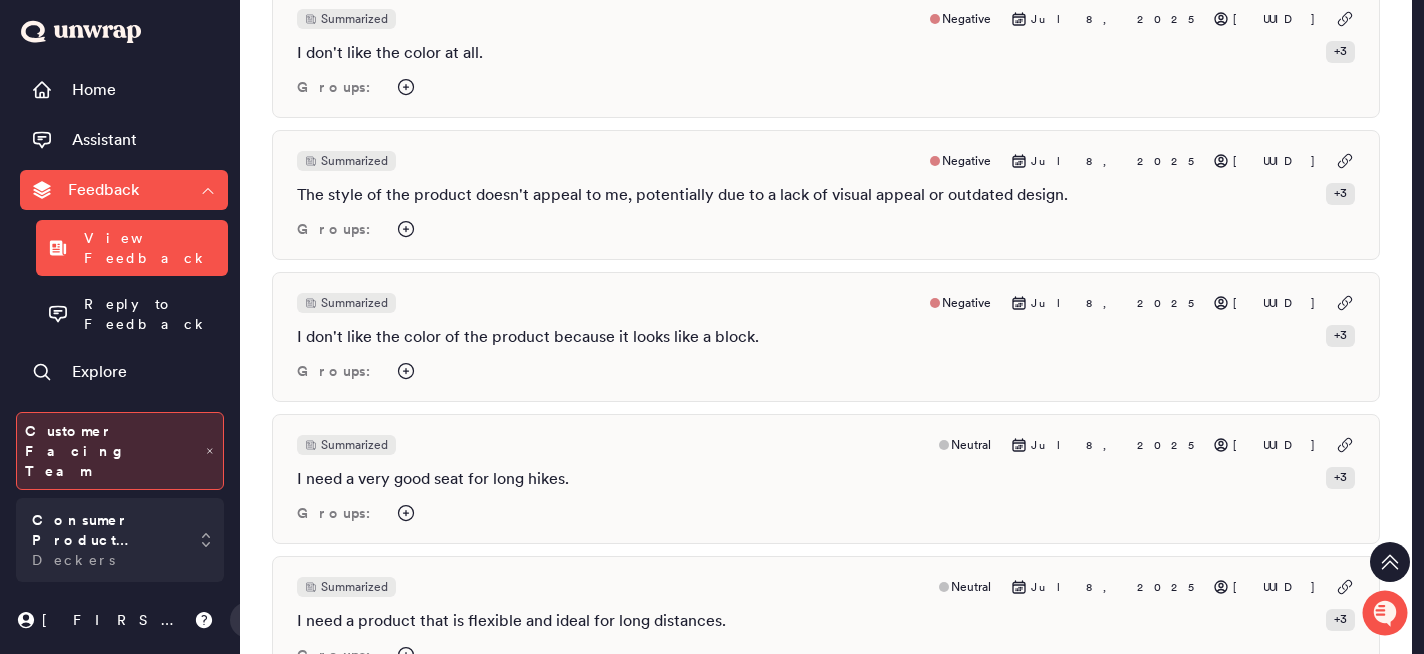 scroll, scrollTop: 3025, scrollLeft: 0, axis: vertical 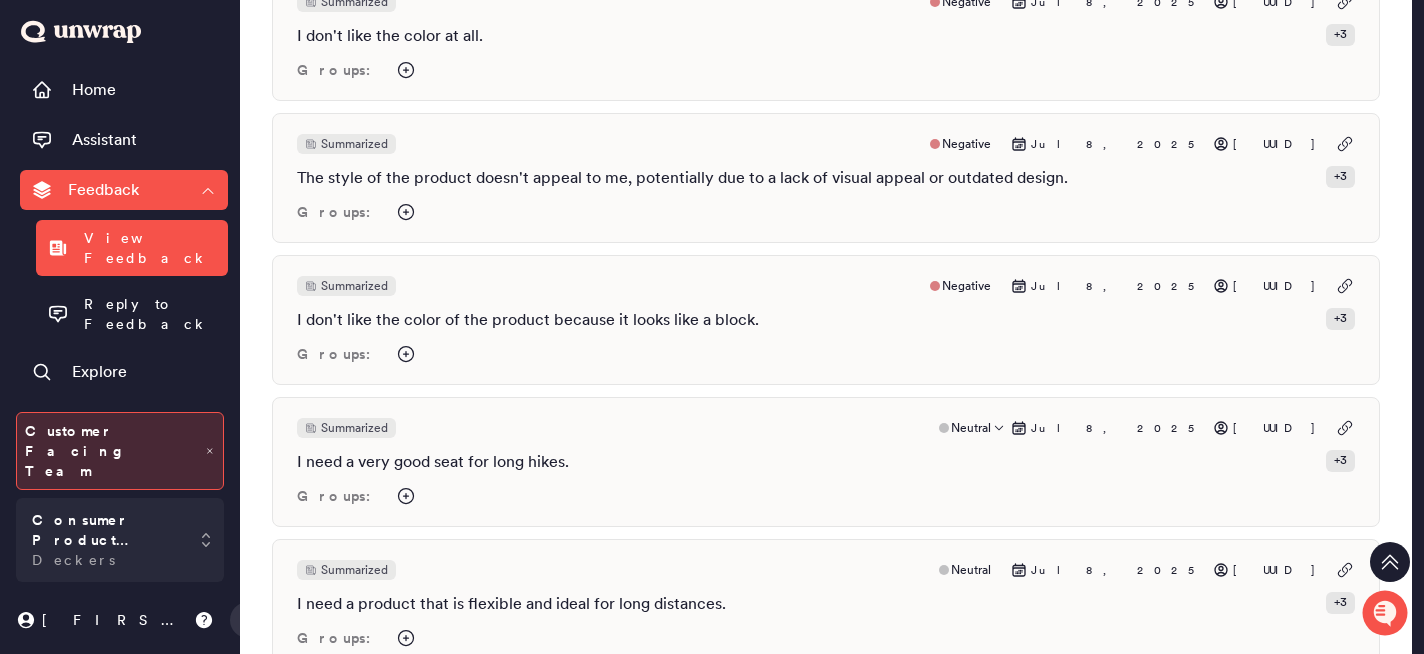 click on "Summarized Neutral Jul 8, 2025 unknown-2c56-4b67-bb5d-94afb11a26e9 I need a very good seat for long hikes.    + 3 Groups:" at bounding box center (826, 462) 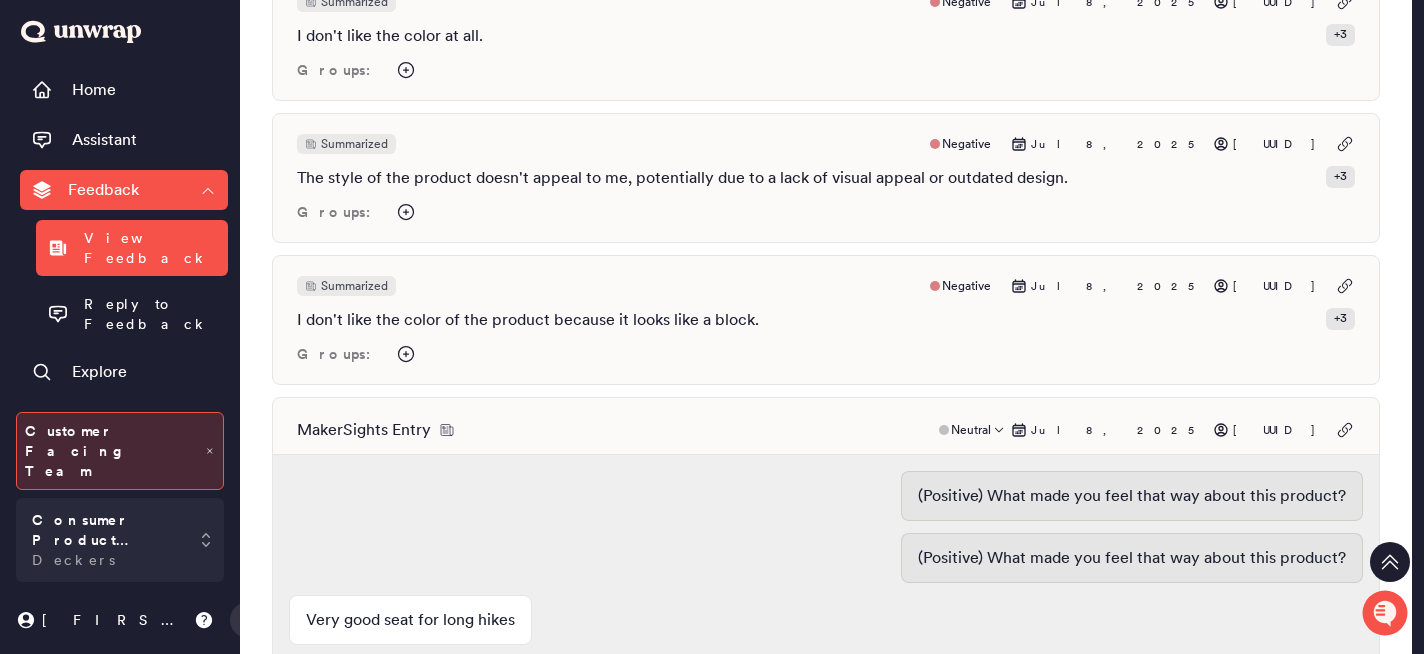 click on "MakerSights Entry Neutral Jul 8, 2025 [UUID]" at bounding box center (826, 430) 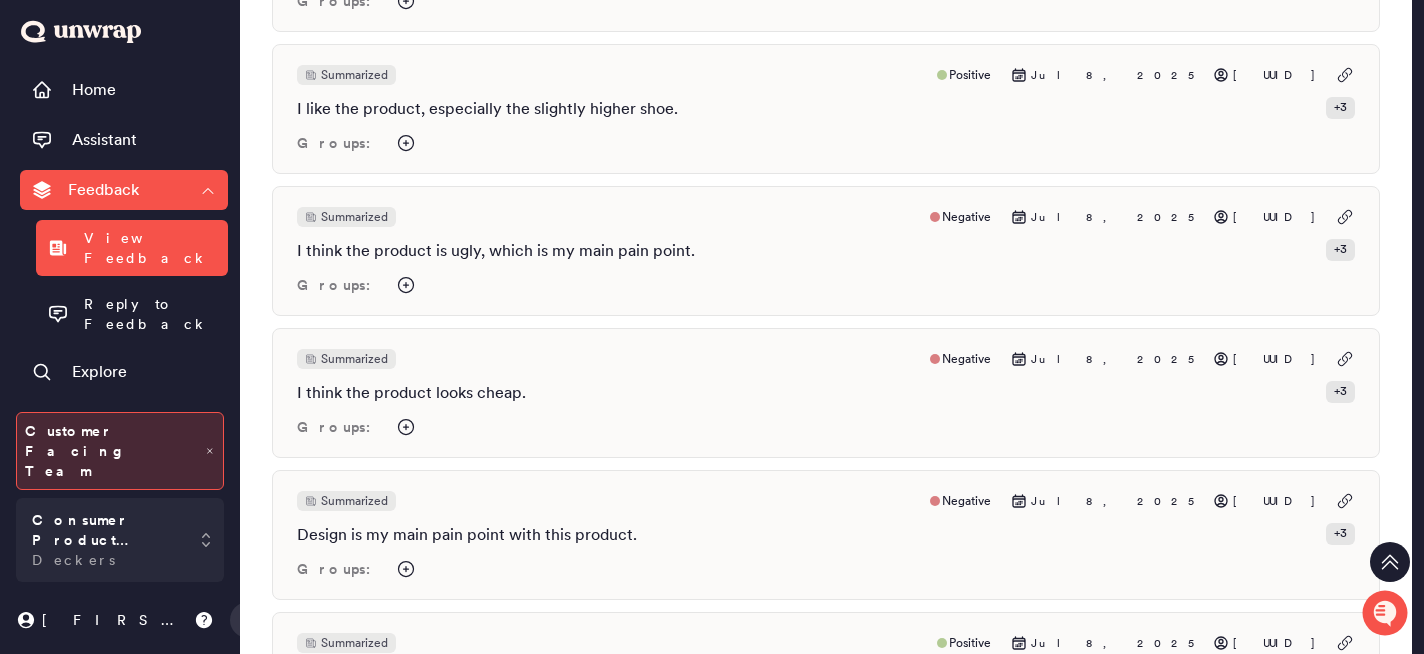 scroll, scrollTop: 0, scrollLeft: 0, axis: both 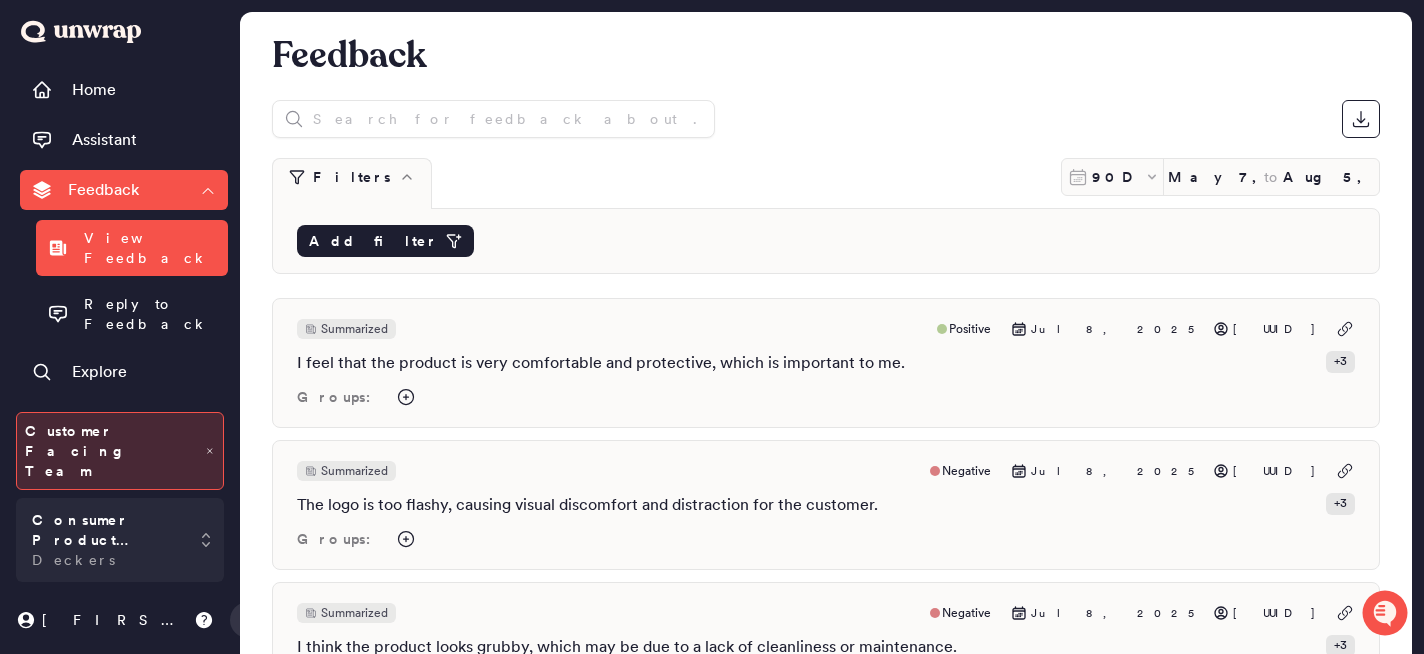 click on "Add filter" at bounding box center (385, 241) 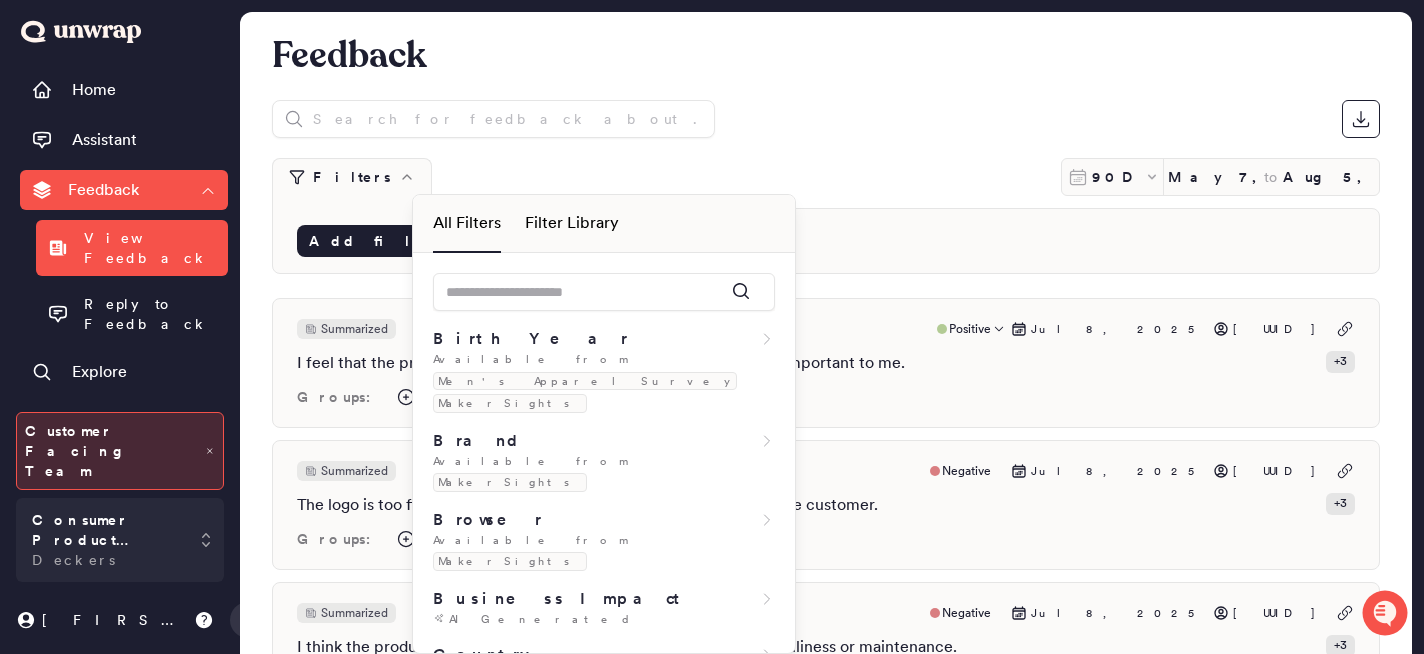 click on "I feel that the product is very comfortable and protective, which is important to me." at bounding box center (601, 363) 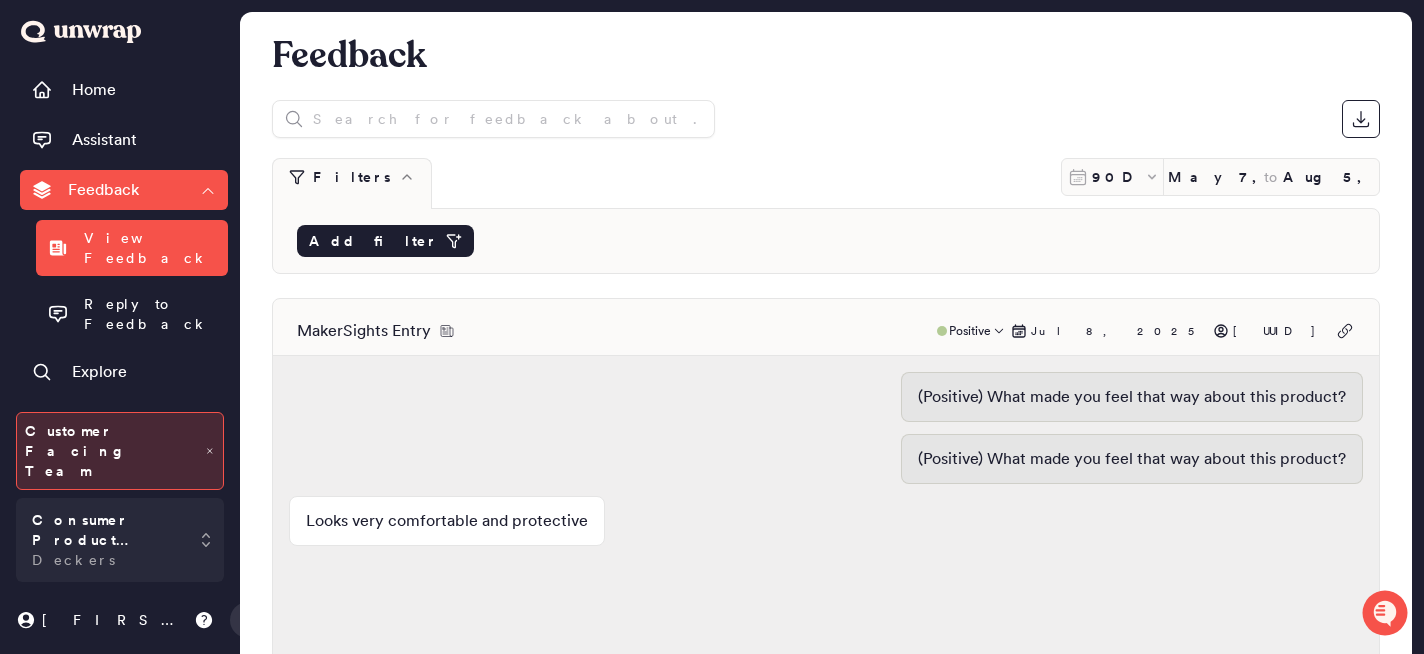 click on "MakerSights Entry Positive Jul 8, 2025 [UUID]" at bounding box center [826, 331] 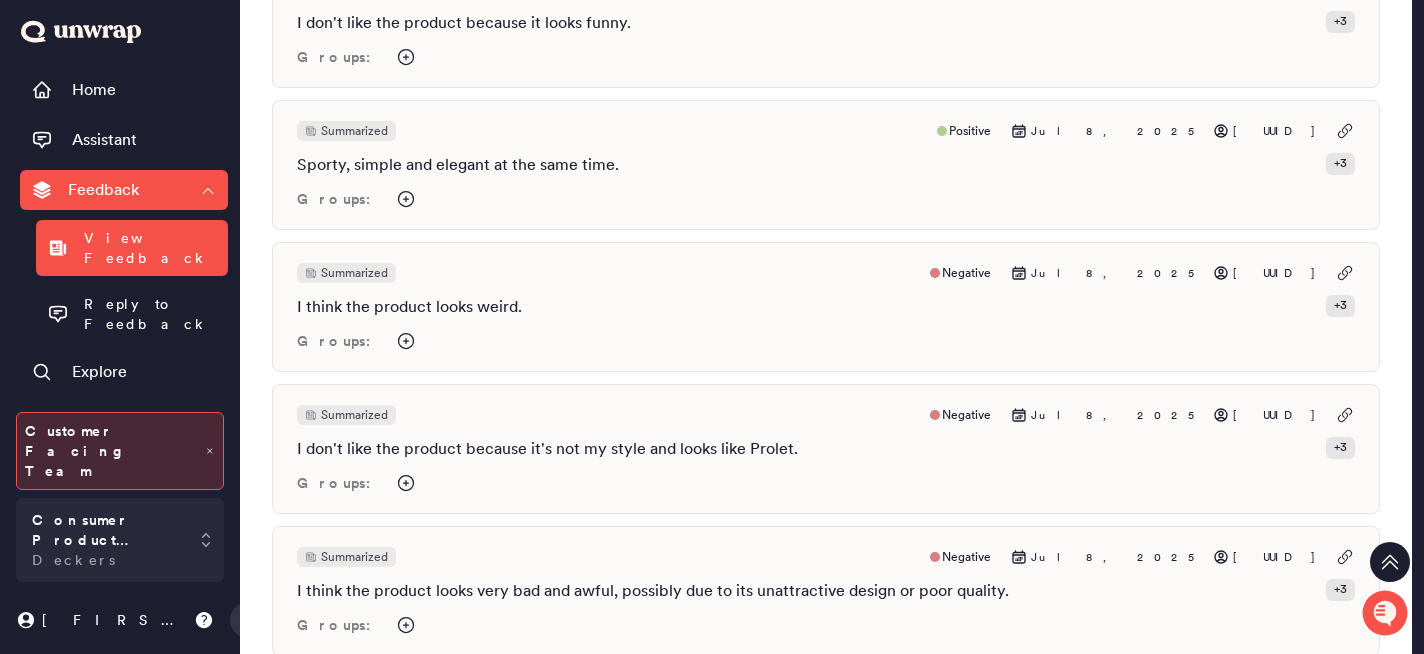 scroll, scrollTop: 6838, scrollLeft: 0, axis: vertical 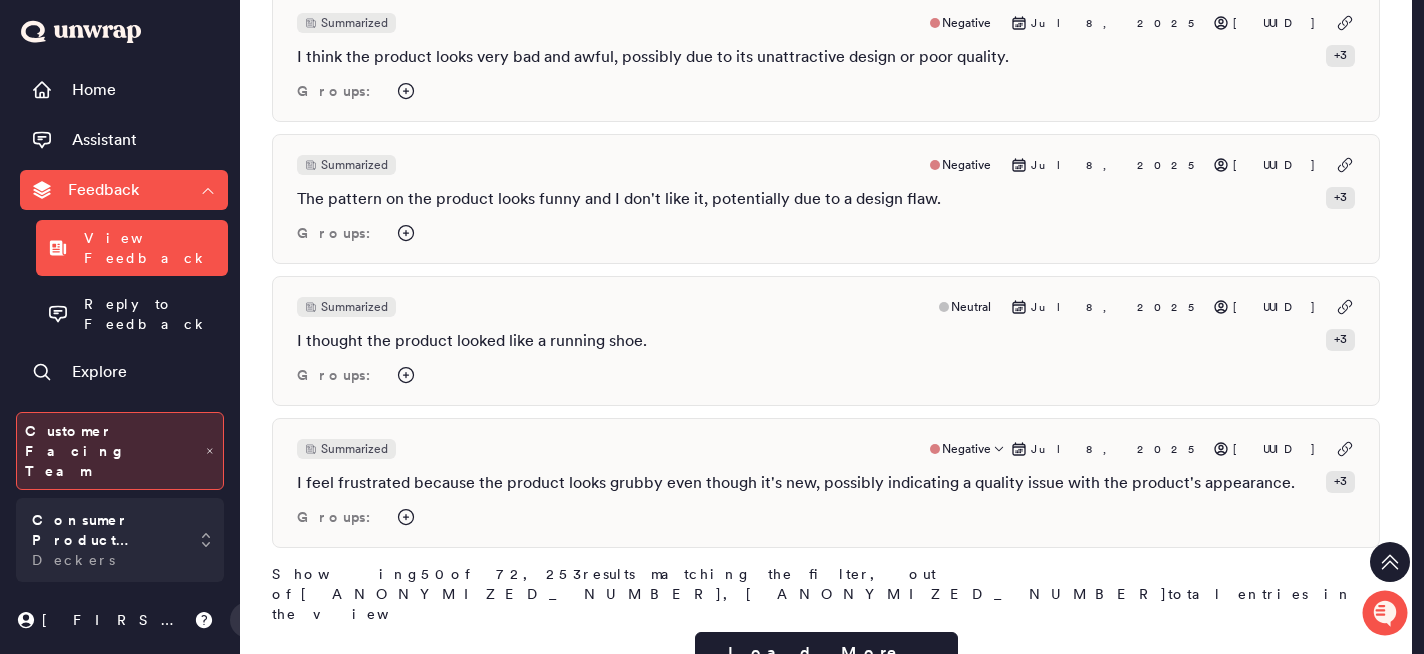 click on "Summarized Negative Jul 8, 2025 [UUID] I feel frustrated because the product looks grubby even though it's new, possibly indicating a quality issue with the product's appearance.    + 3 Groups:" at bounding box center (826, 483) 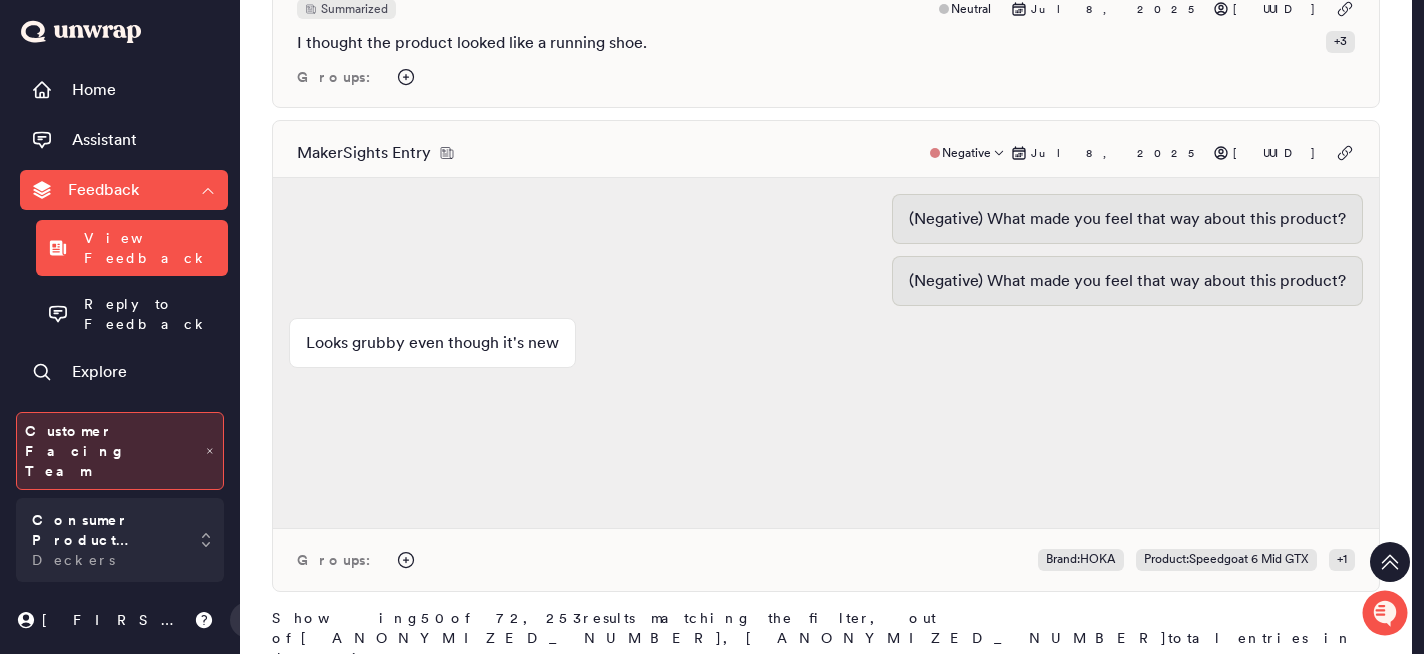 scroll, scrollTop: 7180, scrollLeft: 0, axis: vertical 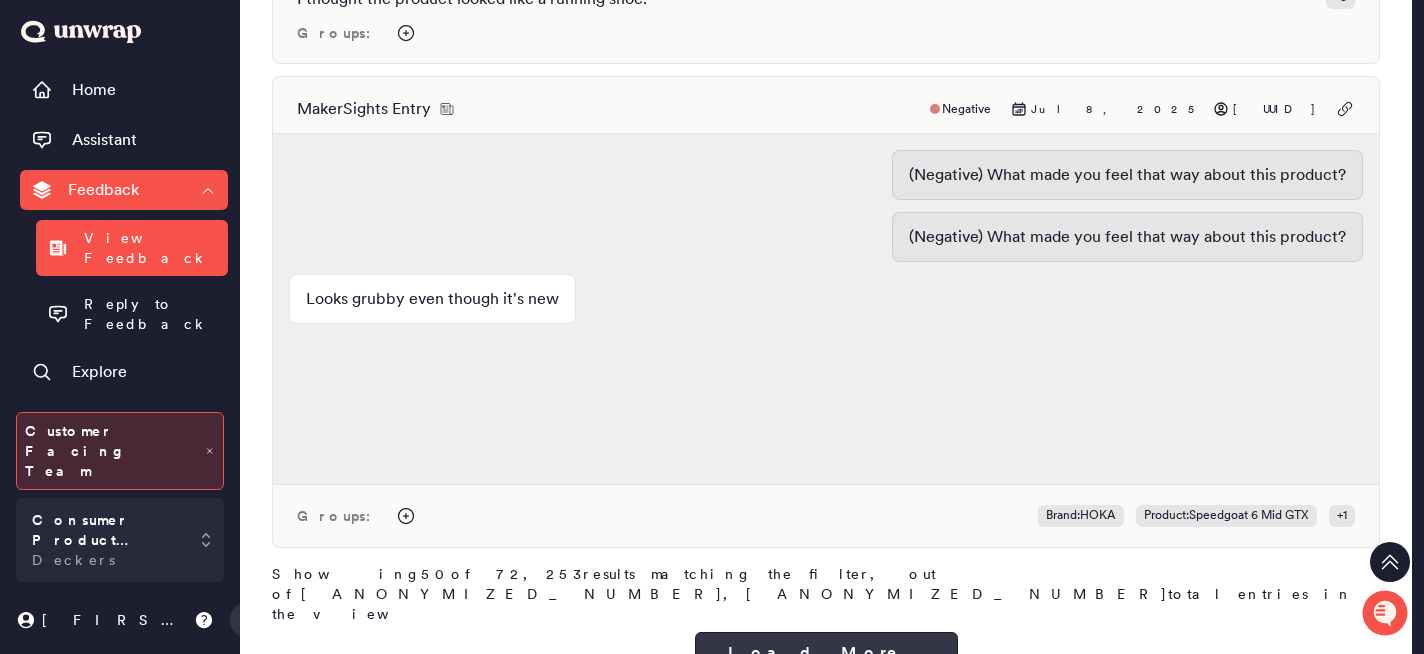 click on "Load More" at bounding box center [826, 653] 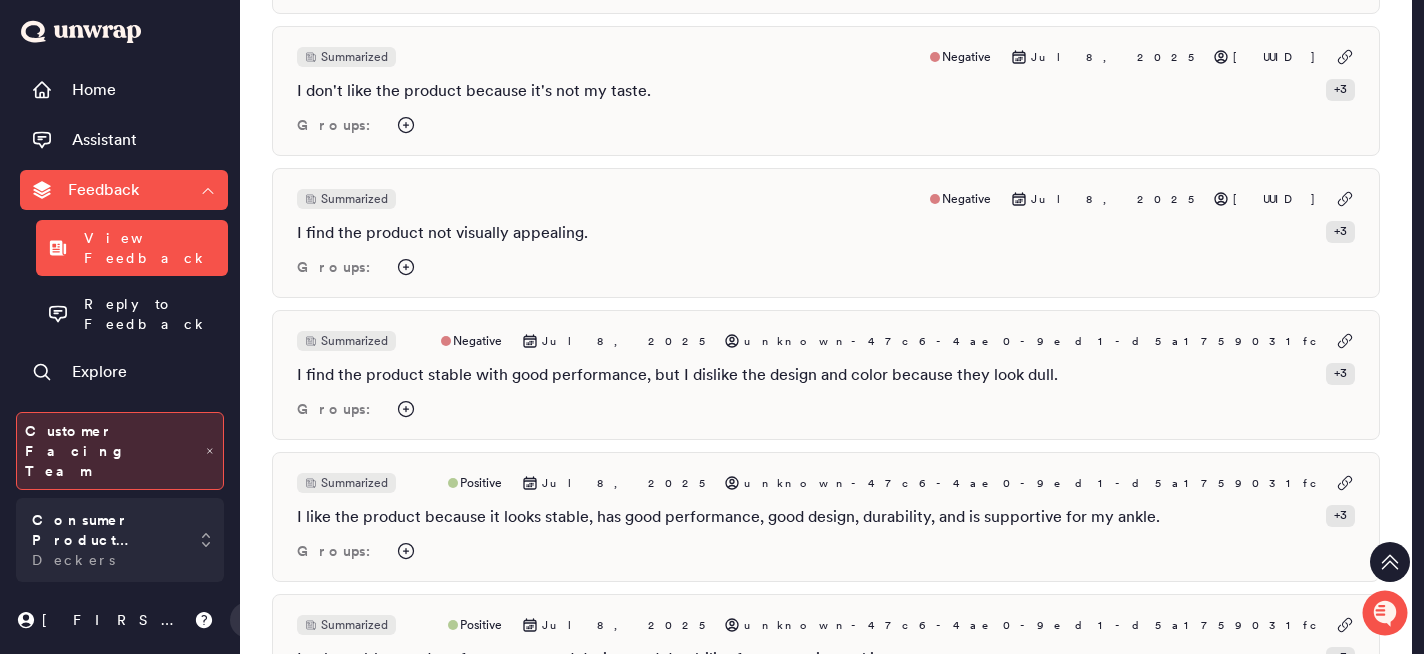scroll, scrollTop: 8909, scrollLeft: 0, axis: vertical 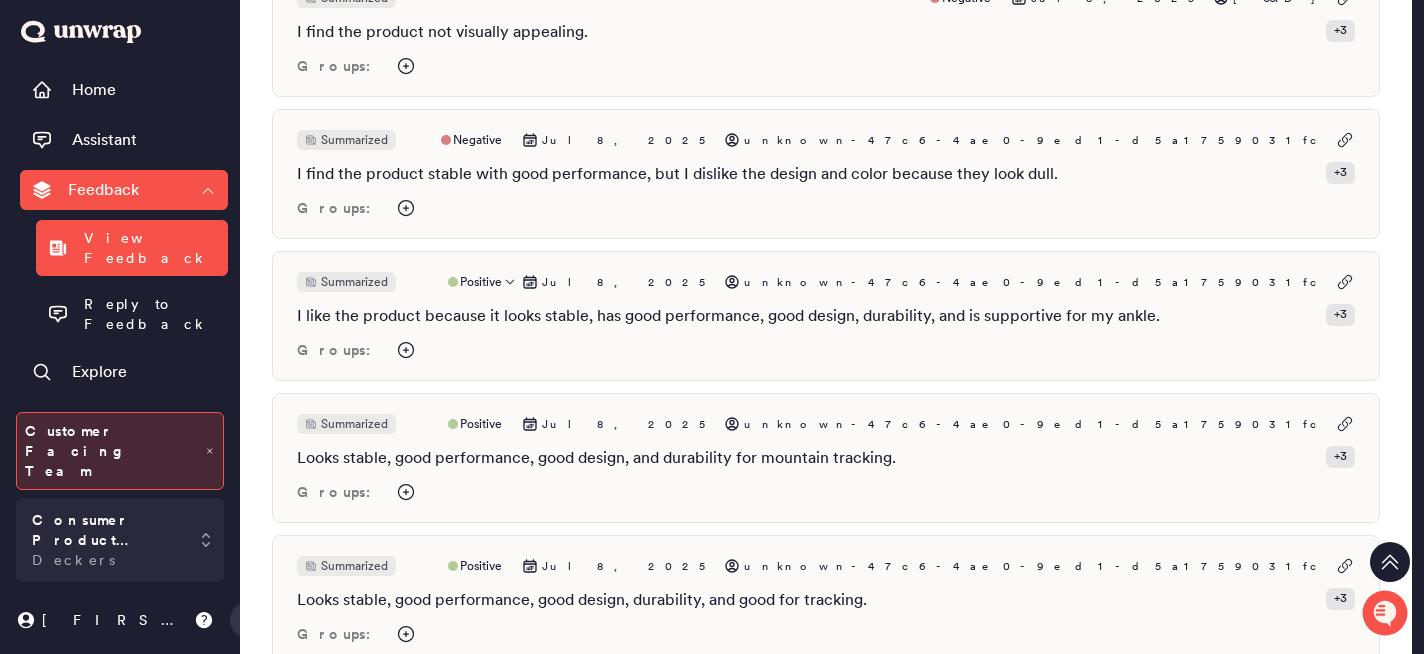 click on "Groups:" at bounding box center [826, 350] 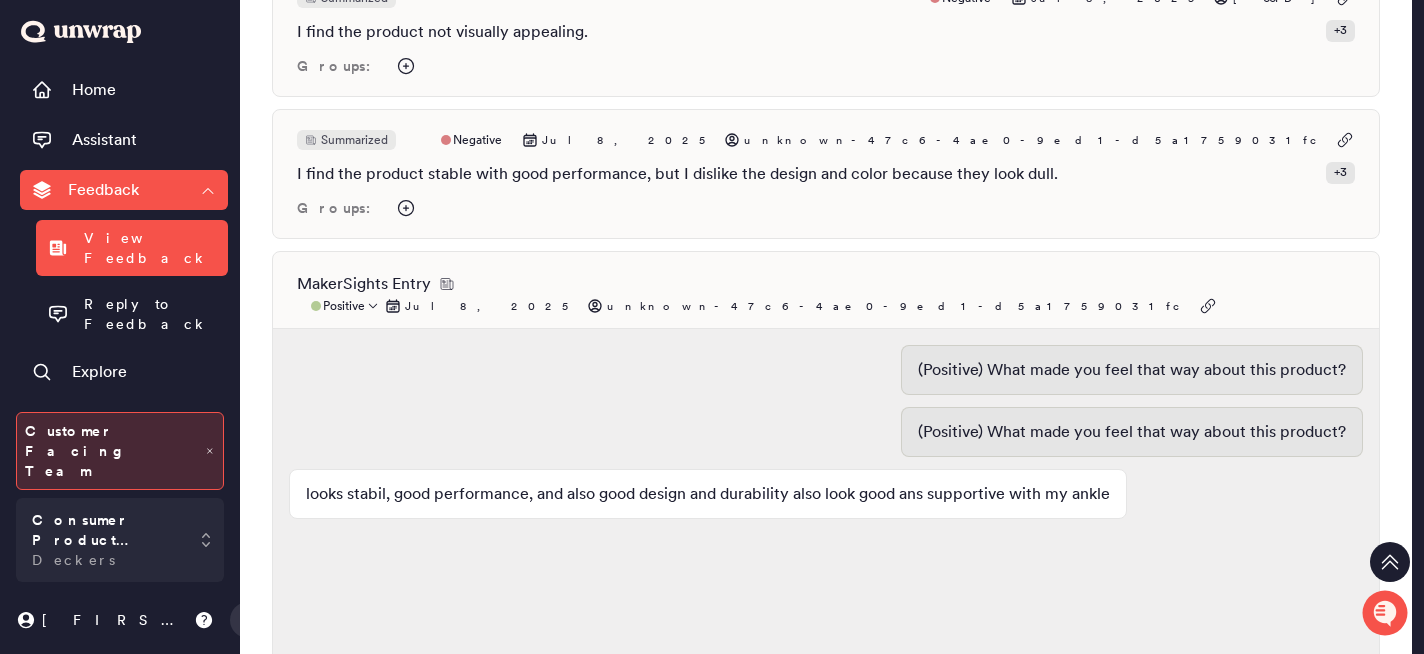 click on "MakerSights Entry Positive Jul 8, 2025 [UUID]" at bounding box center (826, 294) 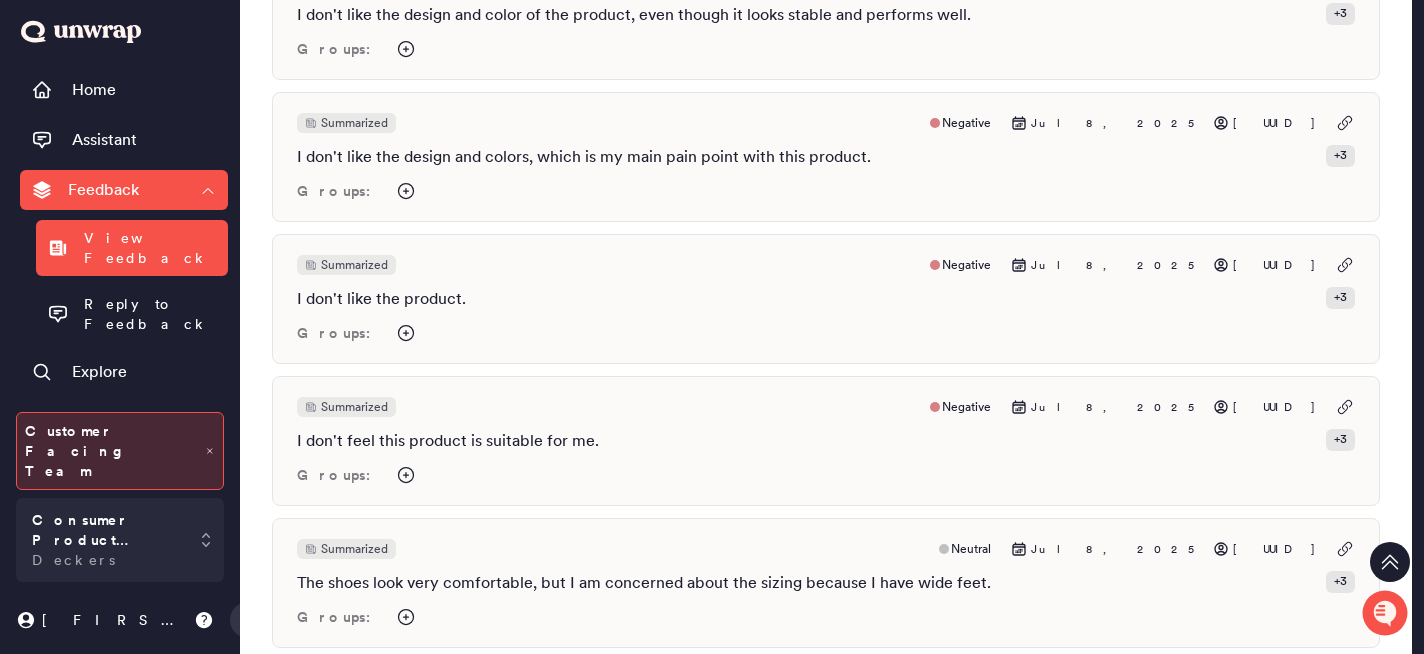 scroll, scrollTop: 9779, scrollLeft: 0, axis: vertical 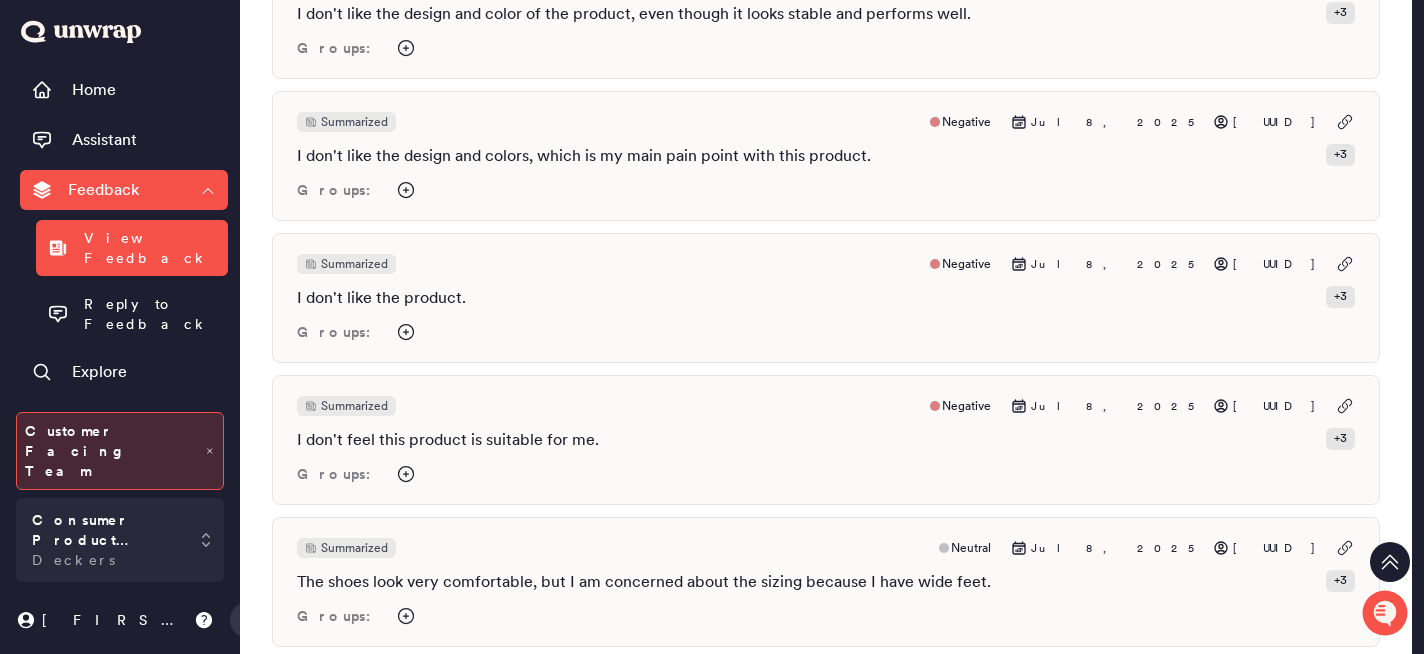 click on "Summarized Negative Jul 8, 2025 [UUID] I don't feel this product is suitable for me.    + 3 Groups:" at bounding box center (826, 440) 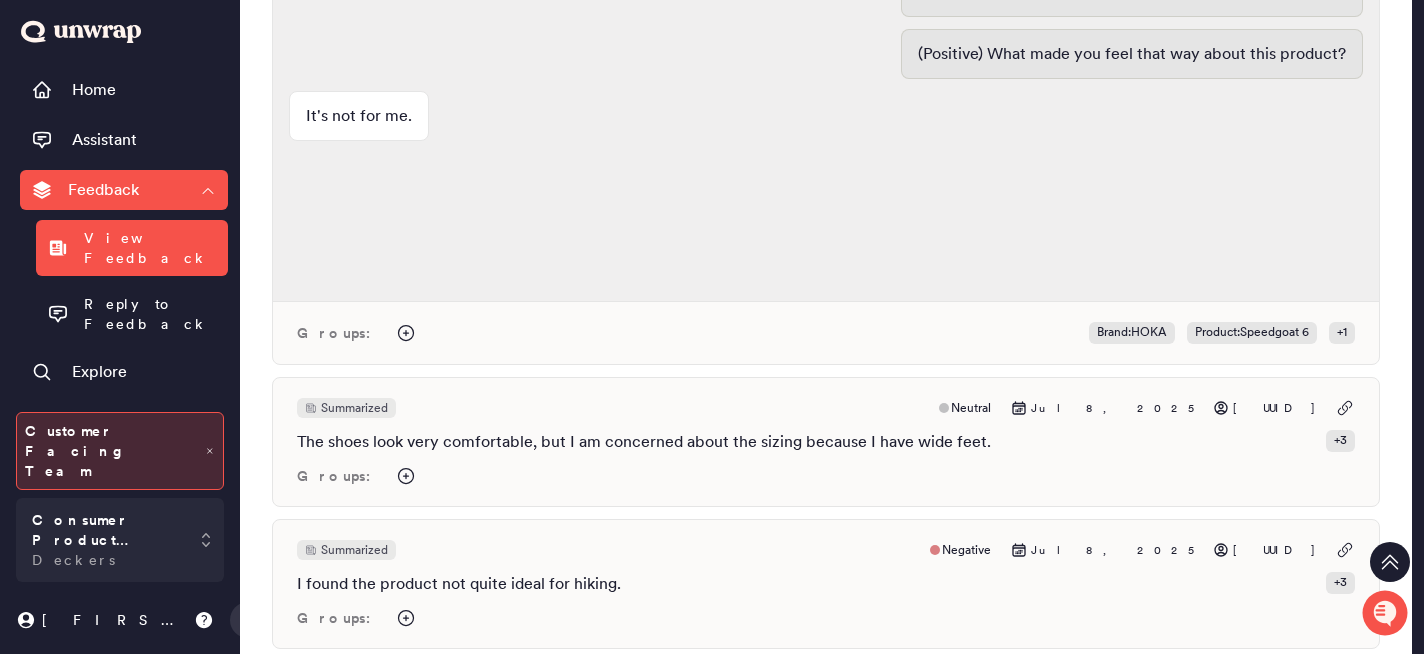 scroll, scrollTop: 10348, scrollLeft: 0, axis: vertical 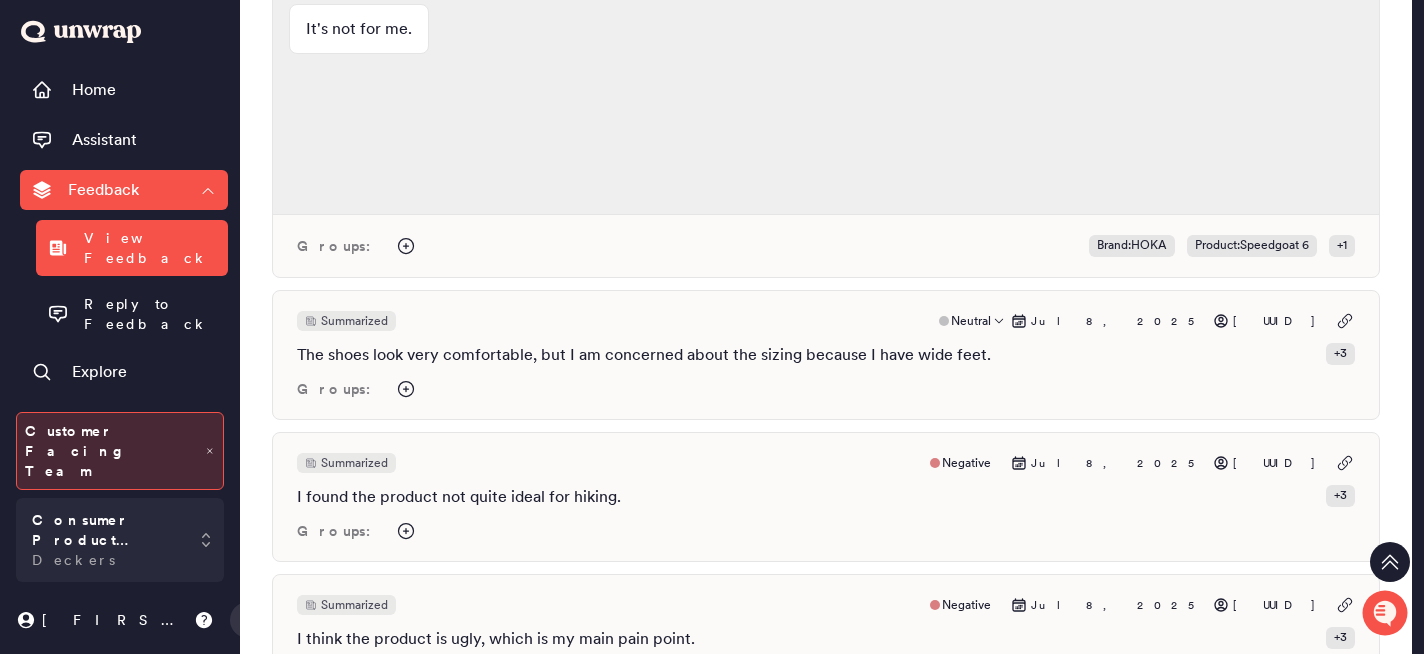 click on "Groups:" at bounding box center (826, 389) 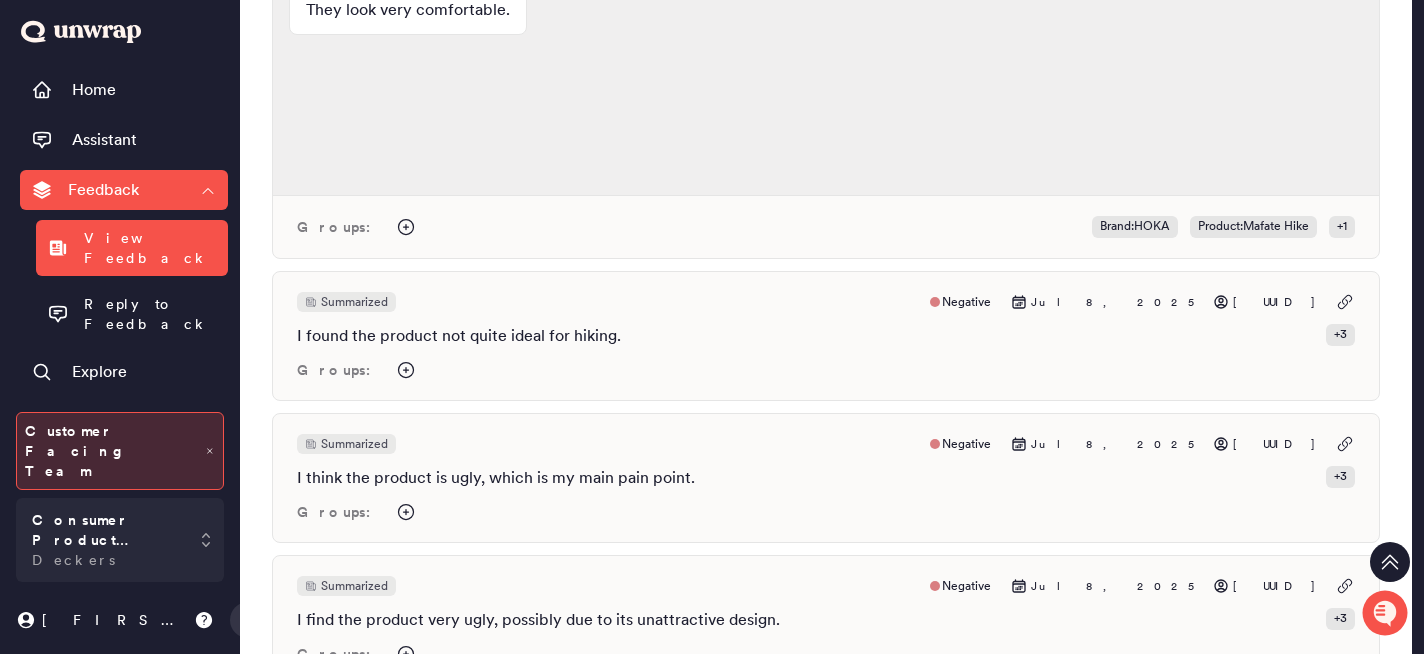 scroll, scrollTop: 10852, scrollLeft: 0, axis: vertical 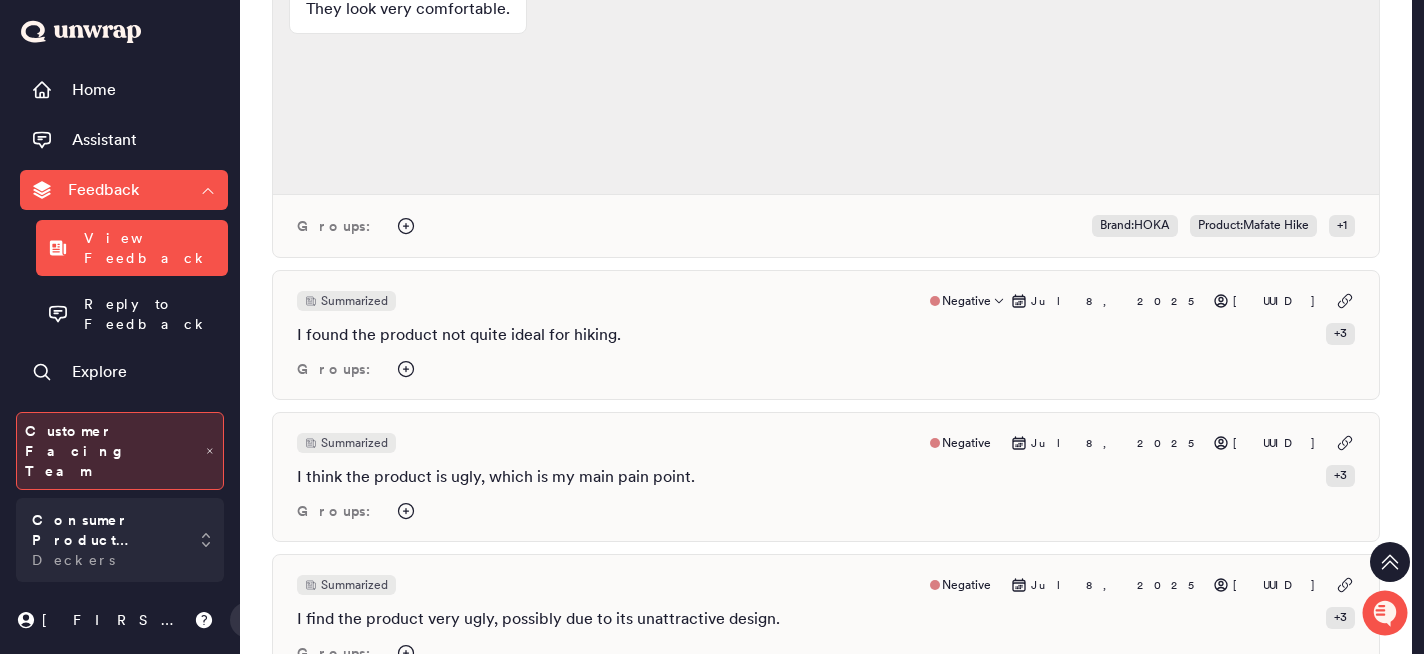 click on "Summarized Negative Jul 8, 2025 [UUID] I found the product not quite ideal for hiking.    + 3 Groups:" at bounding box center [826, 335] 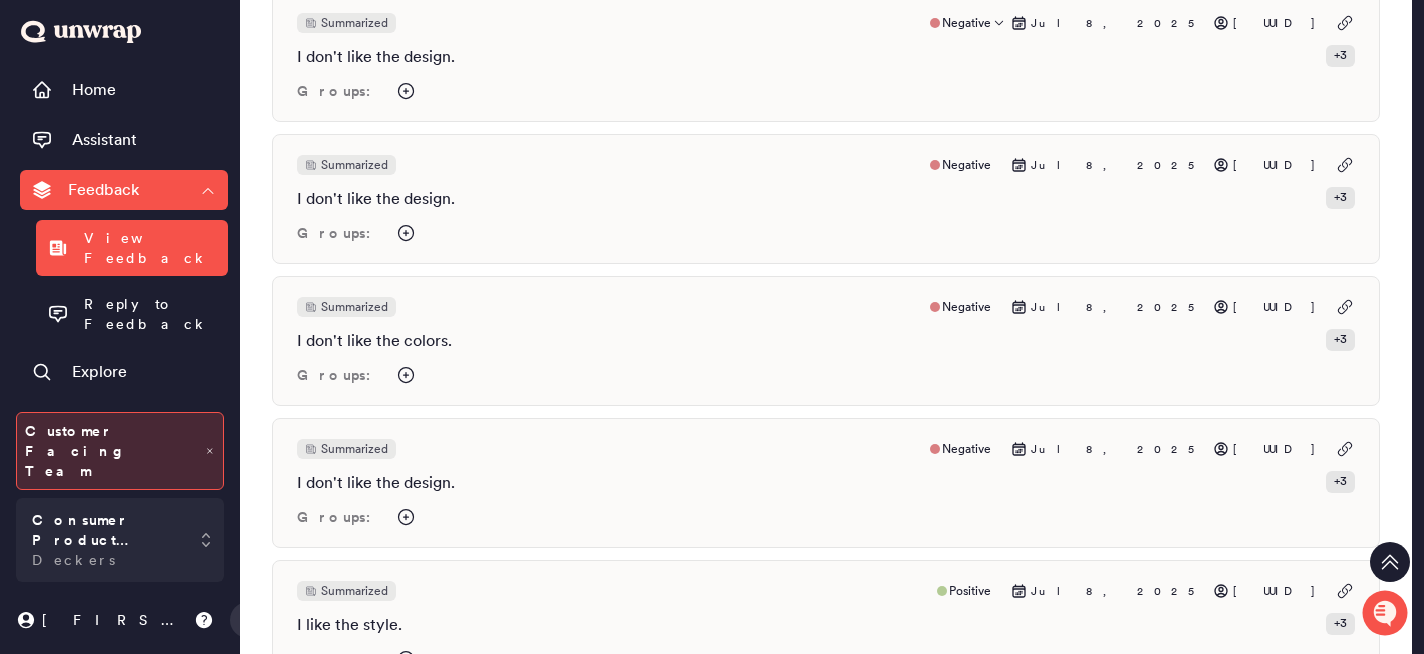 scroll, scrollTop: 12832, scrollLeft: 0, axis: vertical 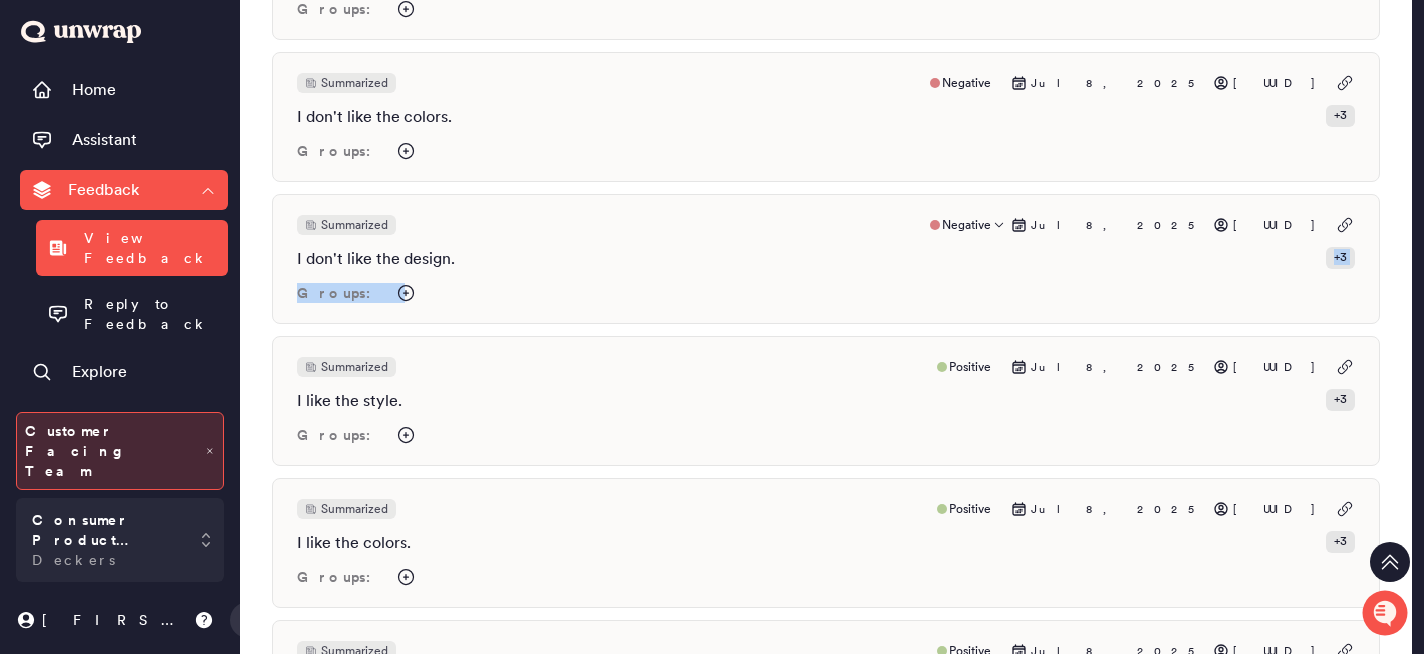 click on "Summarized Negative Jul 8, 2025 [UUID] I don't like the design.    + 3 Groups:" at bounding box center [826, 259] 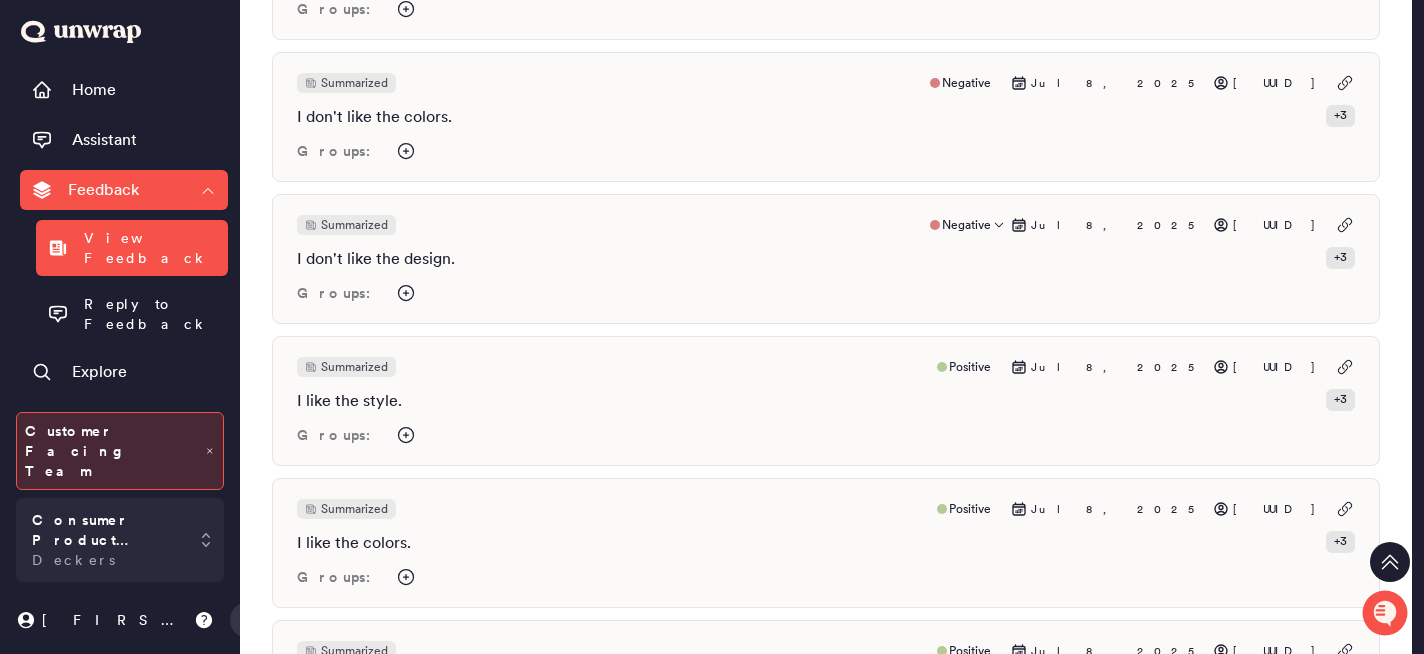 click on "Summarized Negative Jul 8, 2025 [UUID] I don't like the design.    + 3 Groups:" at bounding box center [826, 259] 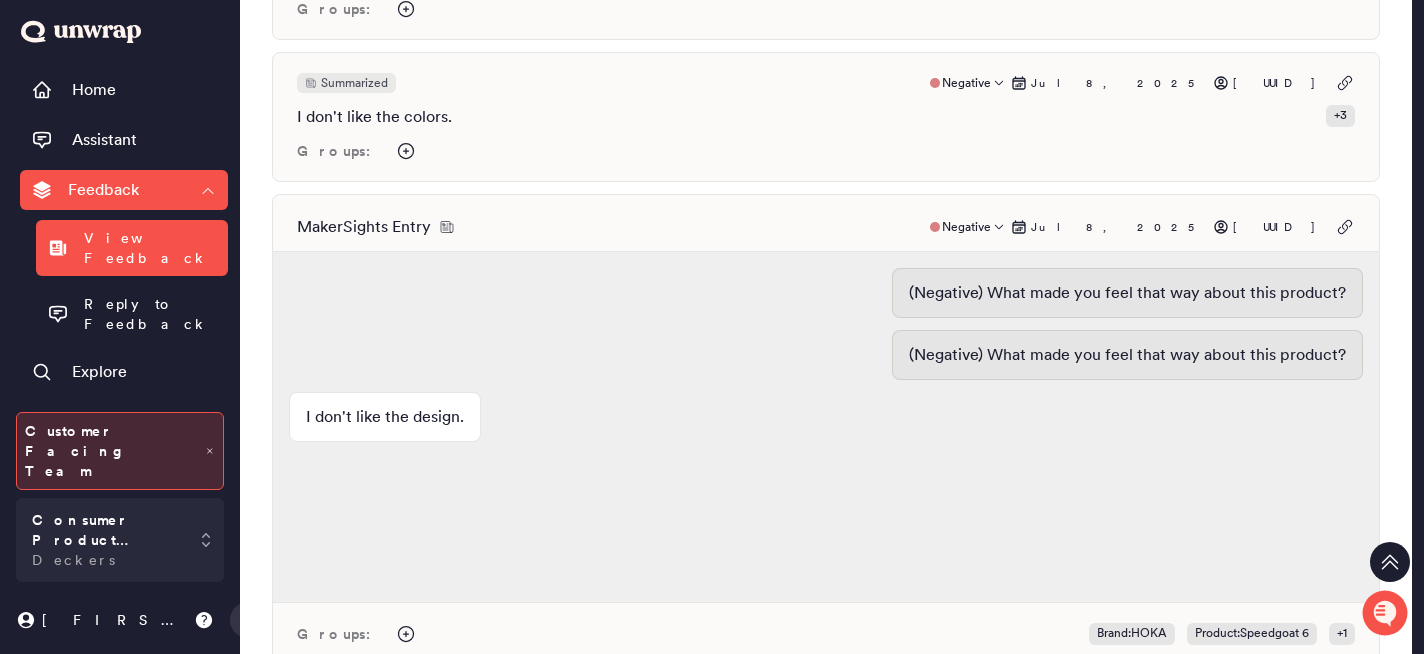 click on "I don't like the colors.    + 3" at bounding box center (826, 117) 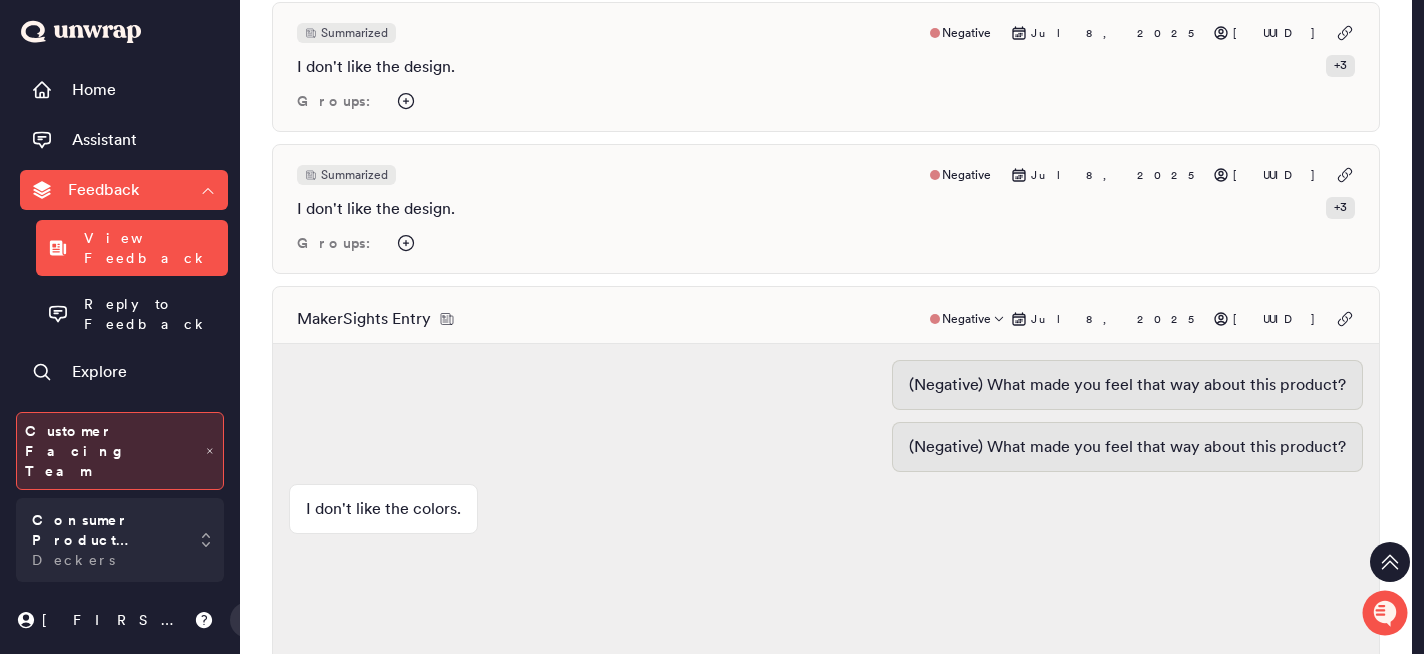 scroll, scrollTop: 12589, scrollLeft: 0, axis: vertical 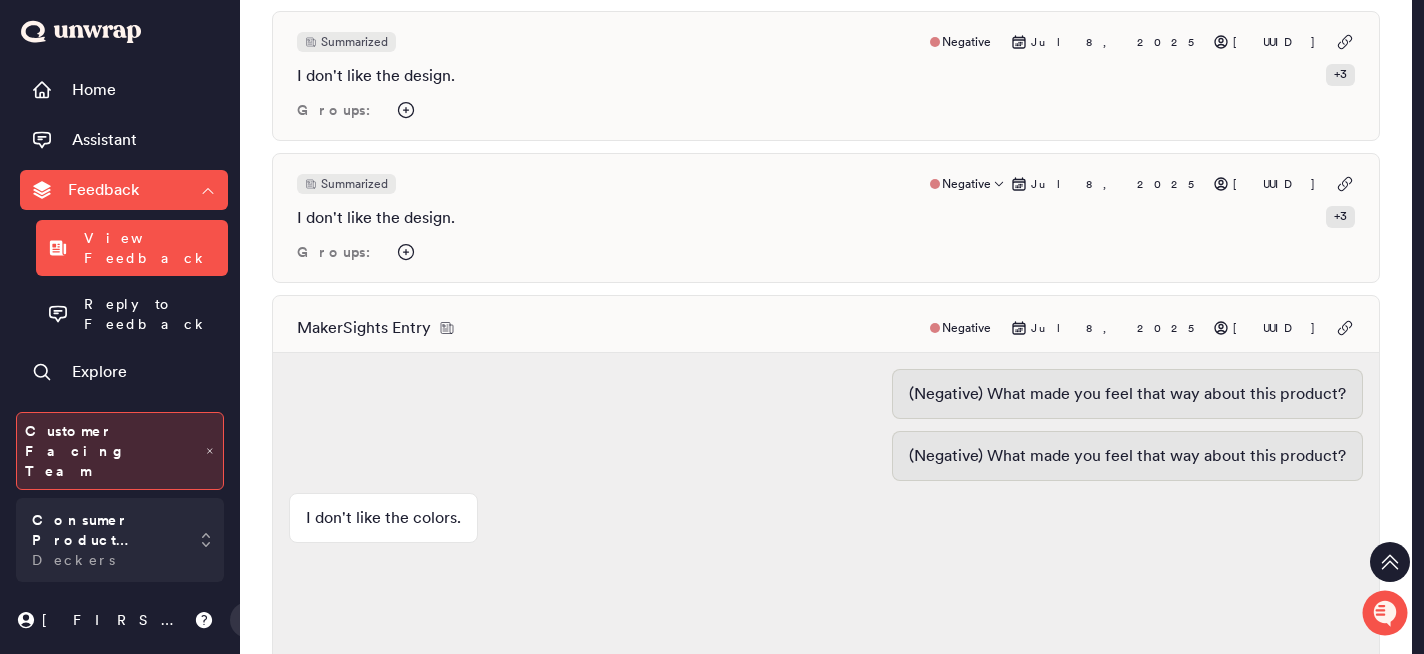 click on "Summarized Negative Jul 8, 2025 [UUID] I don't like the design.    + 3 Groups:" at bounding box center (826, 218) 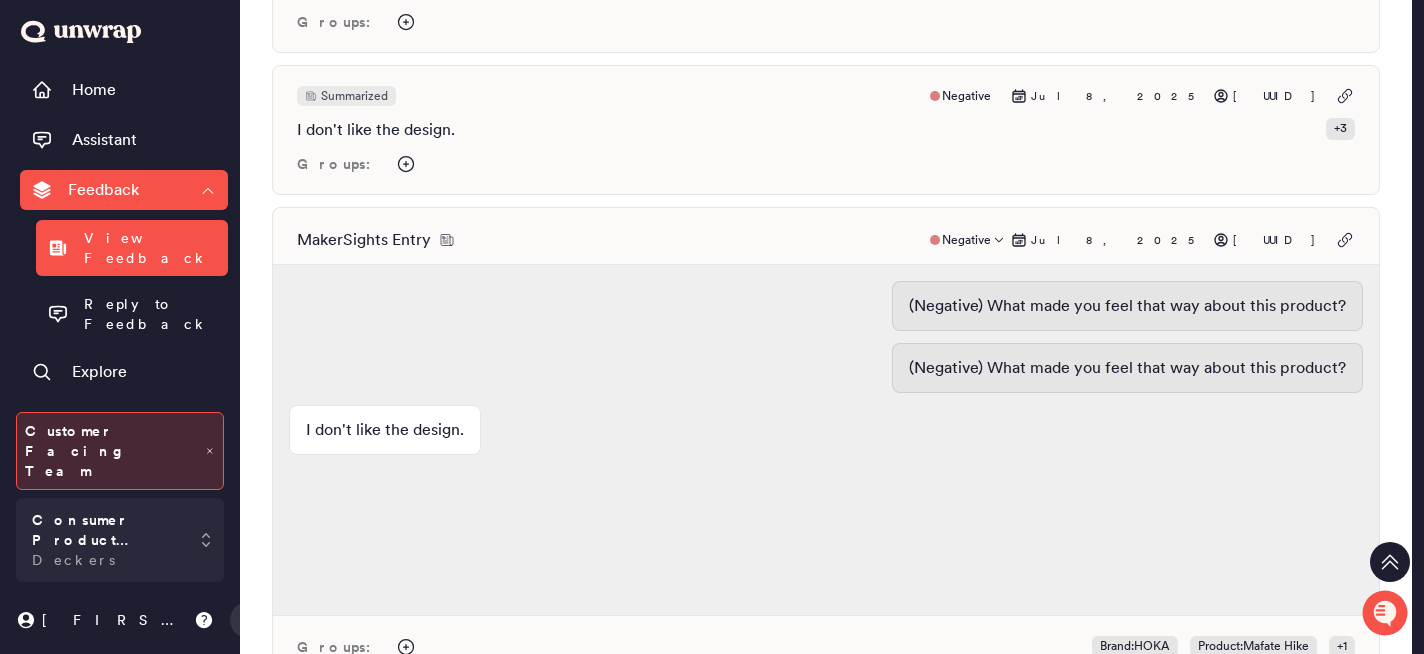 scroll, scrollTop: 12534, scrollLeft: 0, axis: vertical 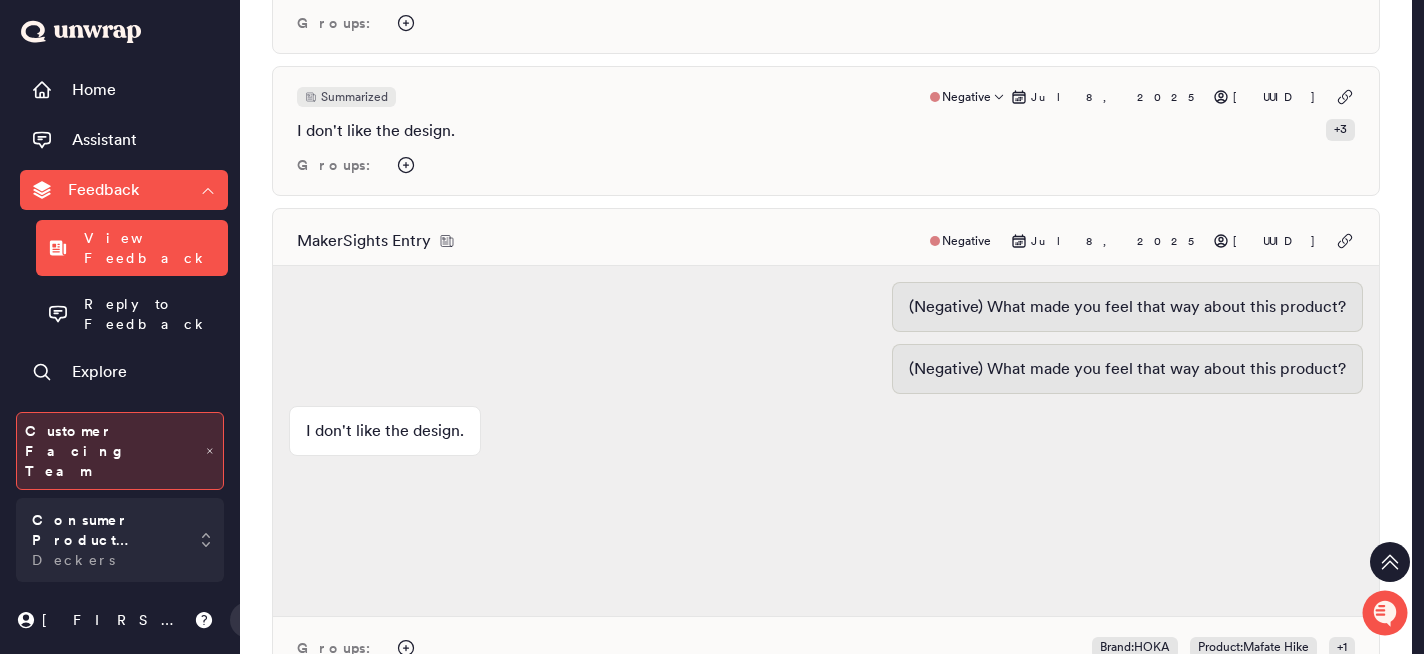 click on "I don't like the design.    + 3" at bounding box center (826, 131) 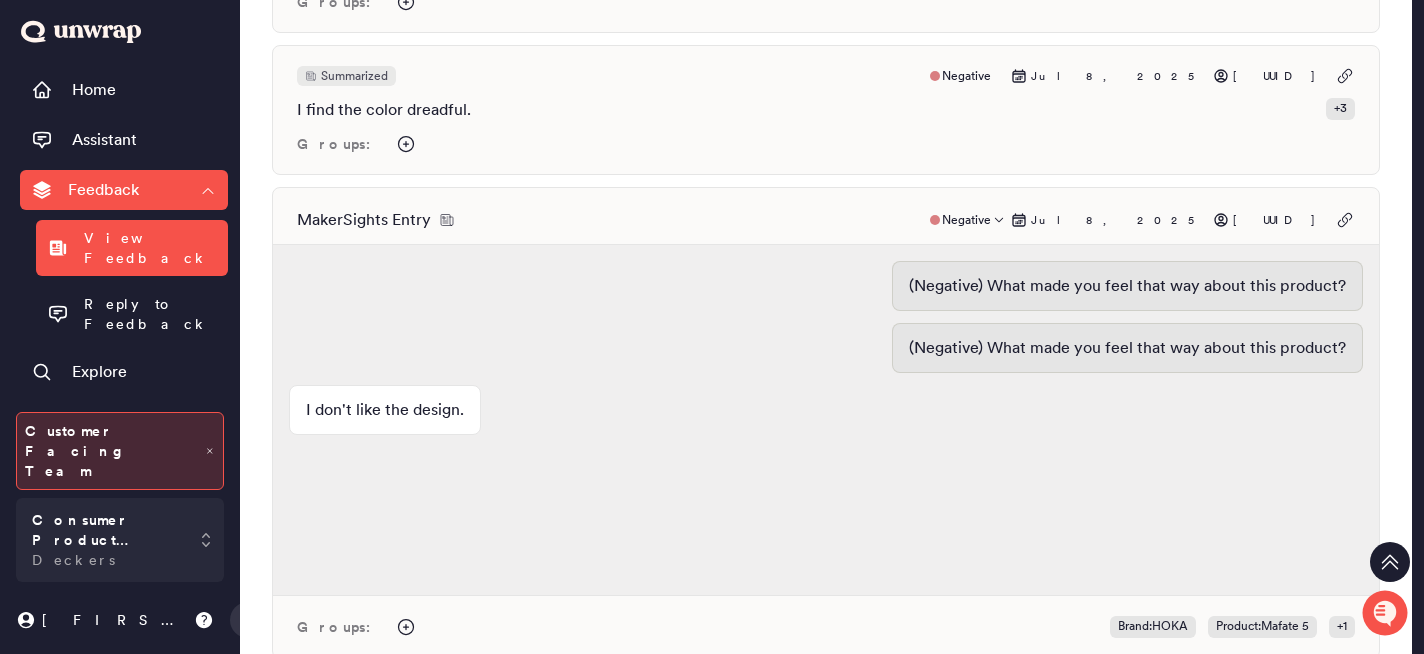 scroll, scrollTop: 12259, scrollLeft: 0, axis: vertical 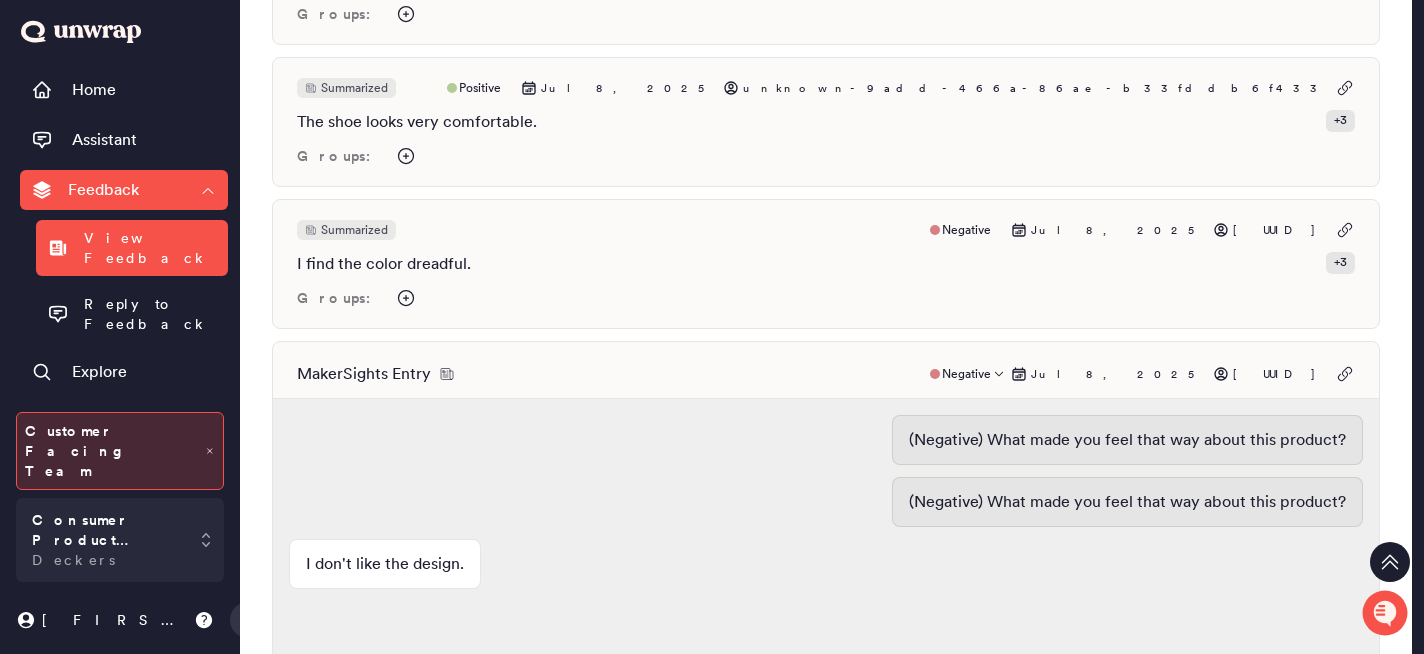 click on "Summarized Negative Jul 8, 2025 [UUID]" at bounding box center [826, 230] 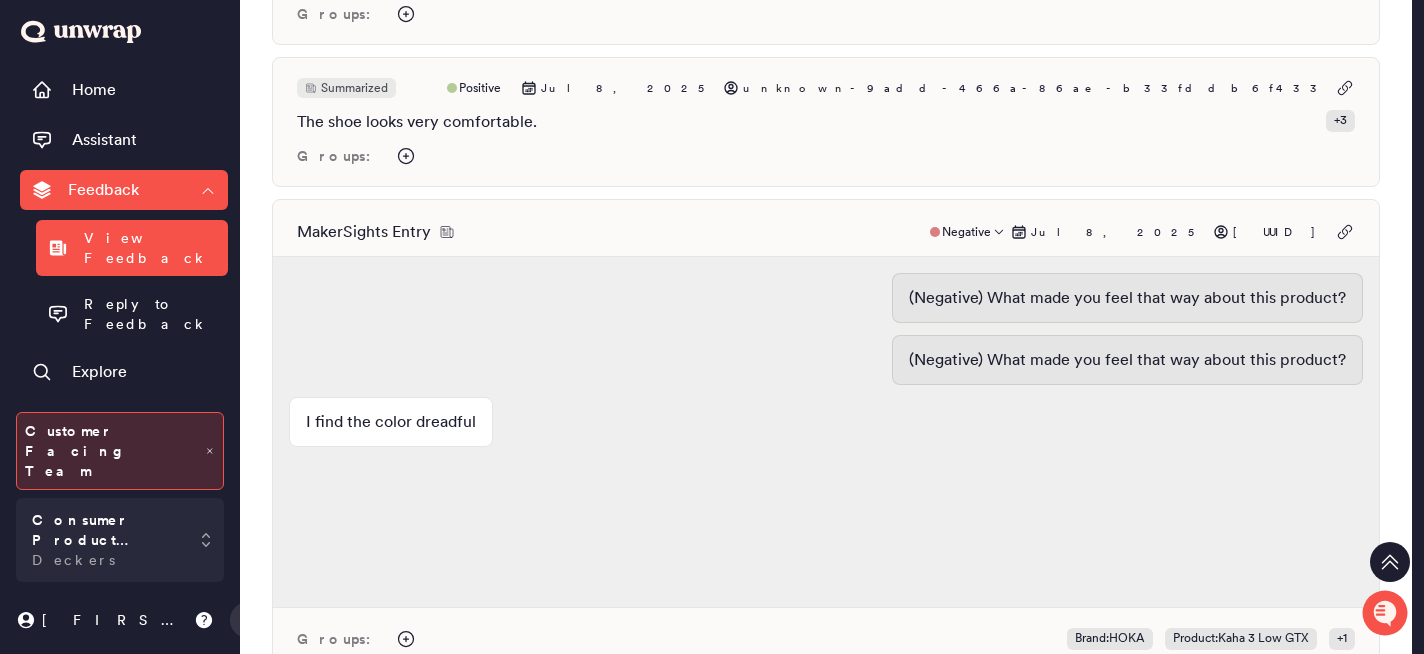 click on "MakerSights Entry Negative Jul 8, 2025 [UUID]" at bounding box center [826, 232] 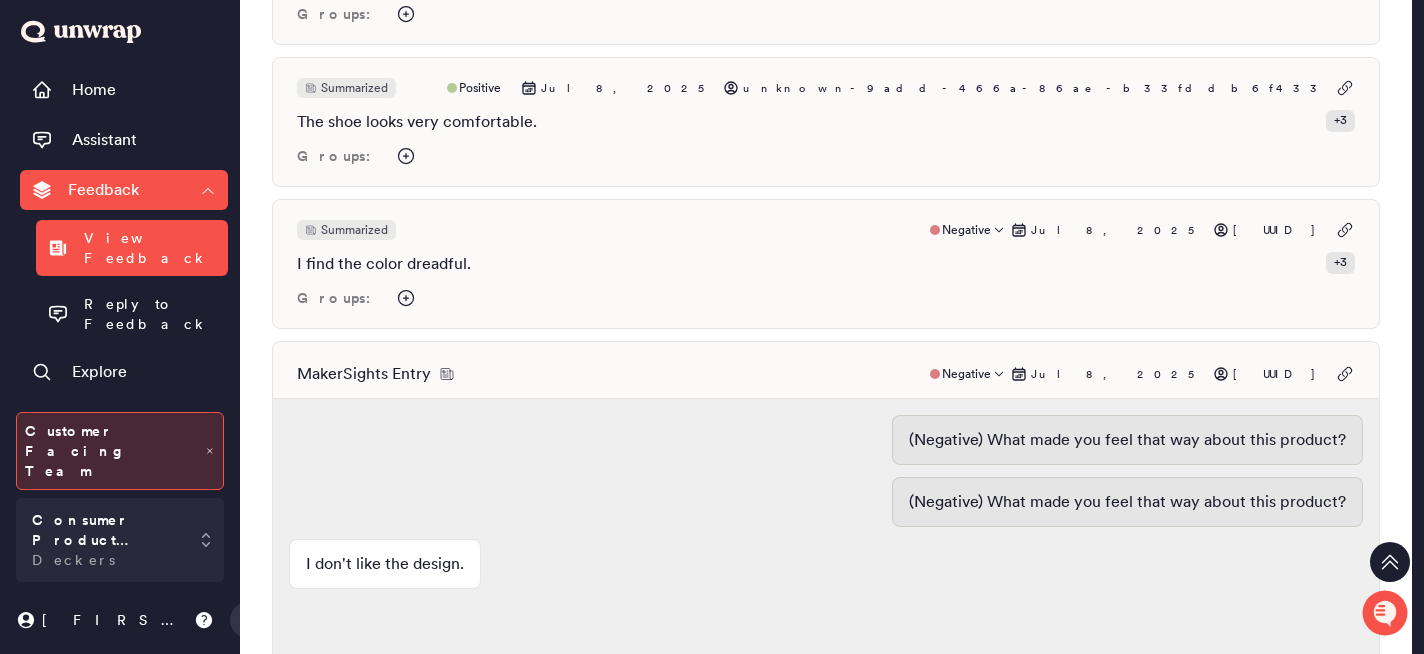 click on "MakerSights Entry Negative Jul 8, 2025 [UUID] (Negative) What made you feel that way about this product? (Negative) What made you feel that way about this product? I don't like the design. Groups: Brand : HOKA Product : Mafate 5 + 1" at bounding box center (826, 577) 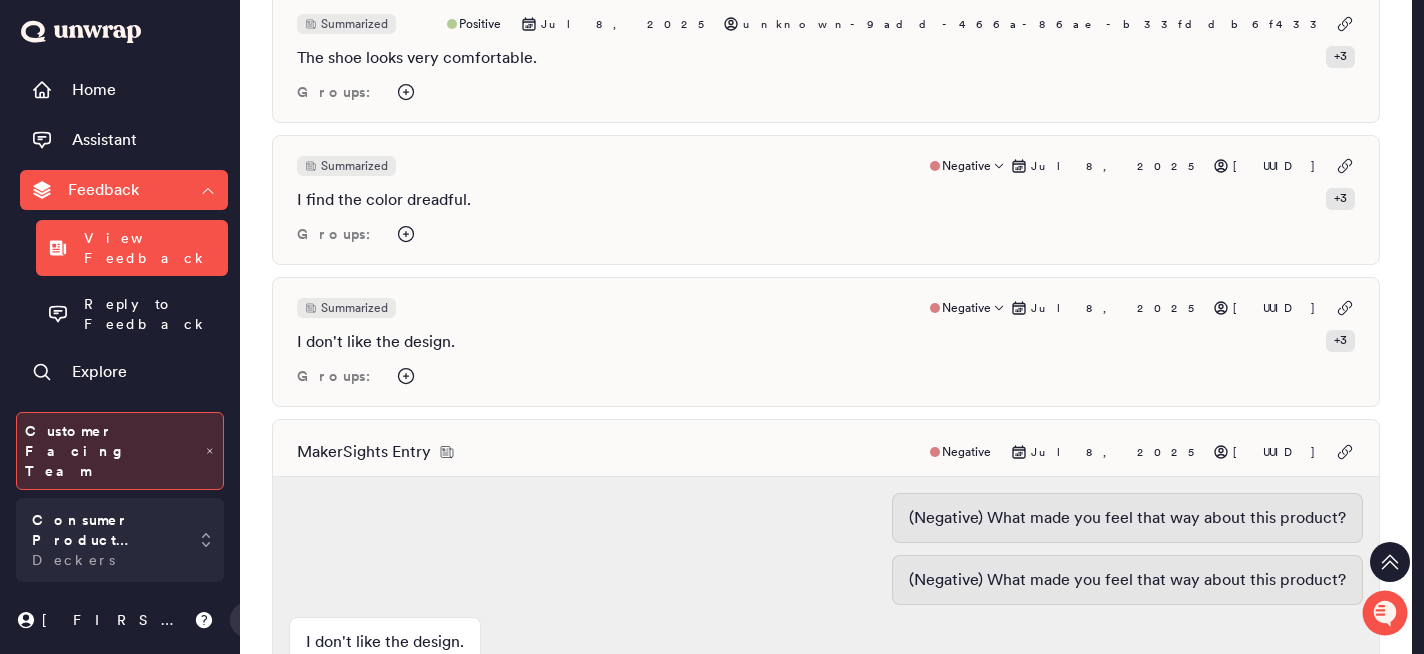 scroll, scrollTop: 12324, scrollLeft: 0, axis: vertical 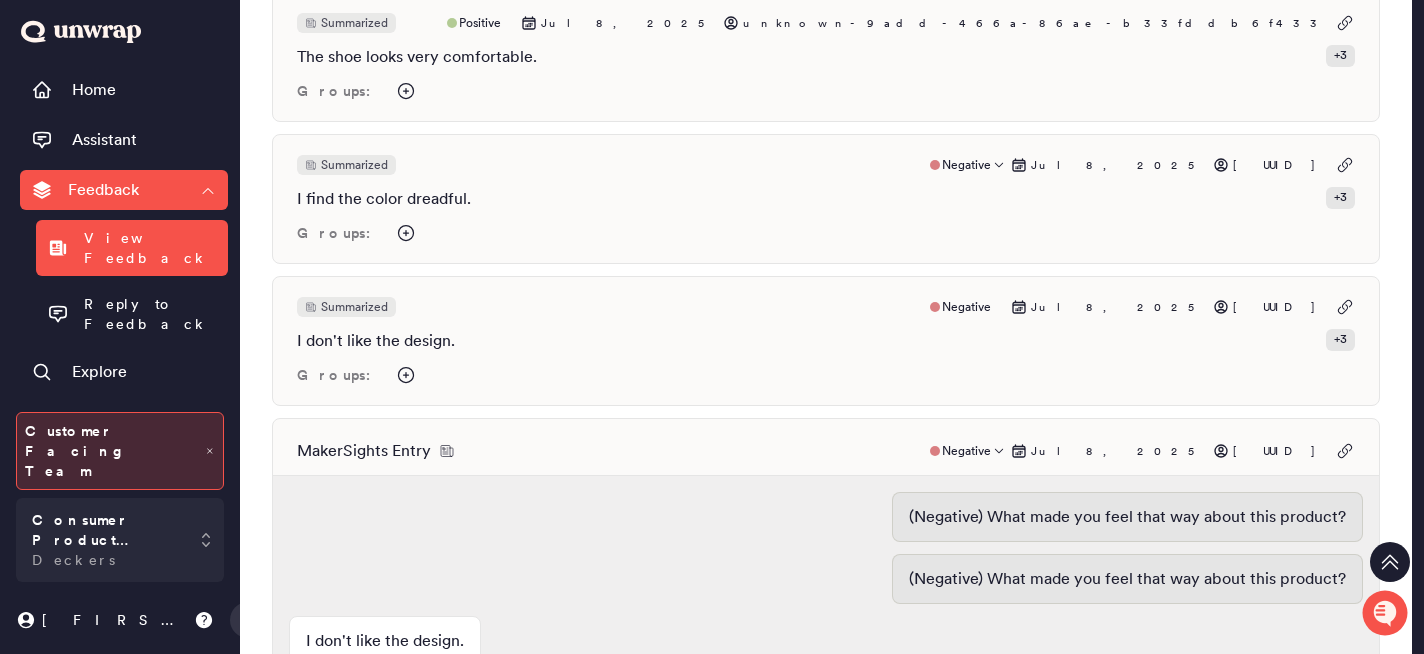 click on "MakerSights Entry Negative Jul 8, 2025 [UUID]" at bounding box center (826, 451) 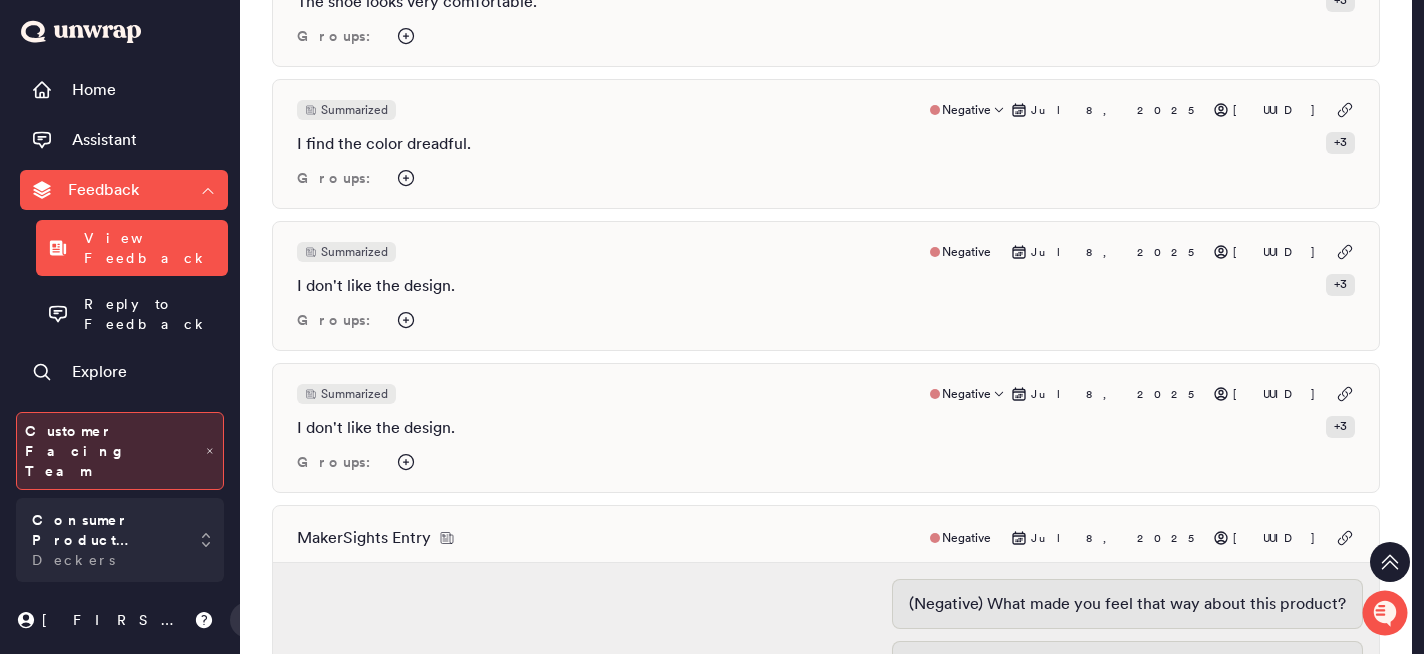 scroll, scrollTop: 12381, scrollLeft: 0, axis: vertical 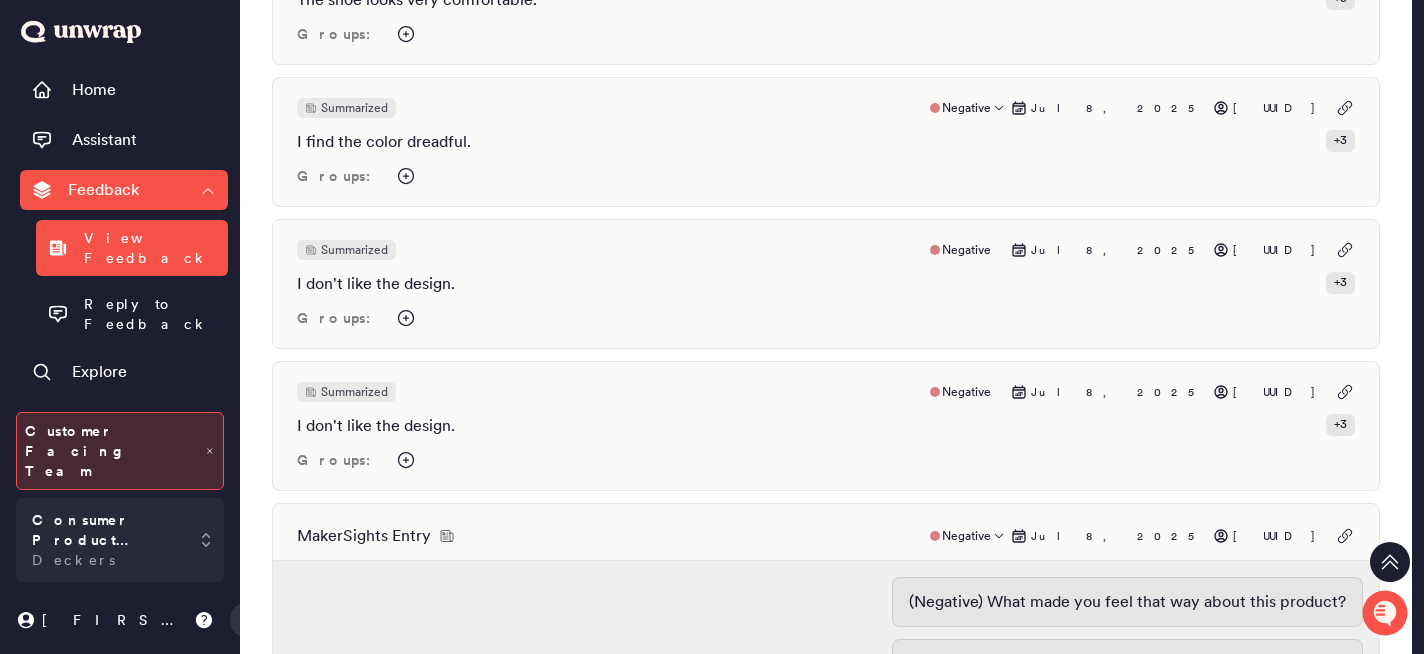 click on "MakerSights Entry Negative Jul 8, 2025 [UUID]" at bounding box center (826, 536) 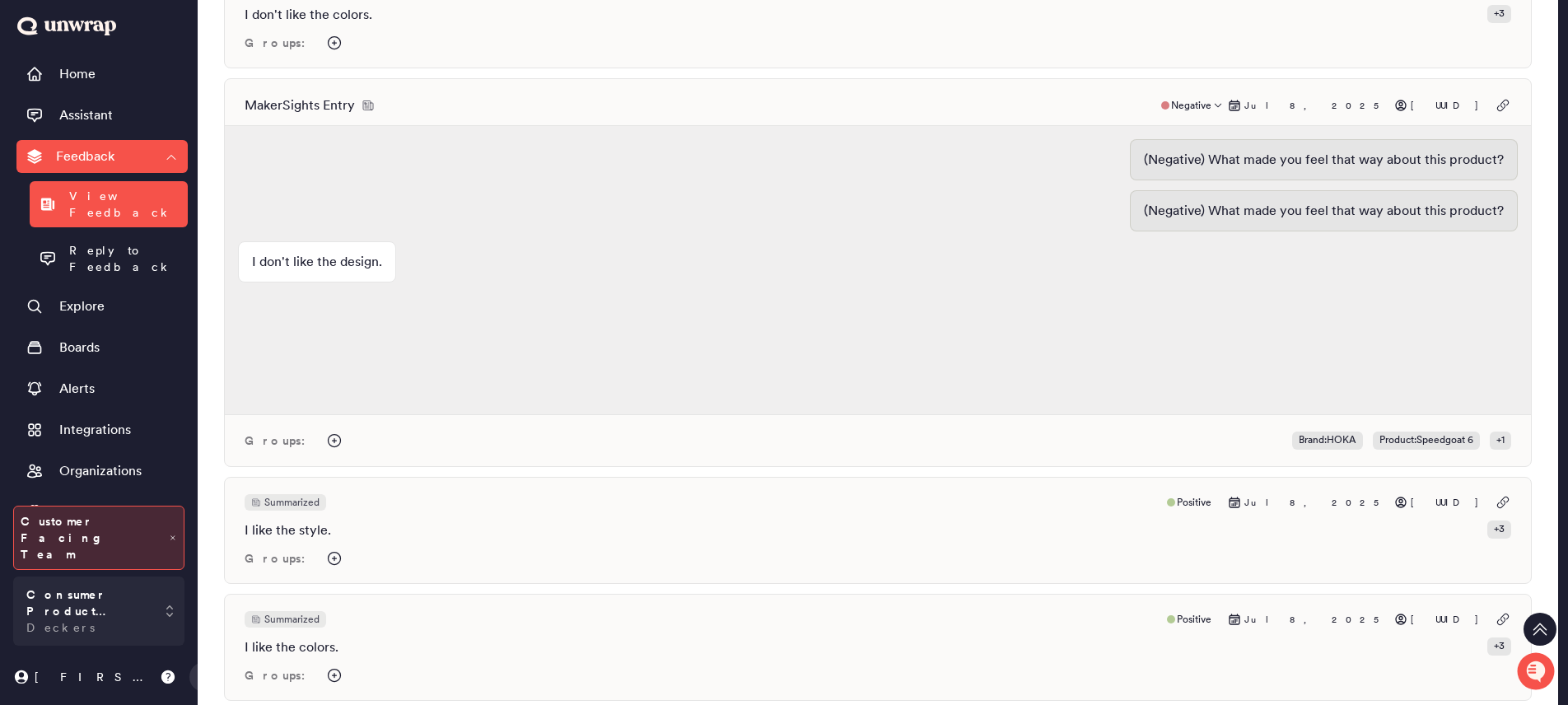 scroll, scrollTop: 10648, scrollLeft: 0, axis: vertical 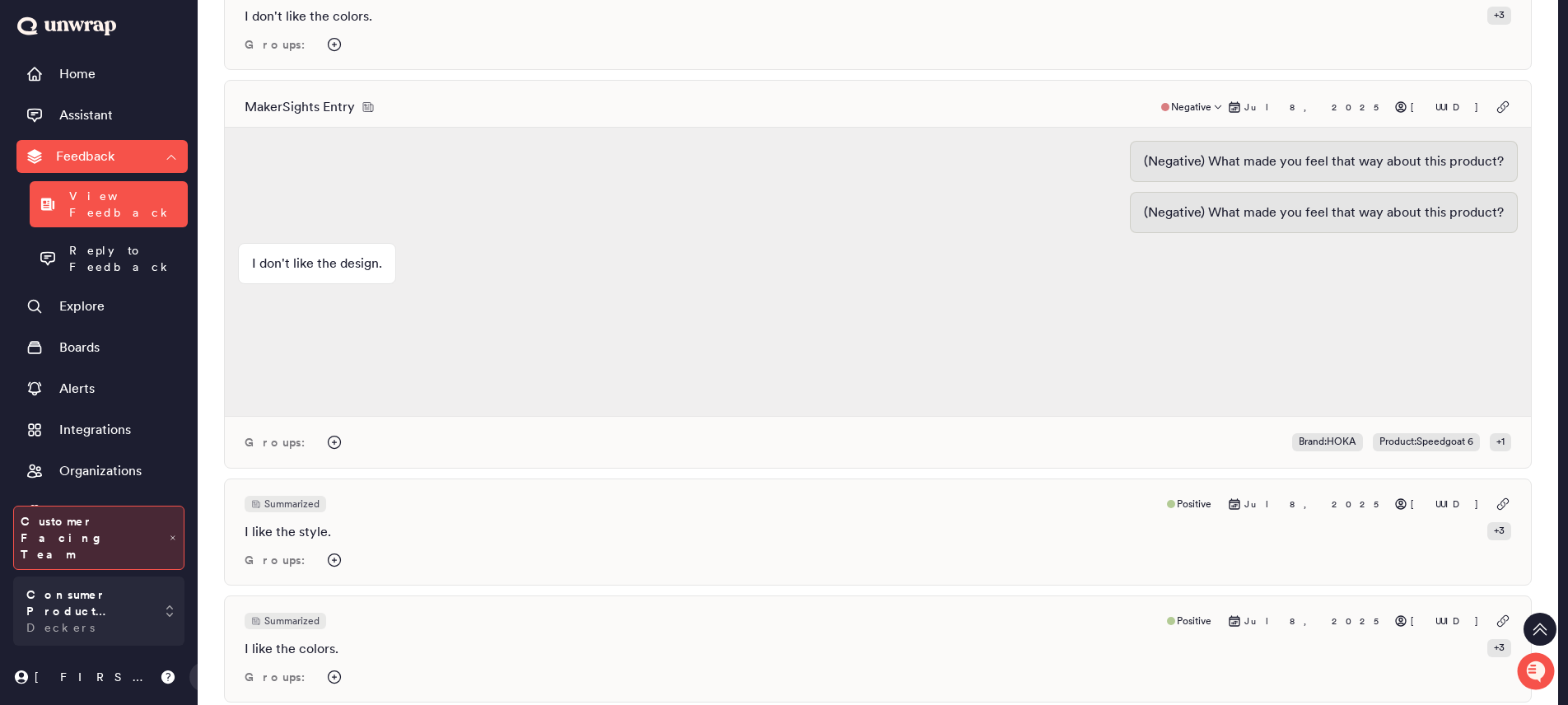 click on "MakerSights Entry Negative Jul 8, 2025 [UUID]" at bounding box center [878, 107] 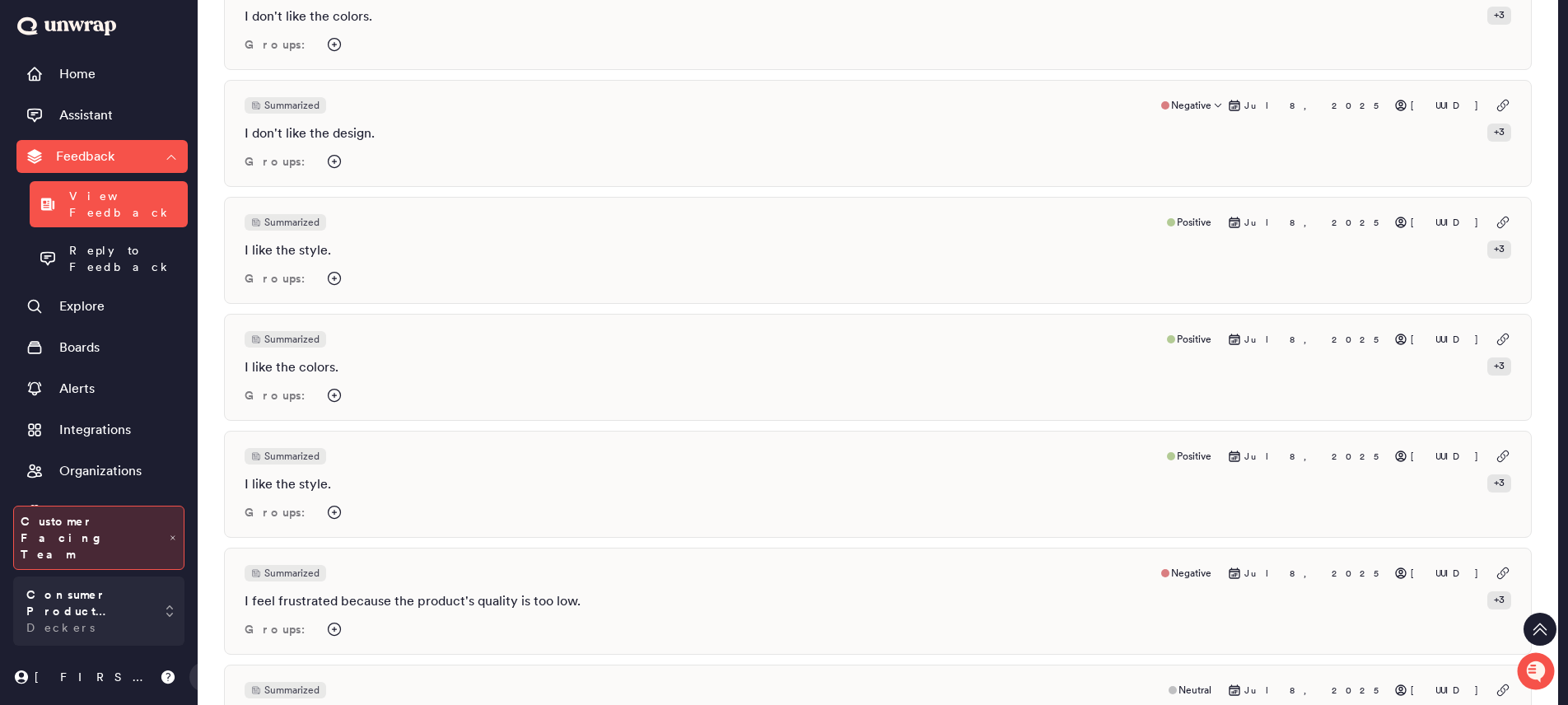 click on "Summarized Negative Jul 8, 2025 [UUID] I don't like the design.    + 3 Groups:" at bounding box center [878, 133] 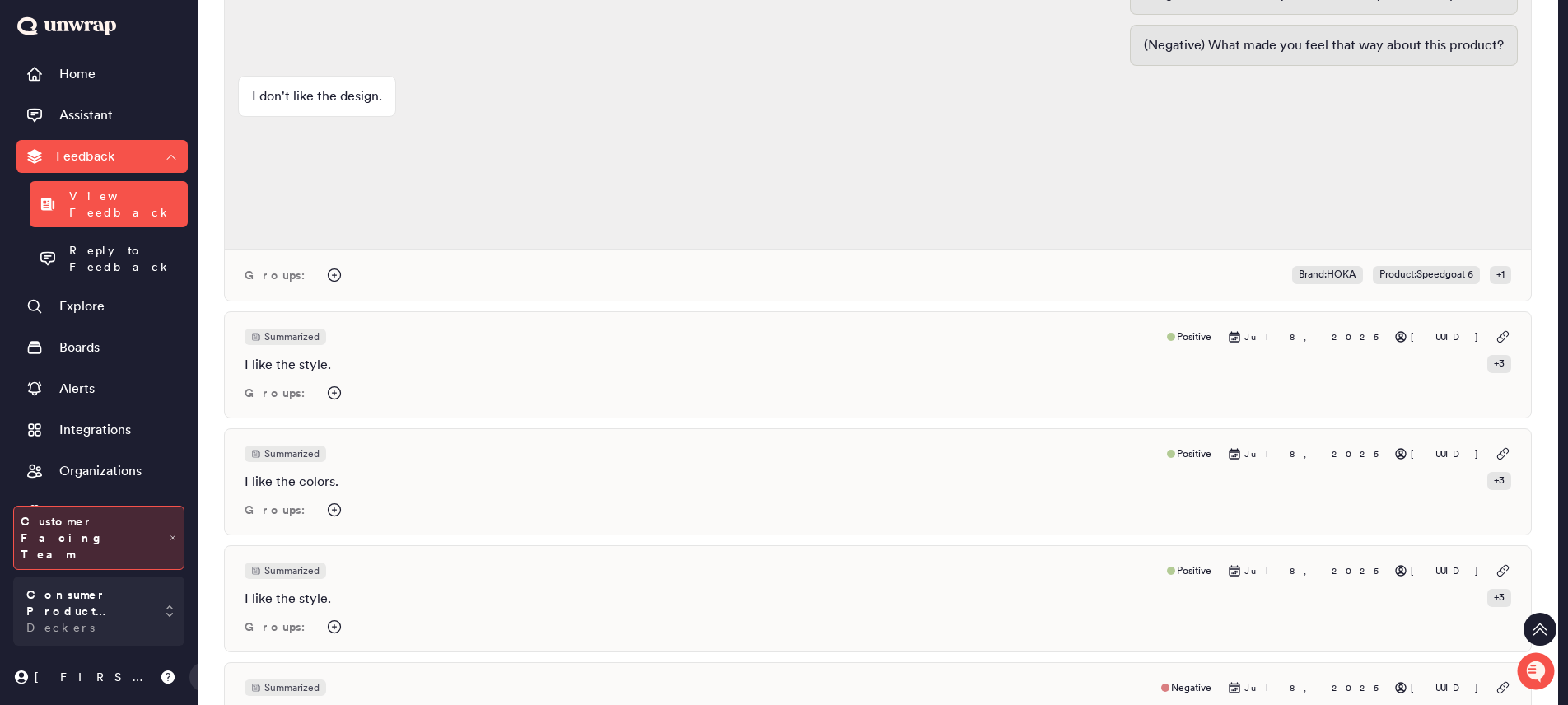 scroll, scrollTop: 10840, scrollLeft: 0, axis: vertical 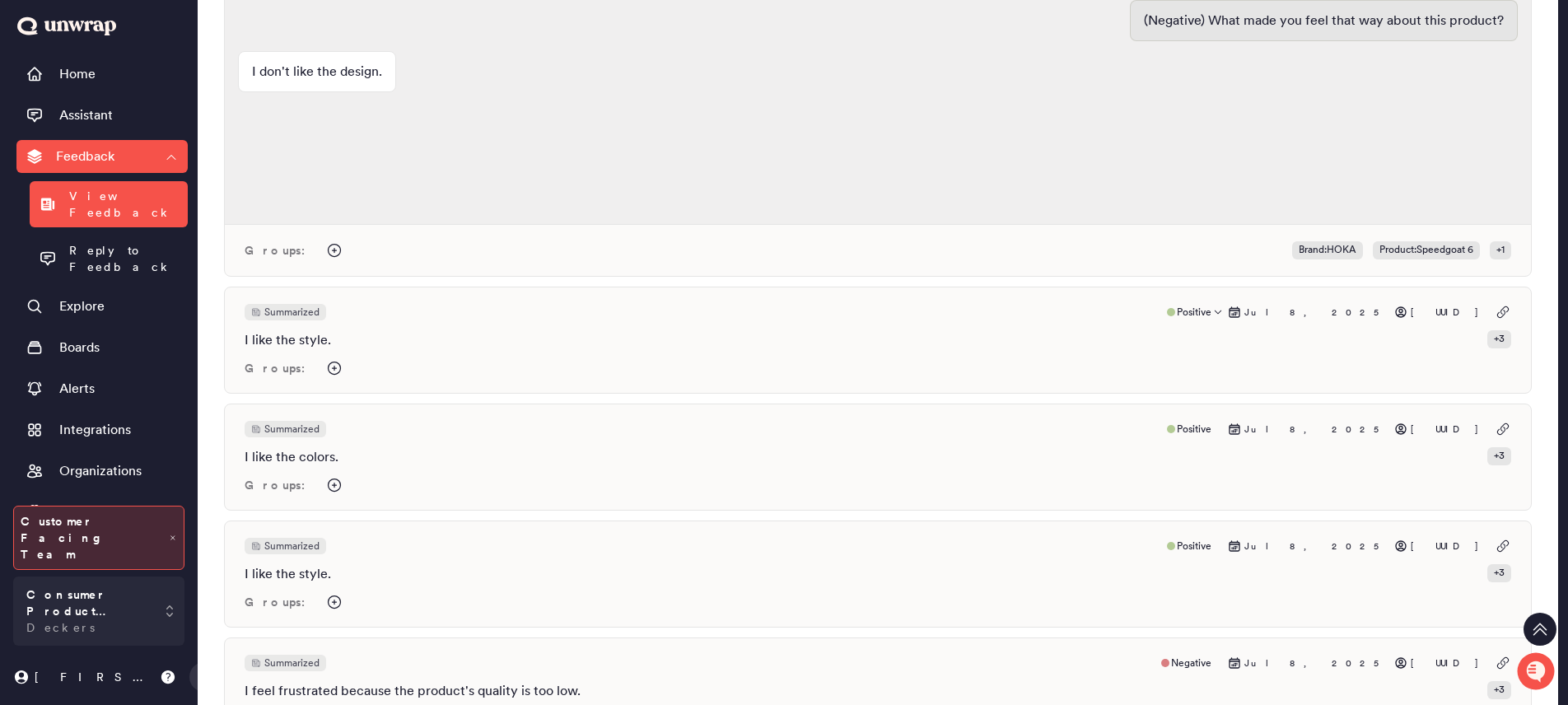 click on "Summarized Positive Jul 8, 2025 [UUID]" at bounding box center (878, 312) 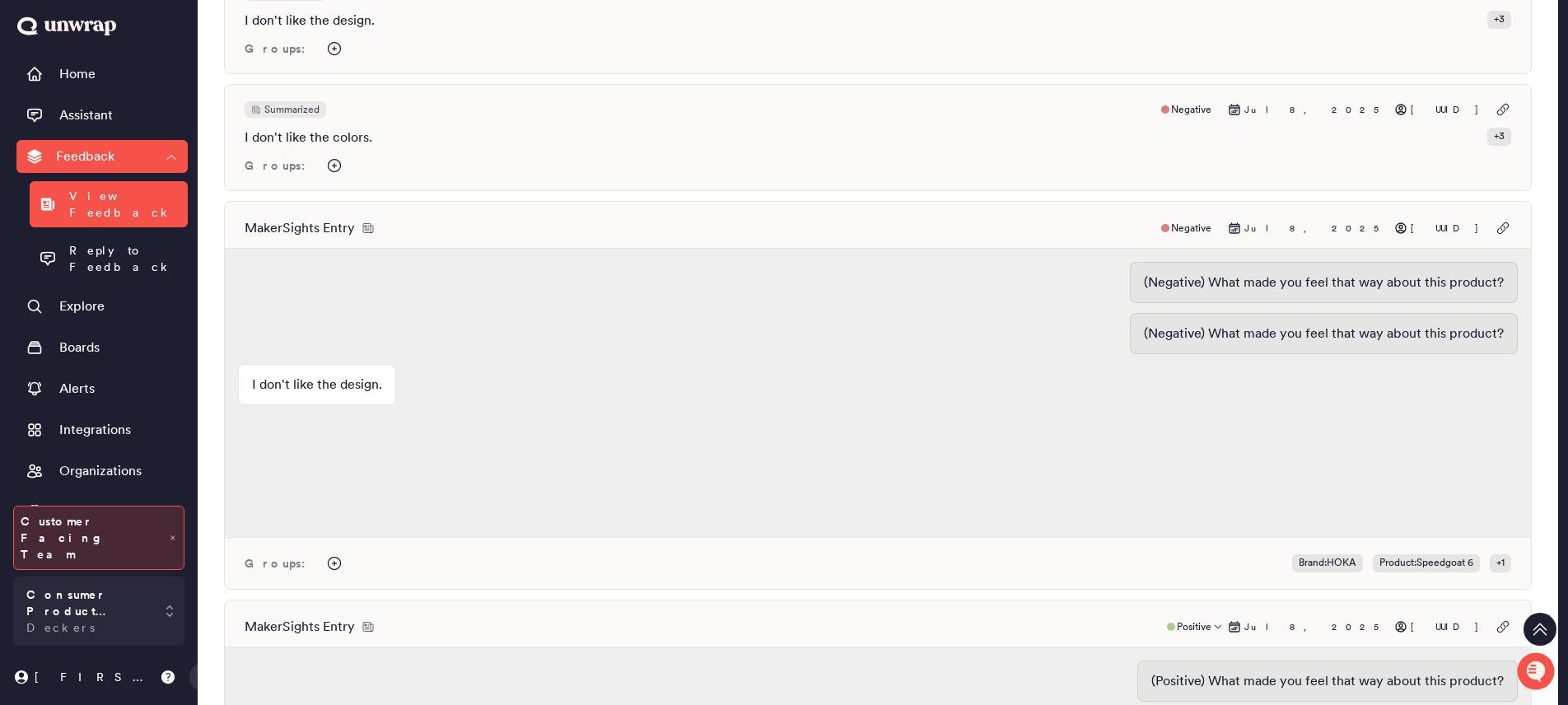 scroll, scrollTop: 10422, scrollLeft: 0, axis: vertical 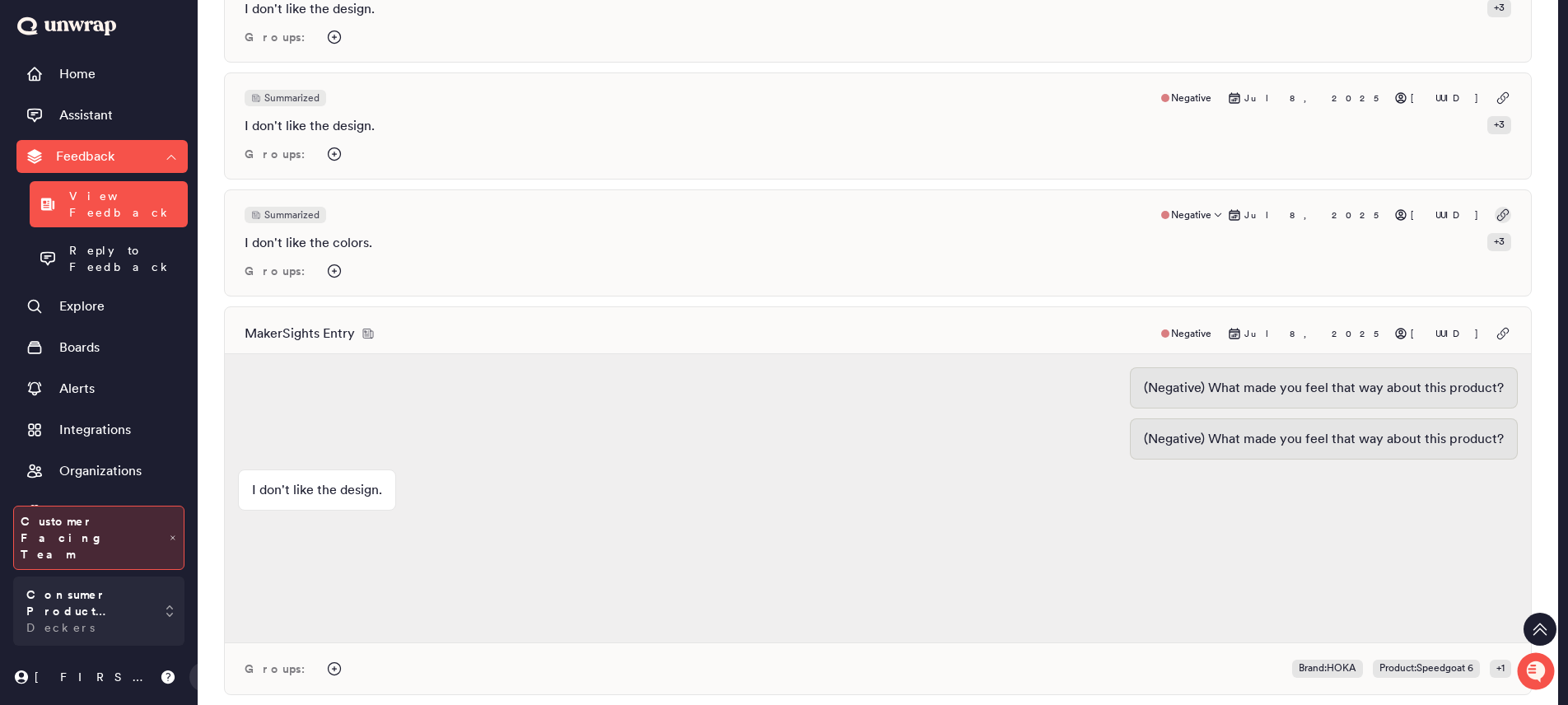 click 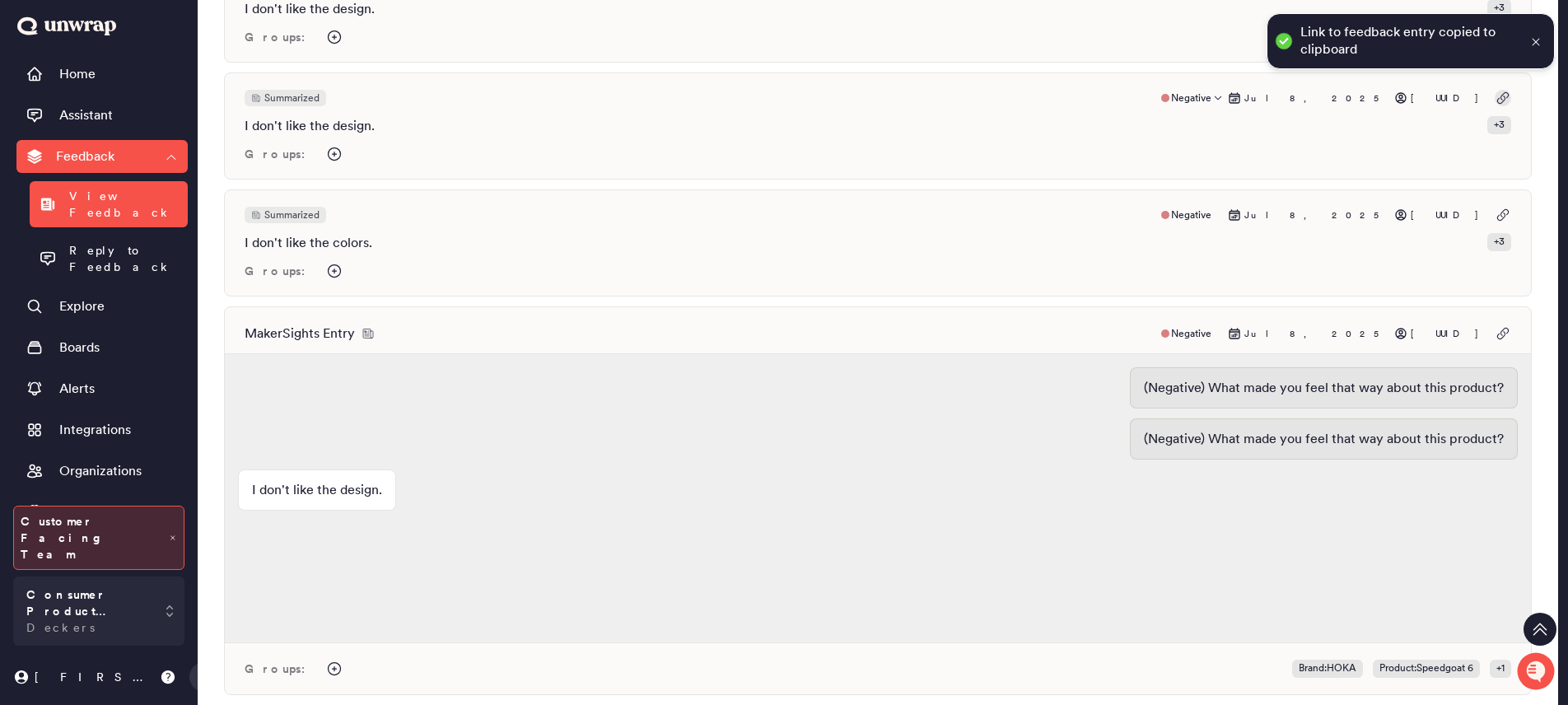 click 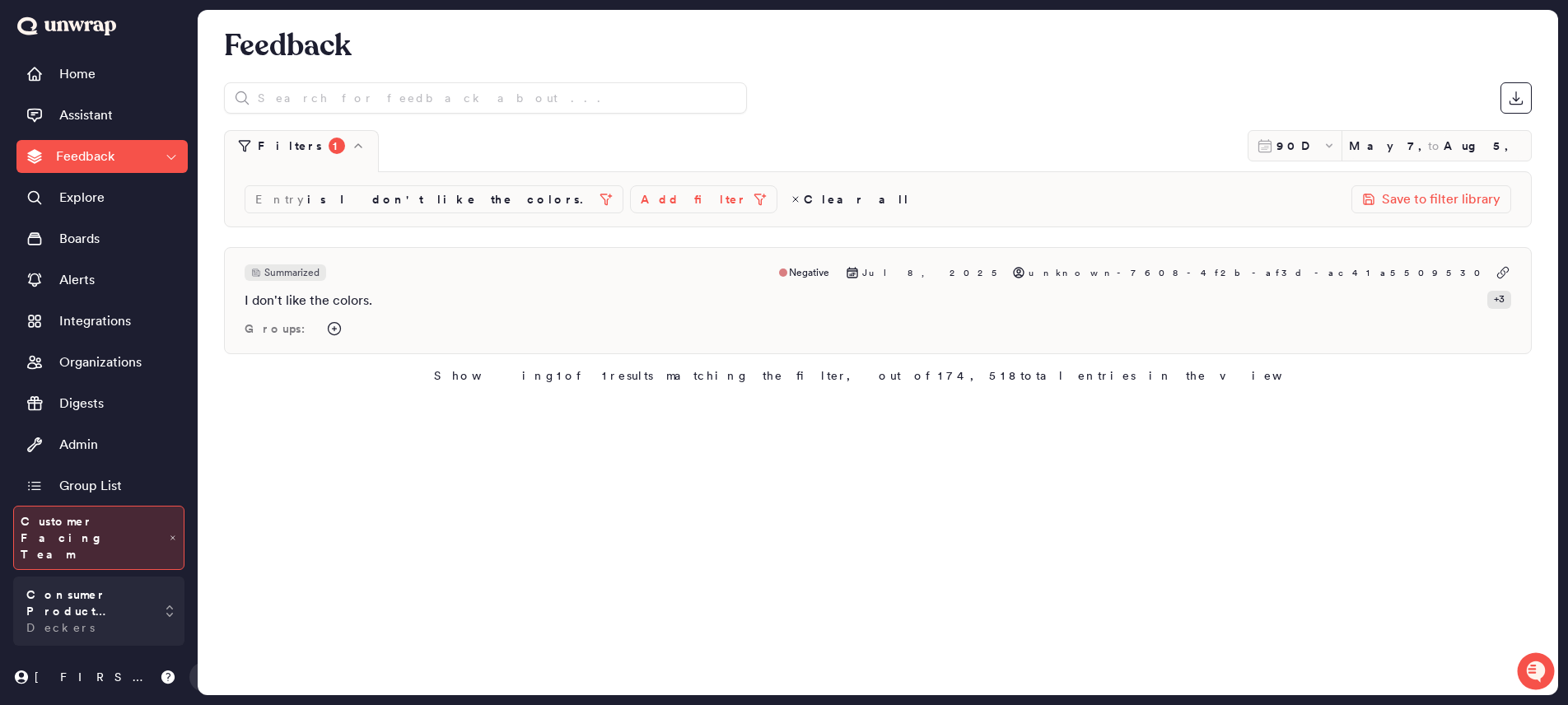 scroll, scrollTop: 0, scrollLeft: 0, axis: both 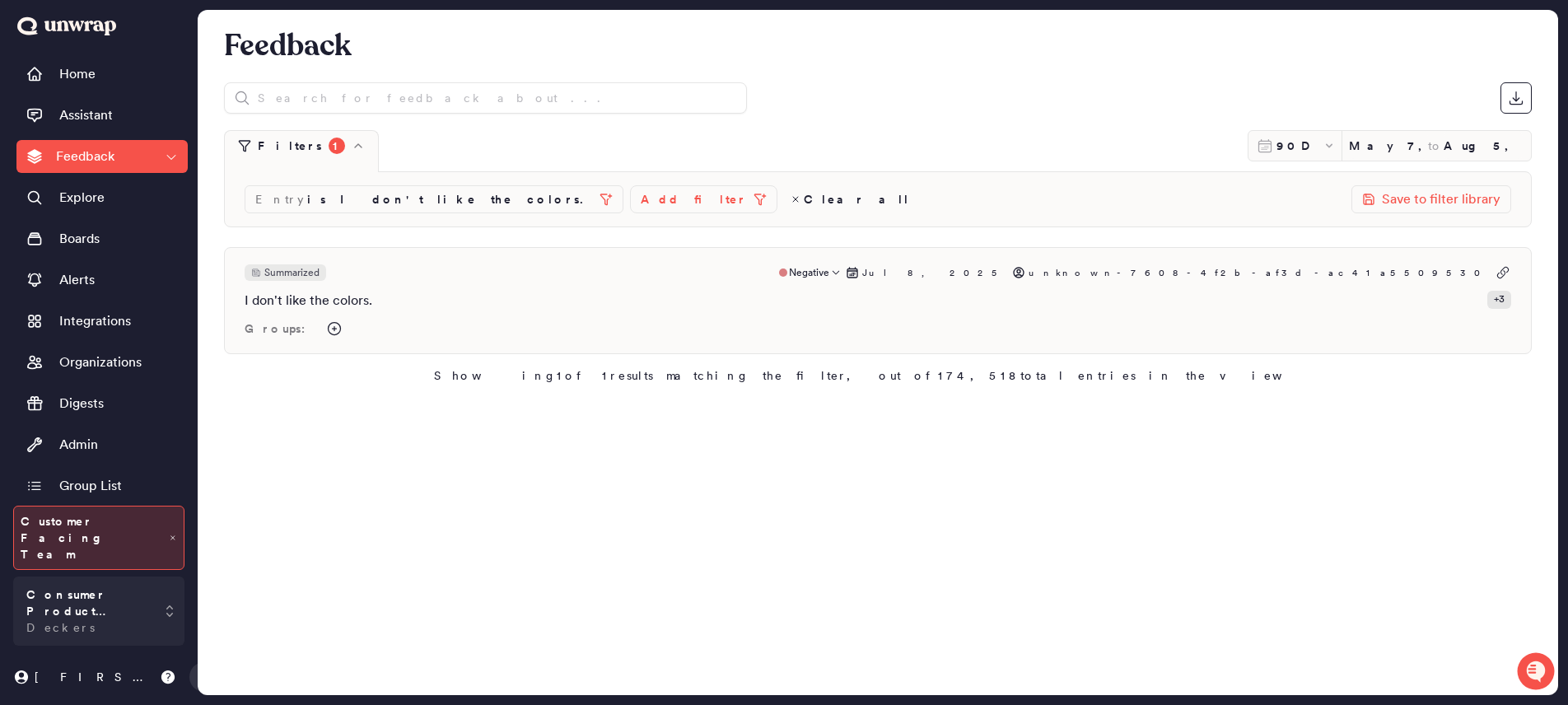 click on "I don't like the colors. + 3" at bounding box center (878, 301) 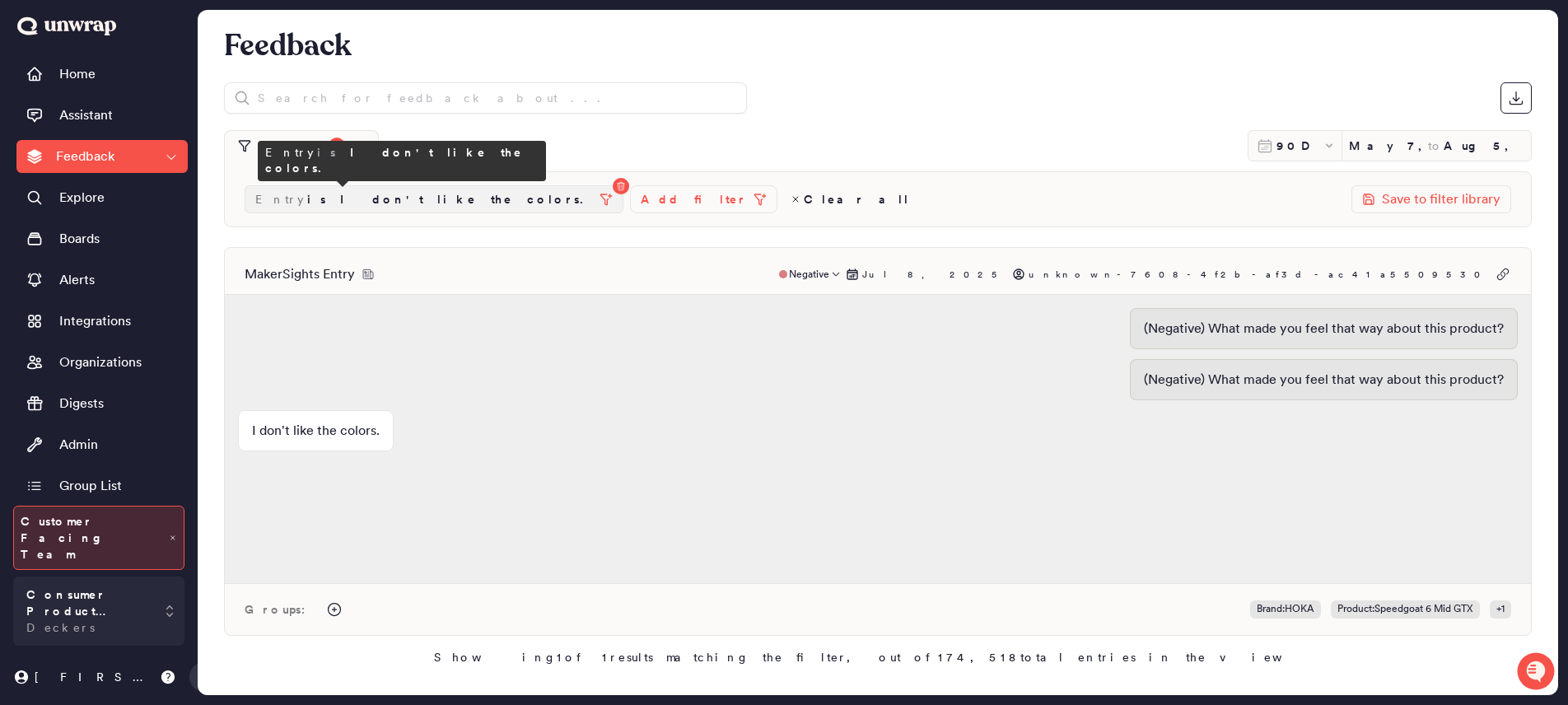 click on "is   I don't like the colors." at bounding box center (450, 199) 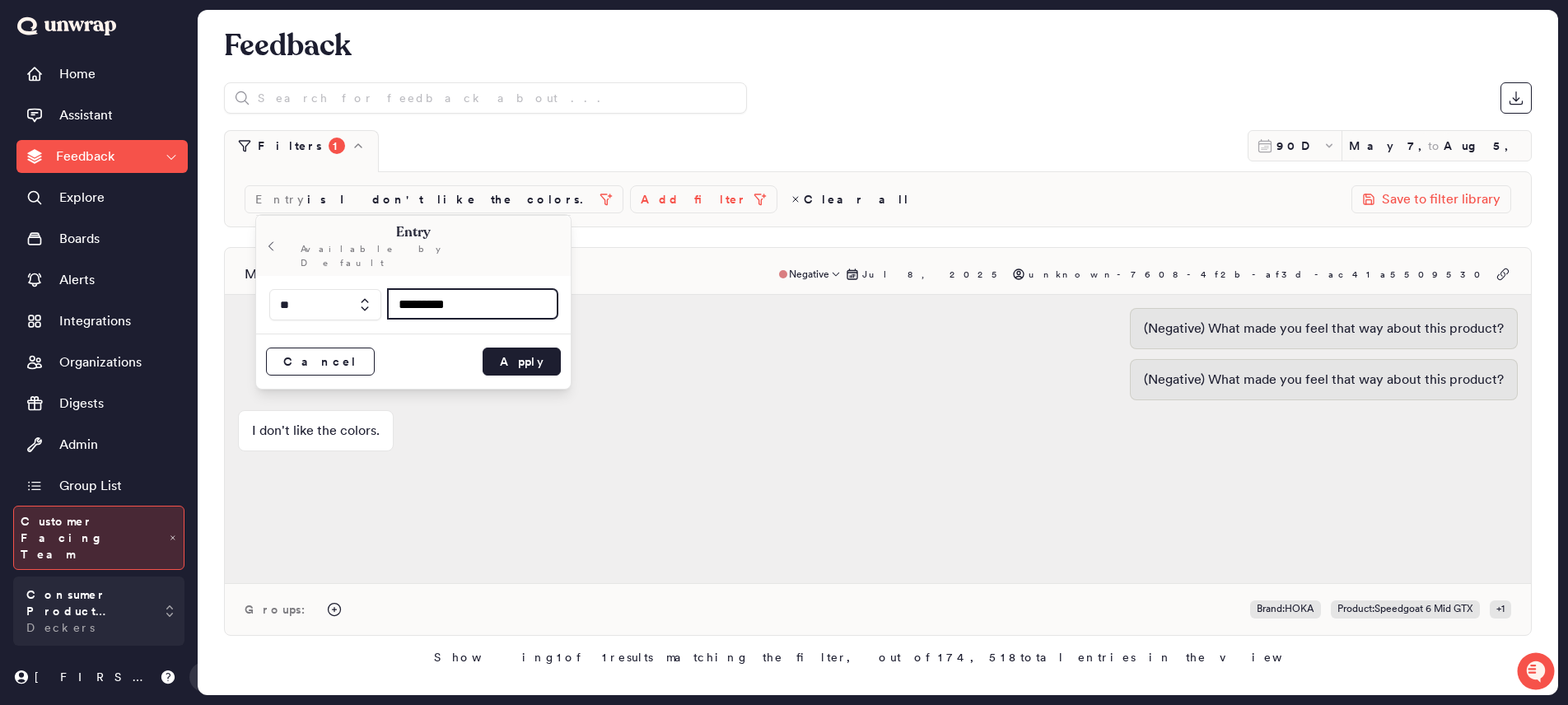 drag, startPoint x: 479, startPoint y: 290, endPoint x: 374, endPoint y: 288, distance: 105.01905 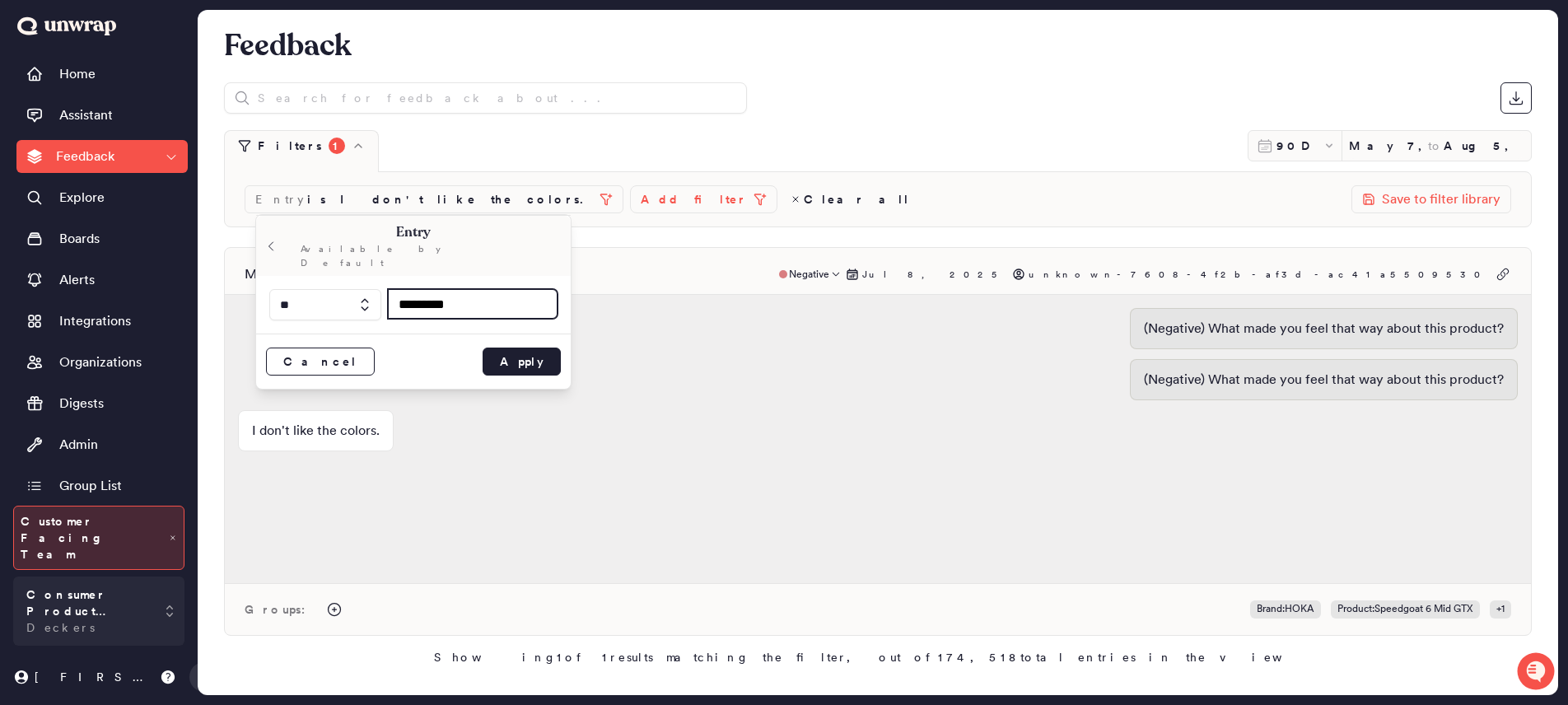 click on "** *********" at bounding box center [413, 305] 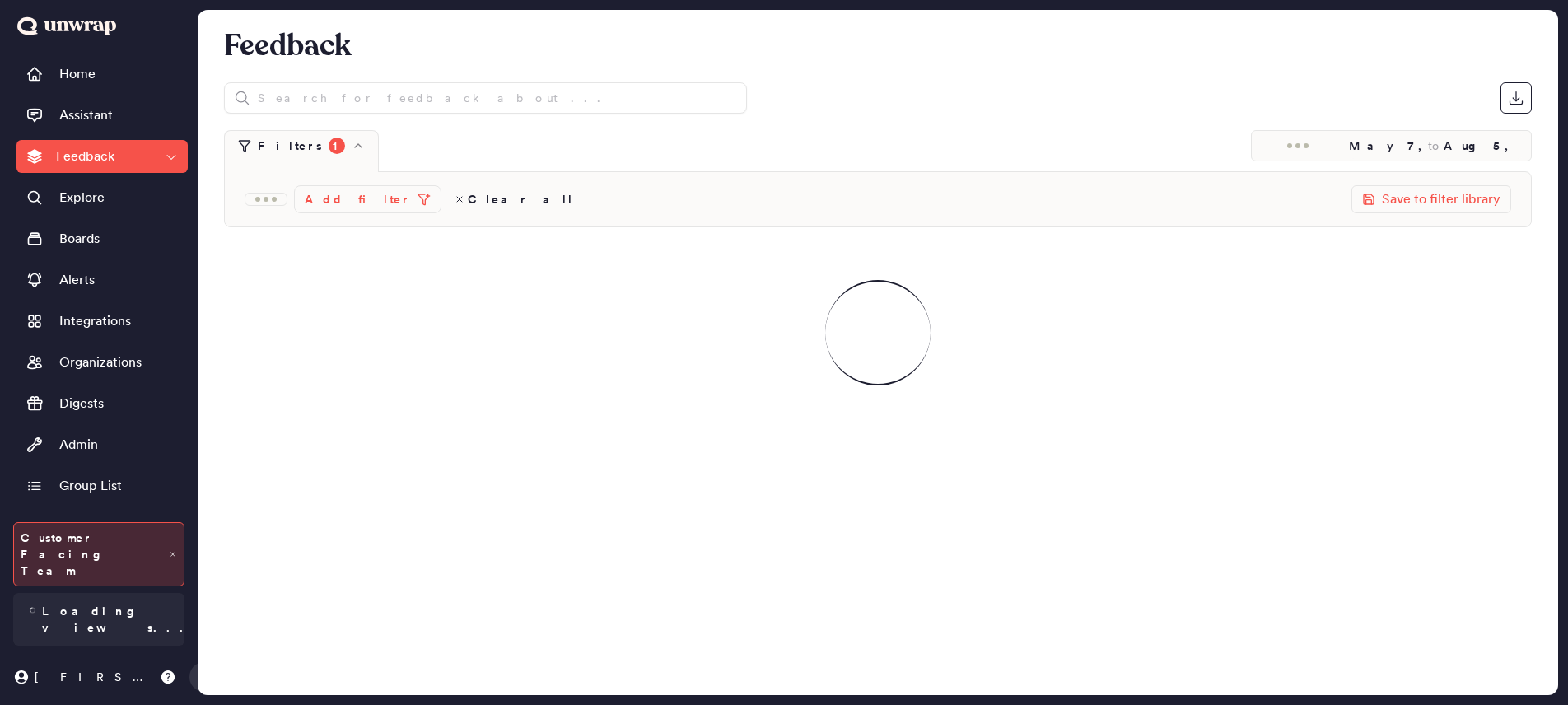 scroll, scrollTop: 0, scrollLeft: 0, axis: both 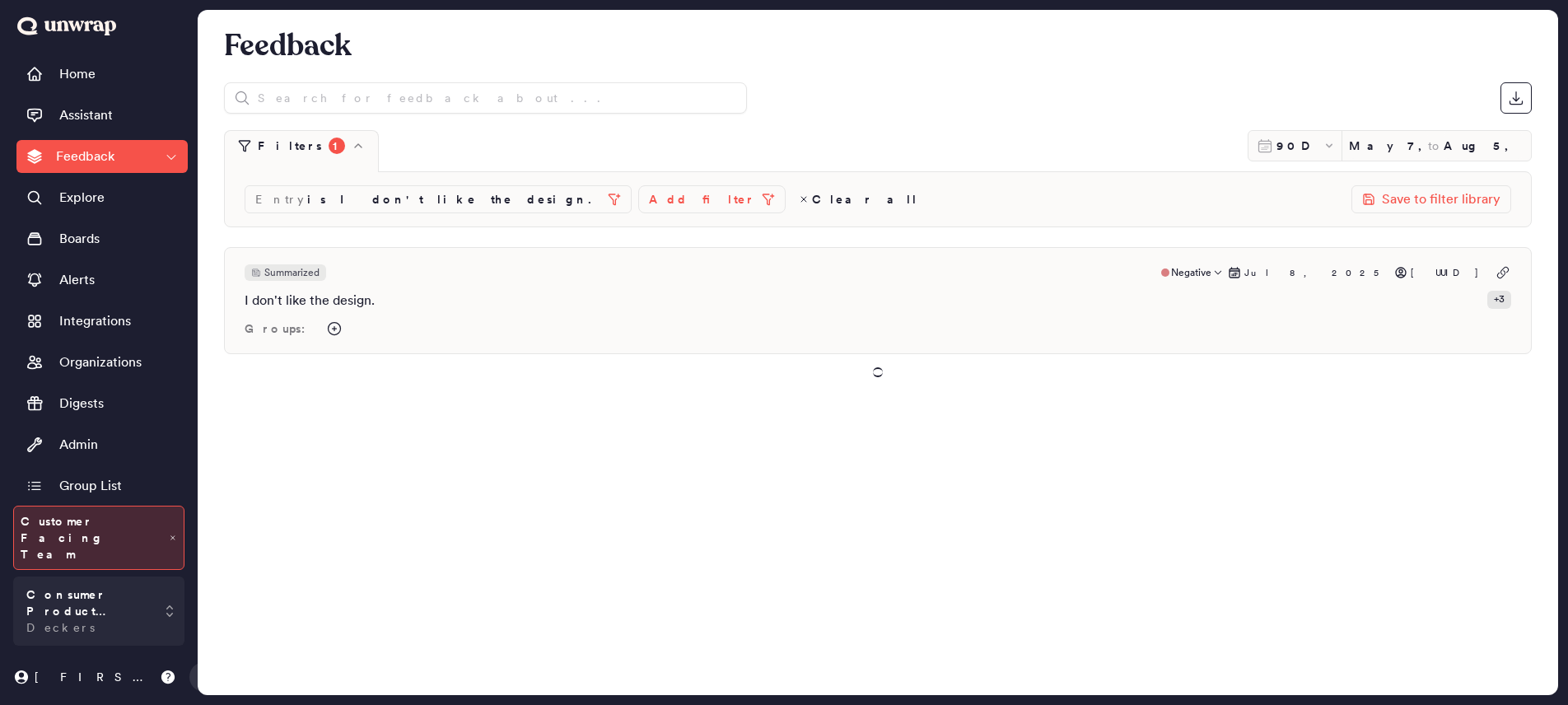 click on "Summarized Negative Jul 8, 2025 unknown-7608-4f2b-af3d-ac41a5509530 I don't like the design.    + 3 Groups:" at bounding box center (878, 301) 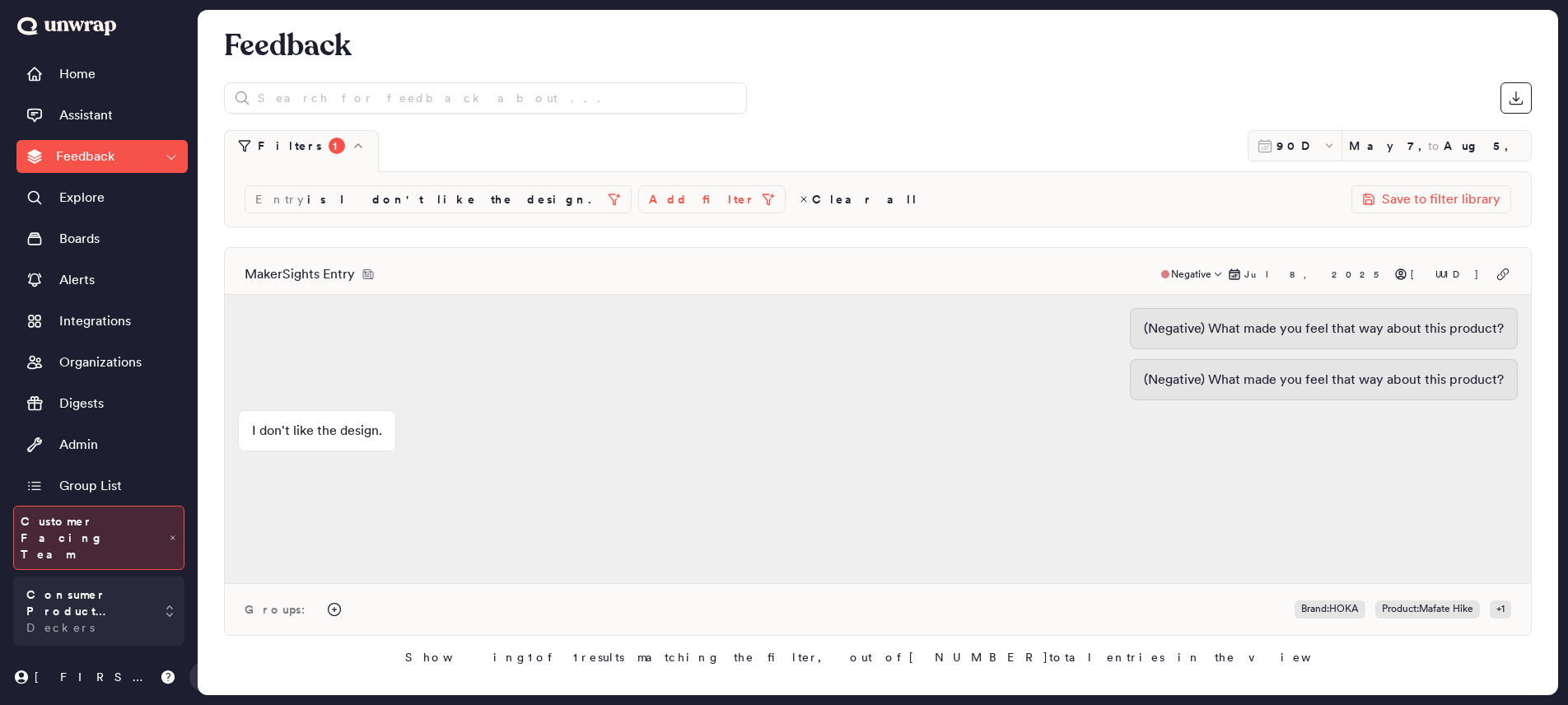 scroll, scrollTop: 0, scrollLeft: 0, axis: both 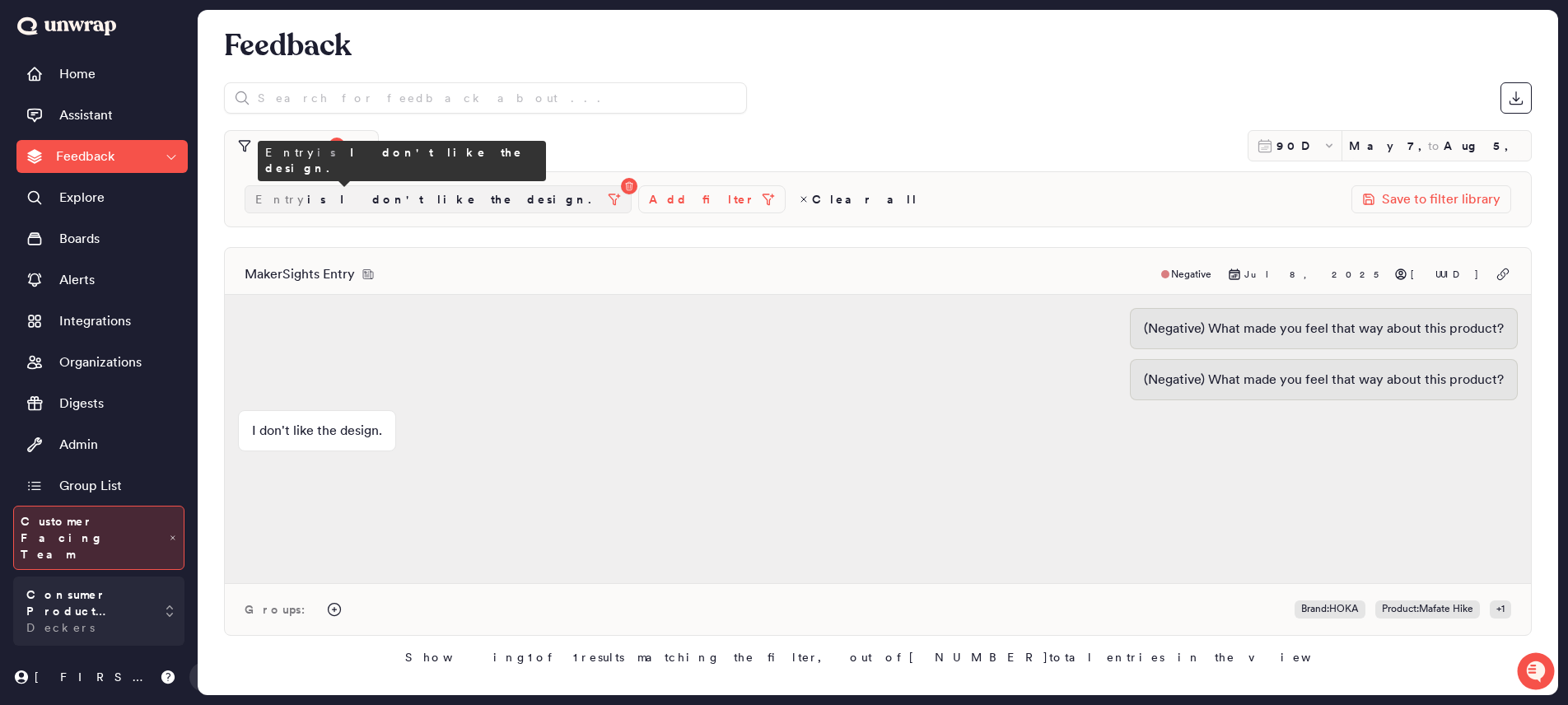 click on "is   I don't like the design." at bounding box center (454, 199) 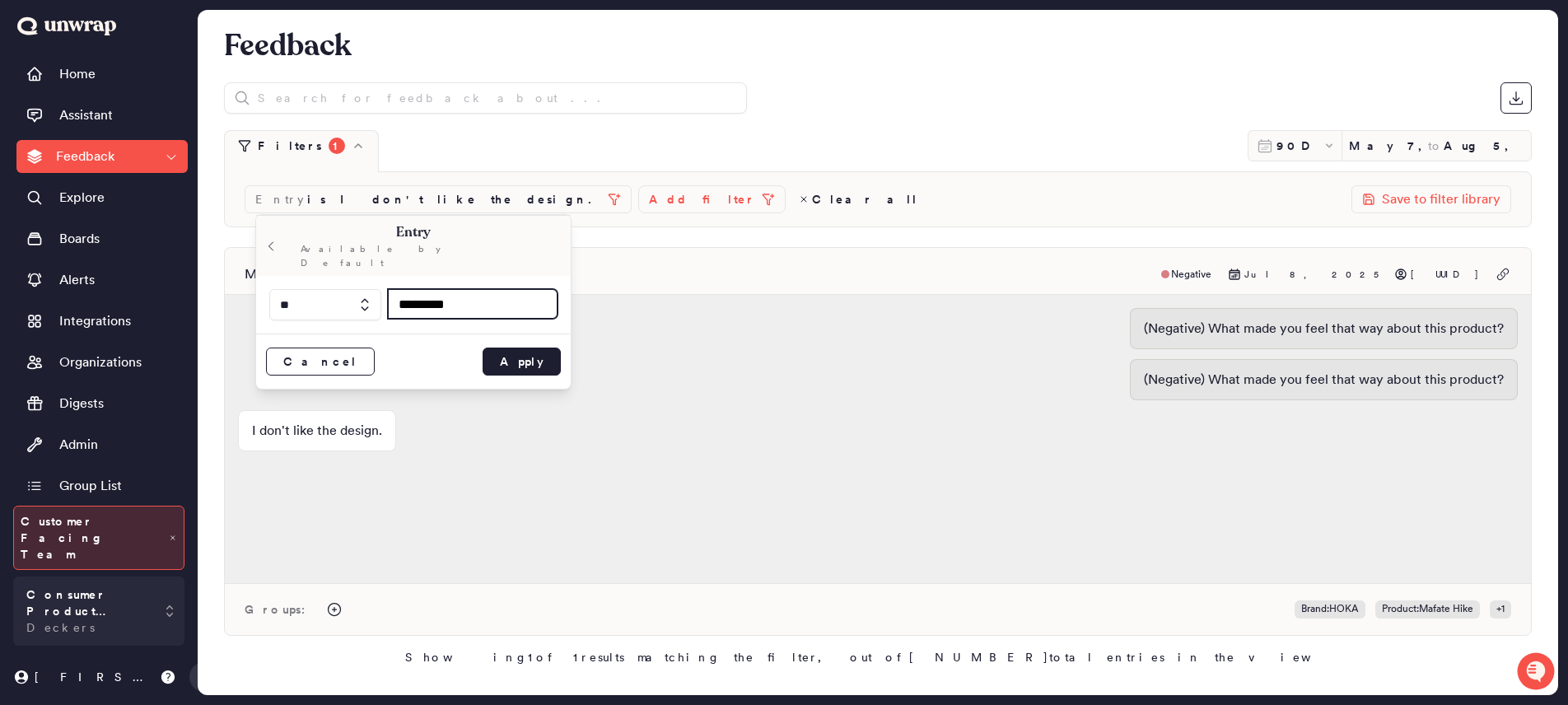 drag, startPoint x: 477, startPoint y: 291, endPoint x: 384, endPoint y: 289, distance: 93.0215 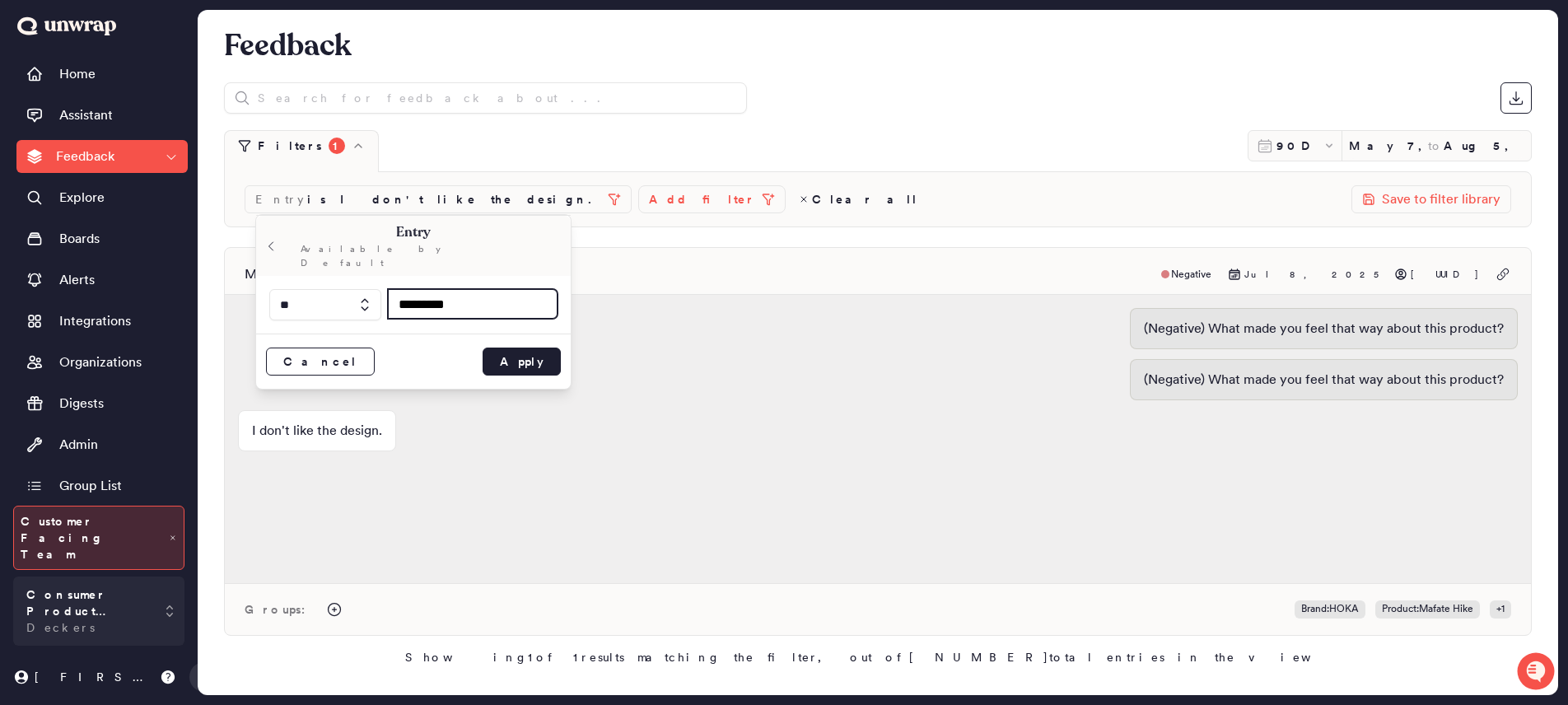 click on "** *********" at bounding box center (413, 305) 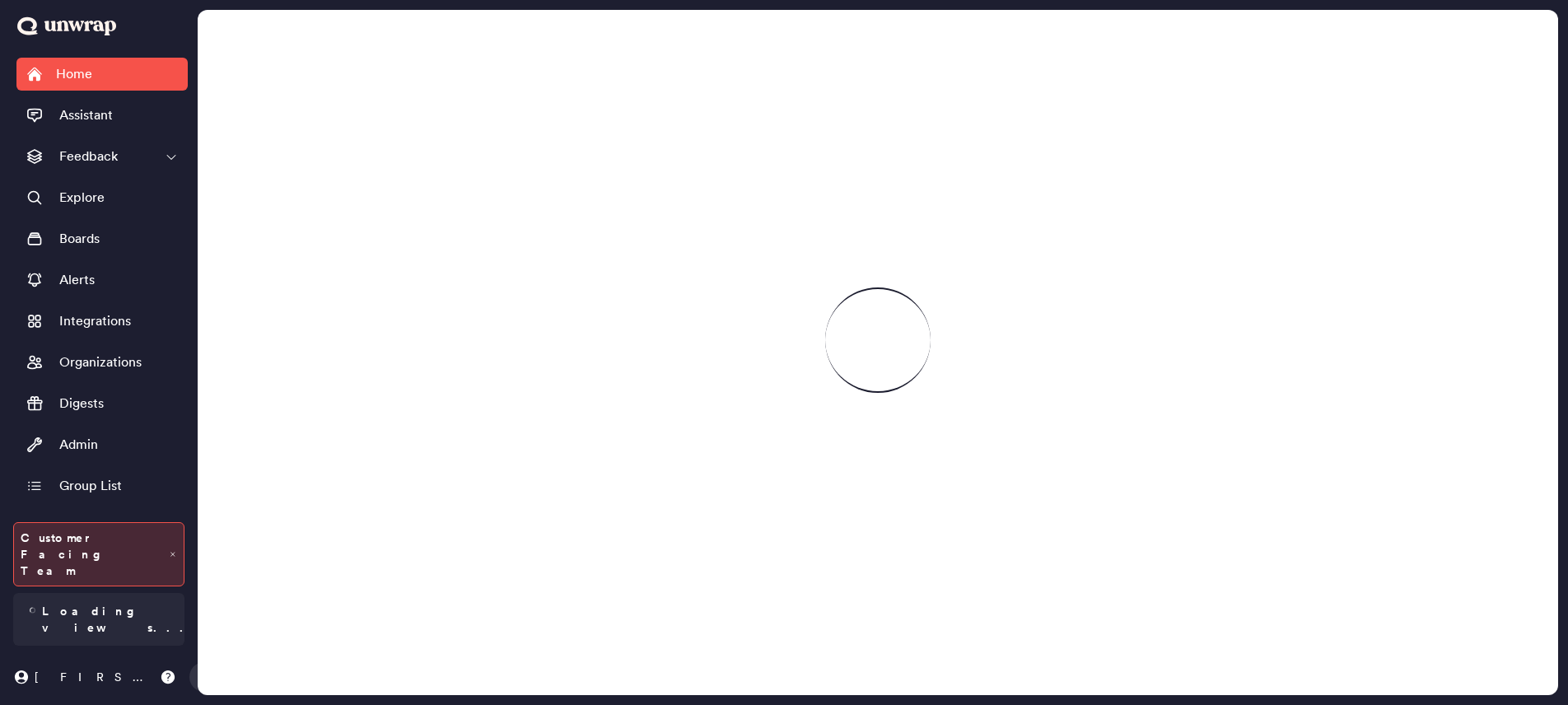scroll, scrollTop: 0, scrollLeft: 0, axis: both 